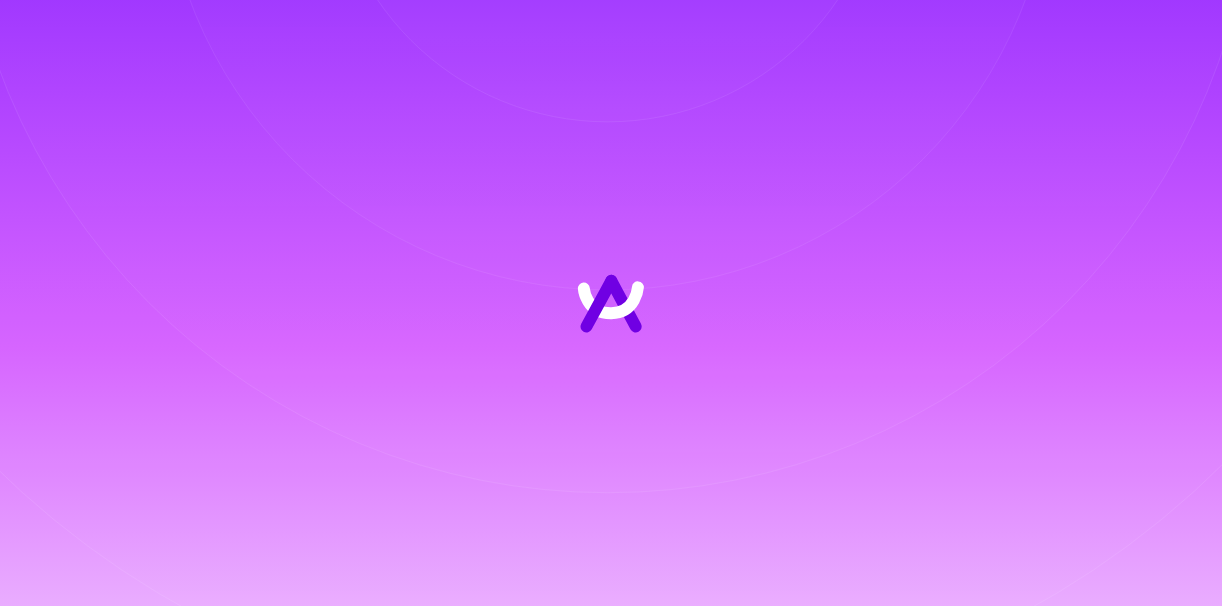 scroll, scrollTop: 0, scrollLeft: 0, axis: both 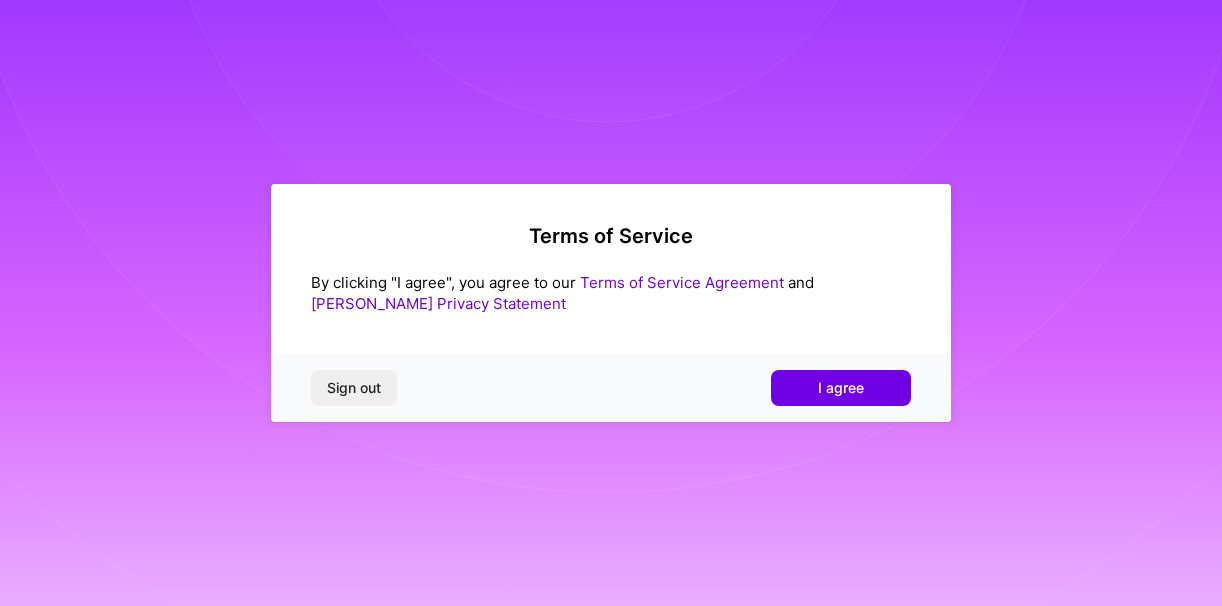 click on "I agree" at bounding box center [841, 388] 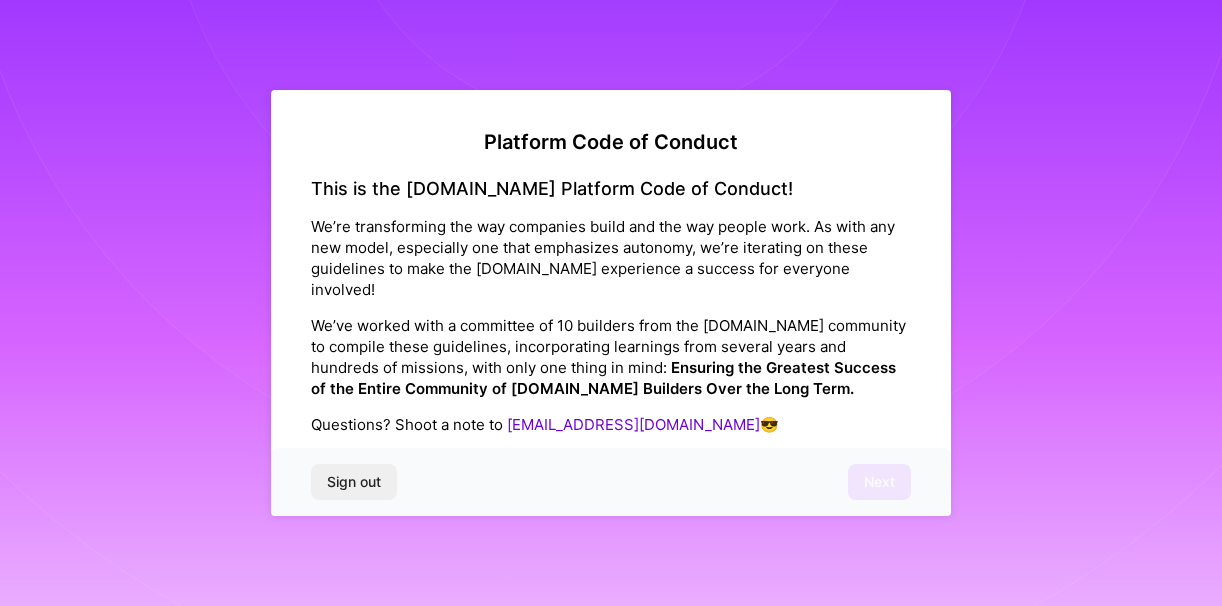 click on "Sign out Next" at bounding box center [611, 482] 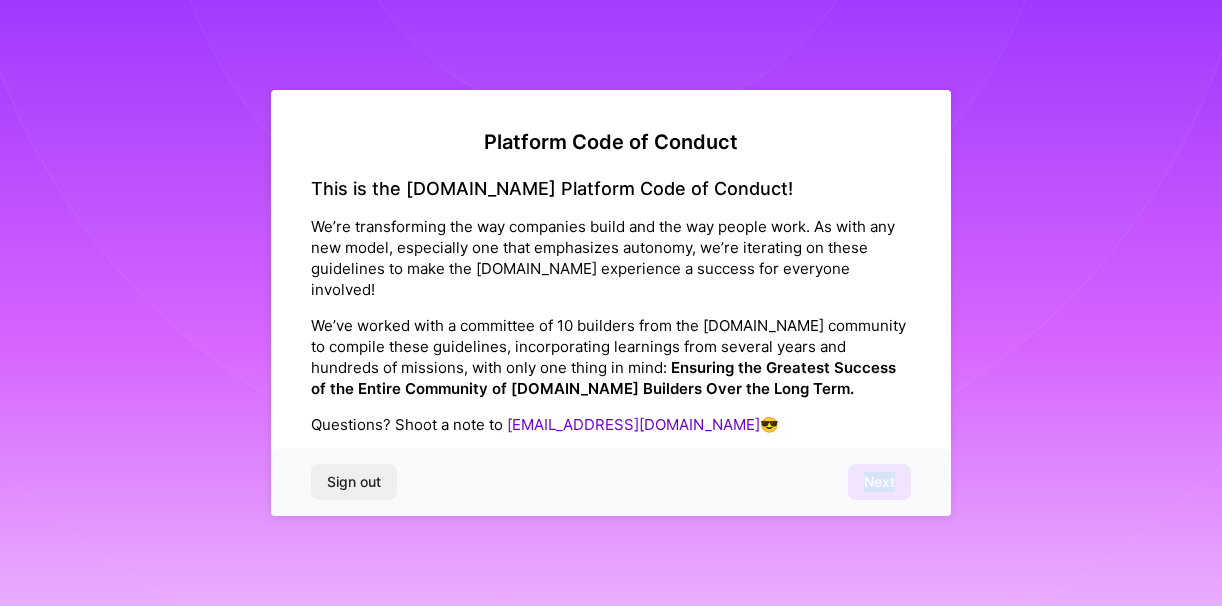 click on "Sign out Next" at bounding box center (611, 482) 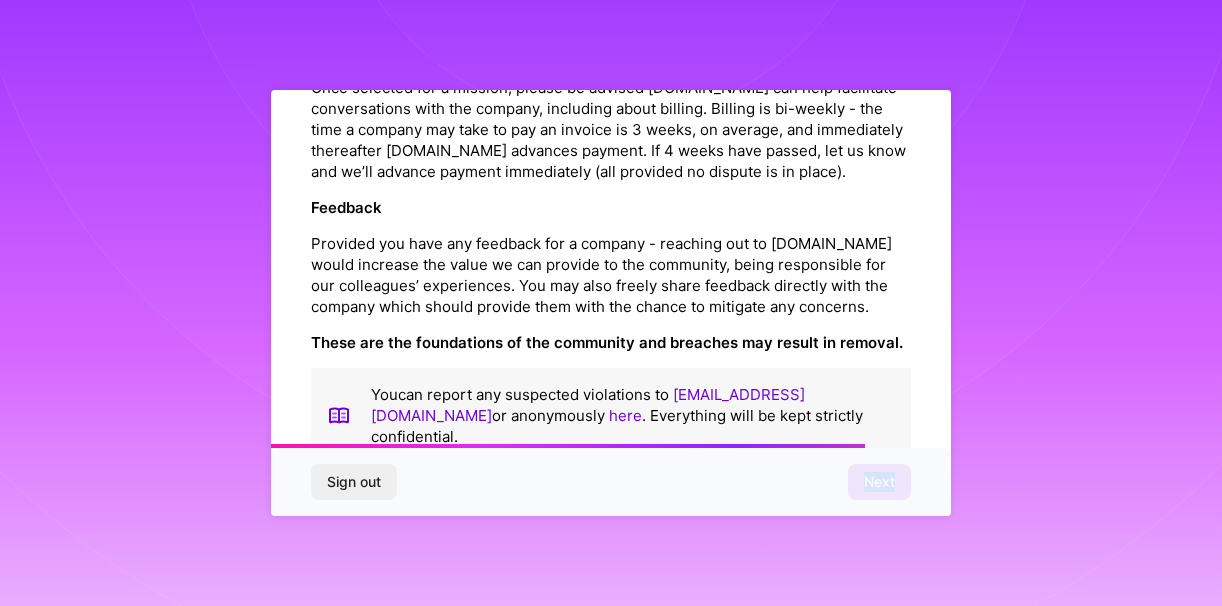 scroll, scrollTop: 2408, scrollLeft: 0, axis: vertical 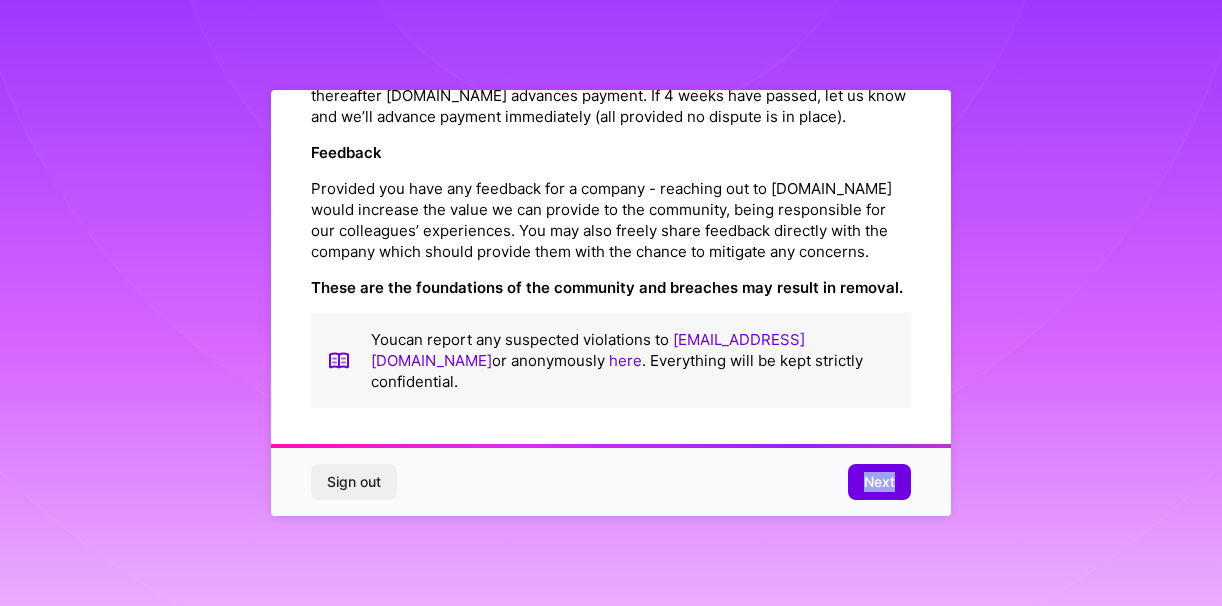click on "Next" at bounding box center [879, 482] 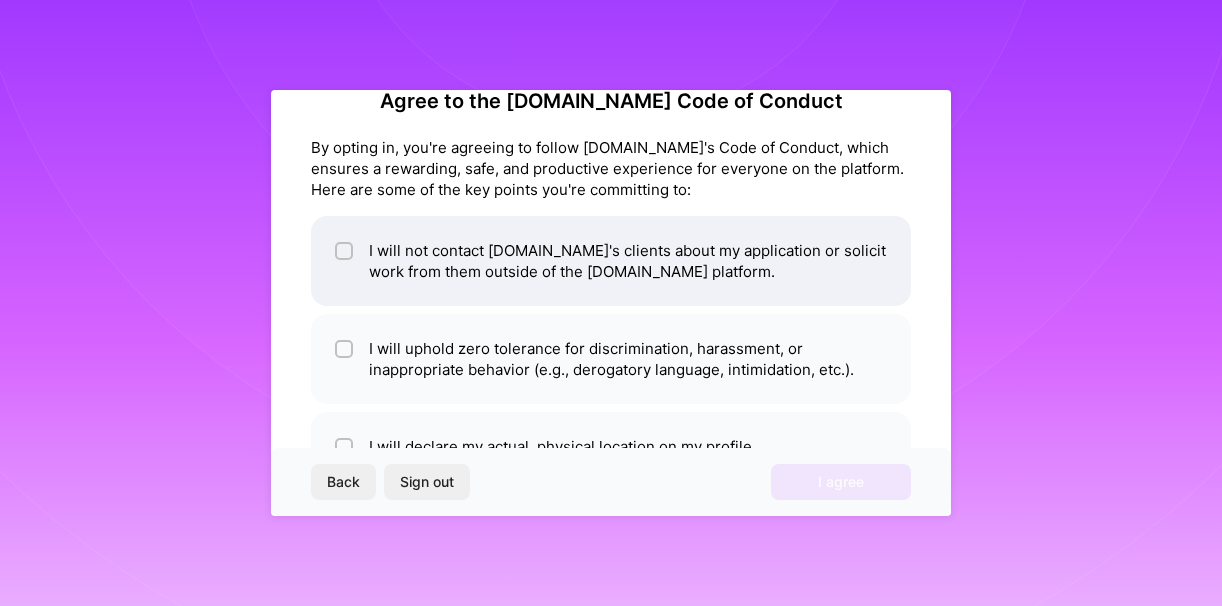 scroll, scrollTop: 0, scrollLeft: 0, axis: both 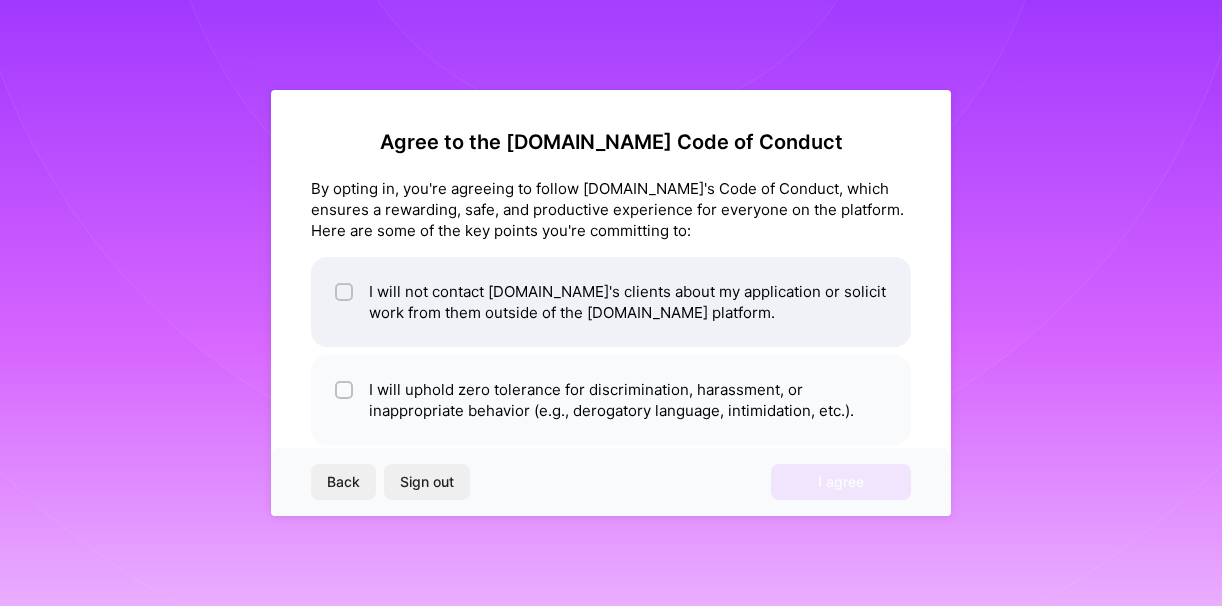 click at bounding box center [346, 293] 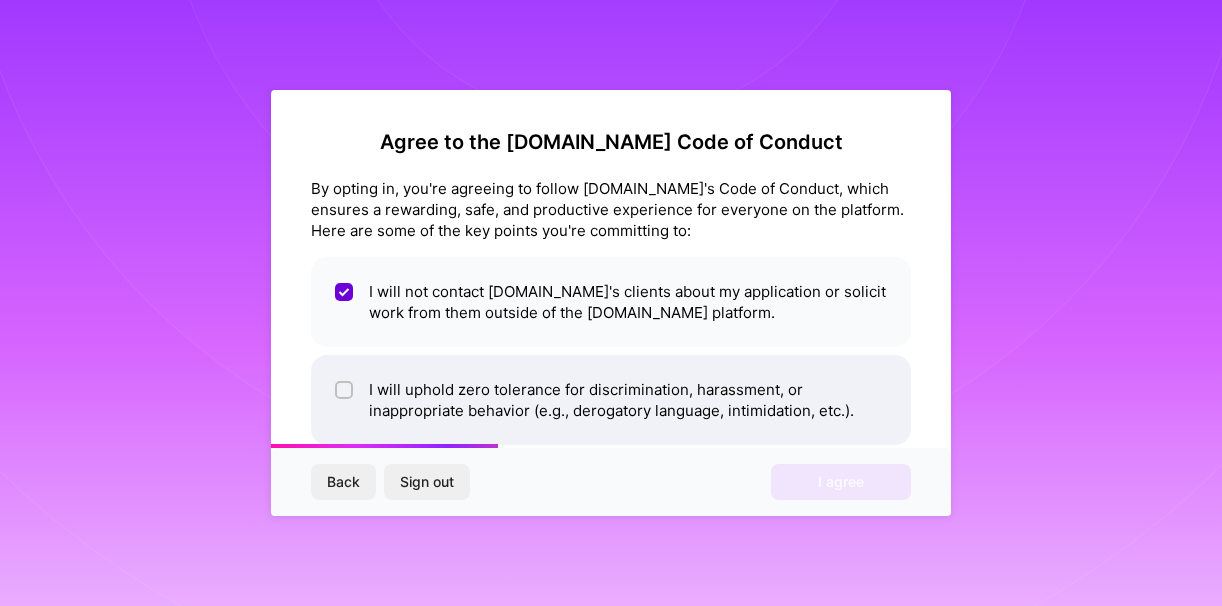 click at bounding box center (346, 391) 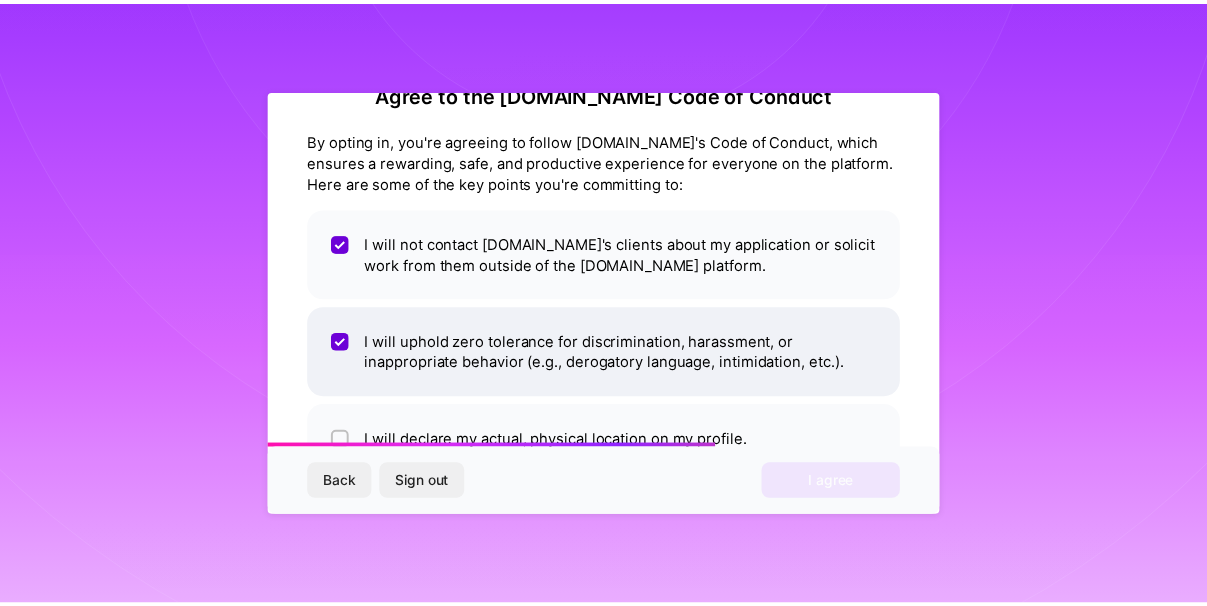 scroll, scrollTop: 114, scrollLeft: 0, axis: vertical 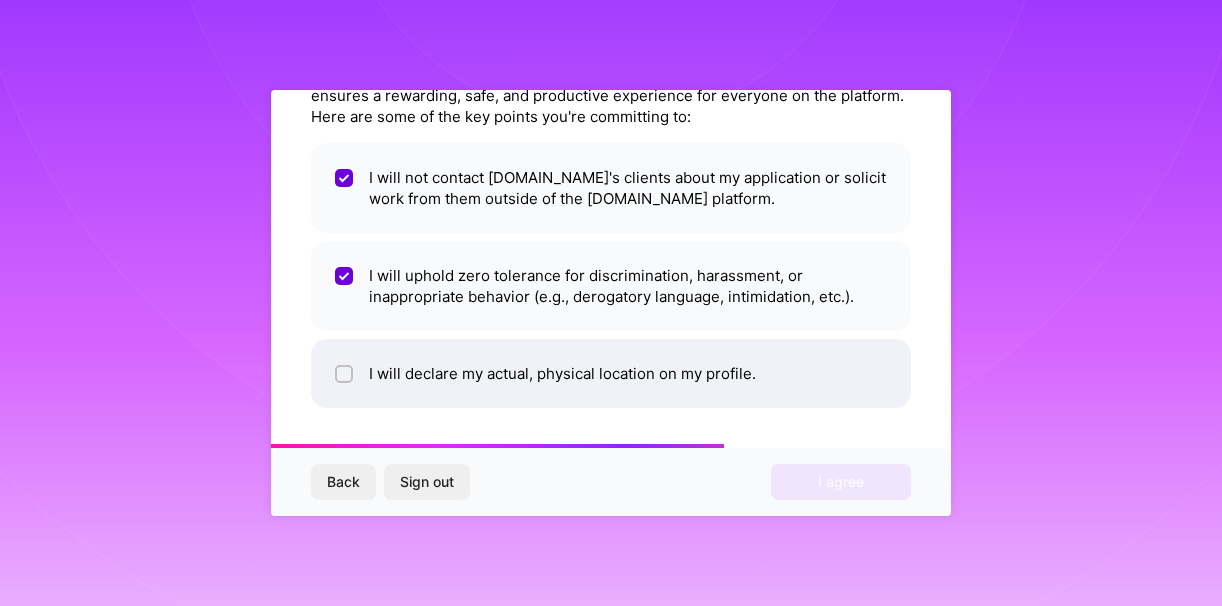 click on "I will declare my actual, physical location on my profile." at bounding box center [611, 373] 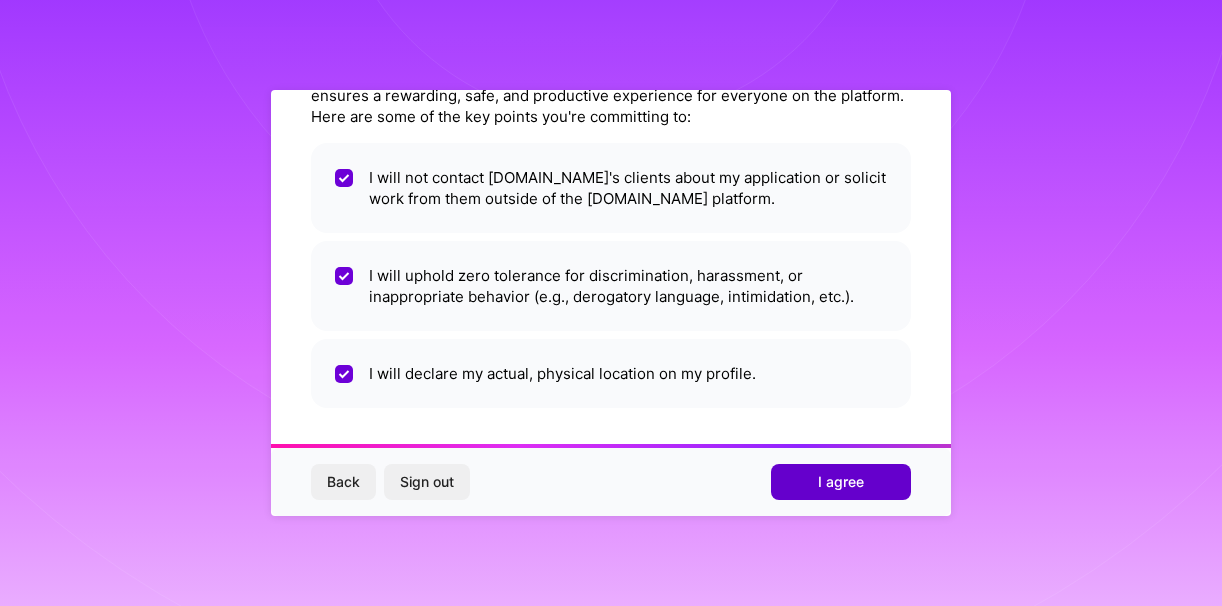 click on "I agree" at bounding box center [841, 482] 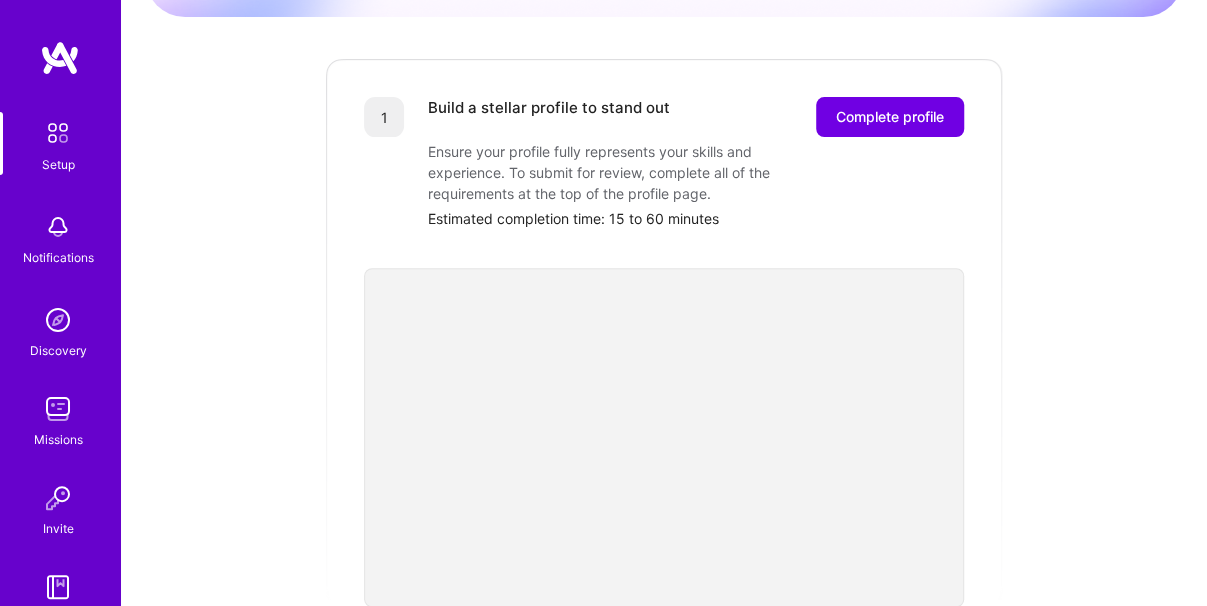 scroll, scrollTop: 240, scrollLeft: 0, axis: vertical 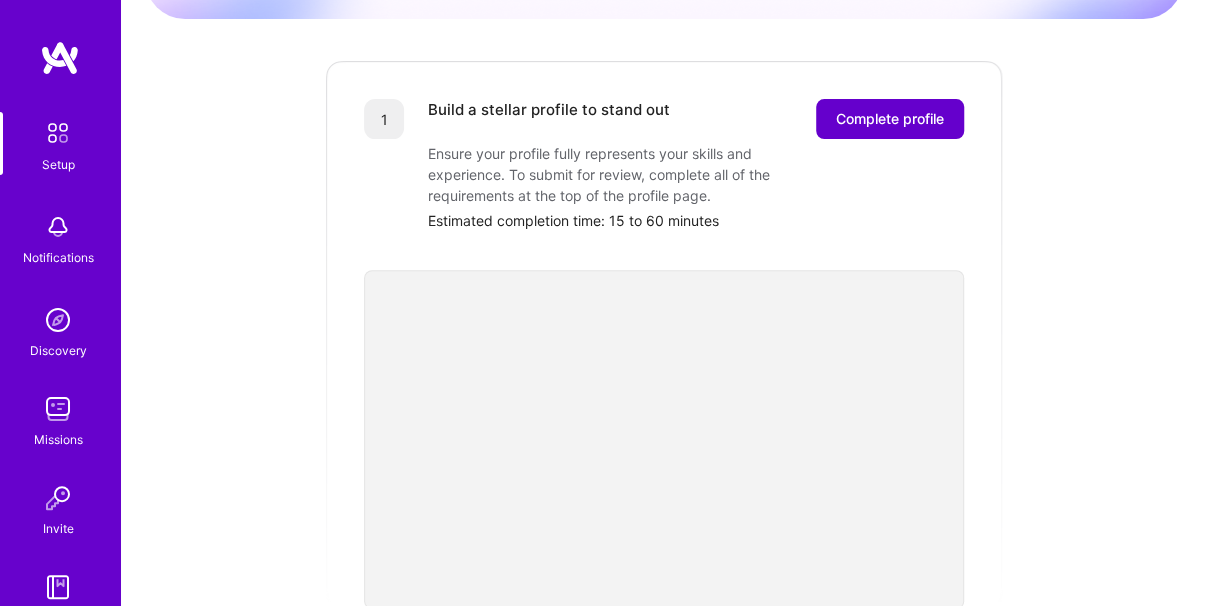 click on "Complete profile" at bounding box center (890, 119) 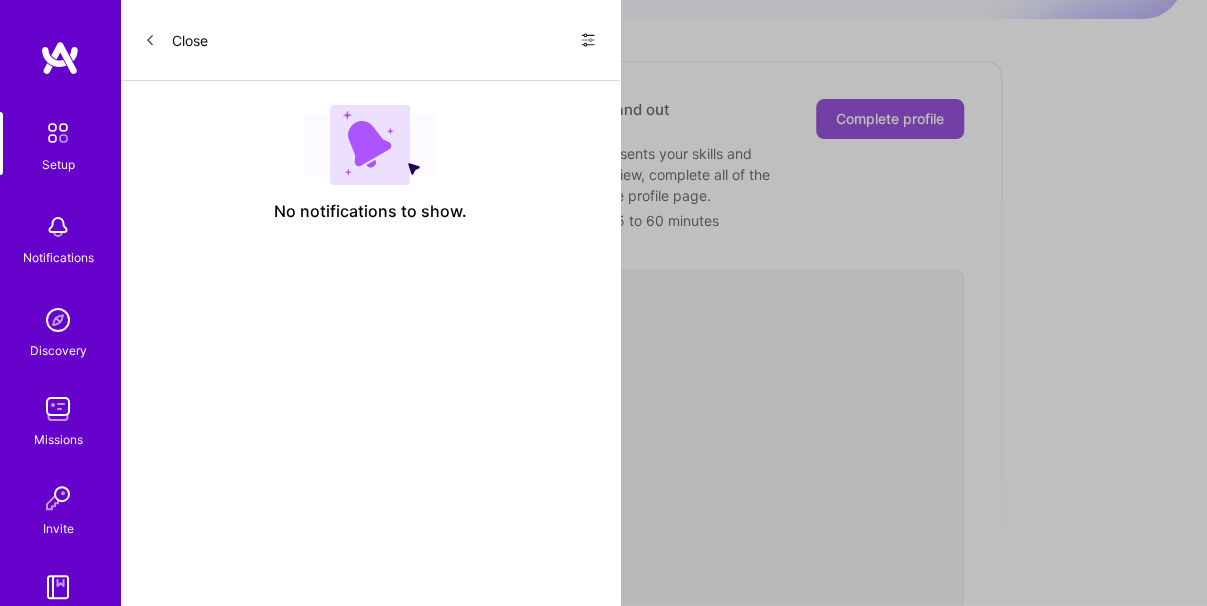 scroll, scrollTop: 0, scrollLeft: 0, axis: both 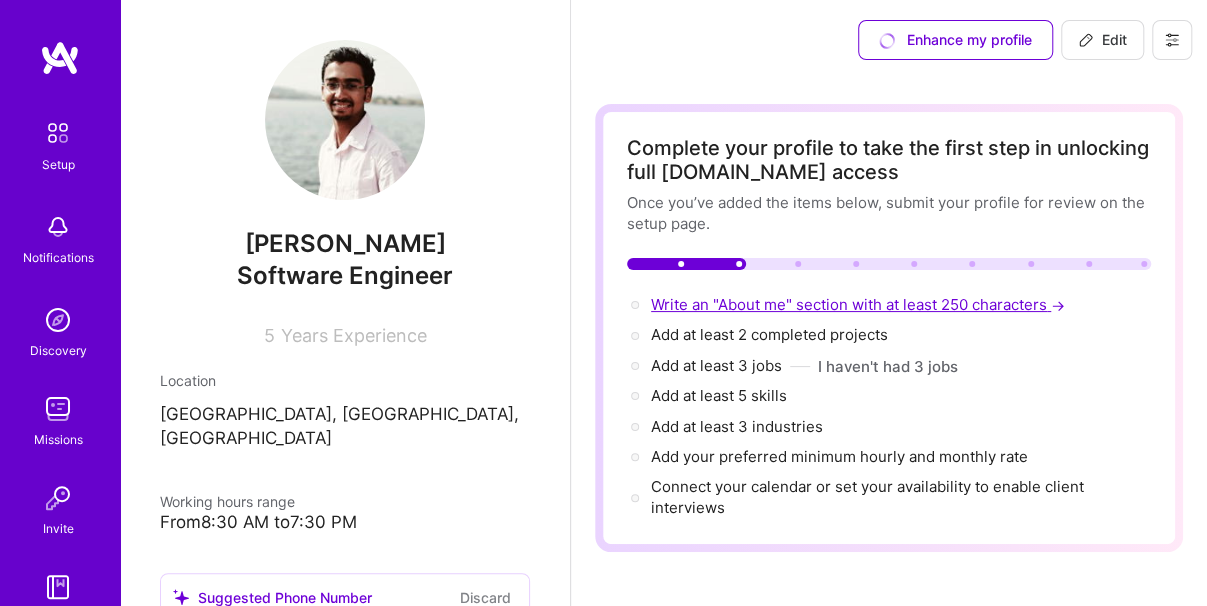 click on "Write an "About me" section with at least 250 characters   →" at bounding box center [860, 304] 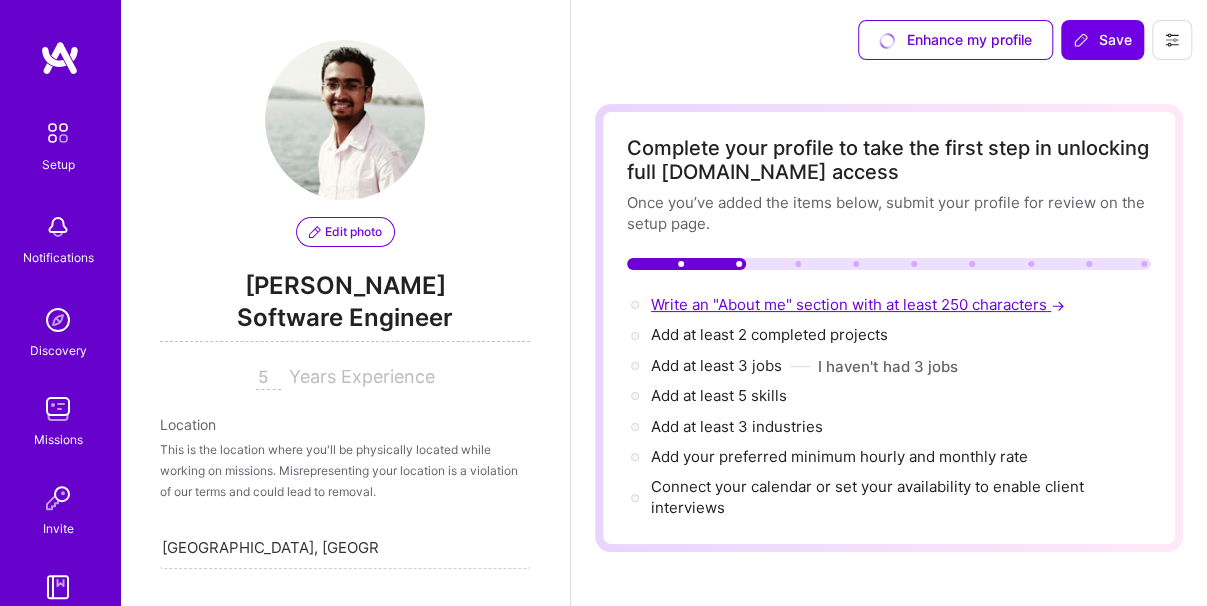 scroll, scrollTop: 472, scrollLeft: 0, axis: vertical 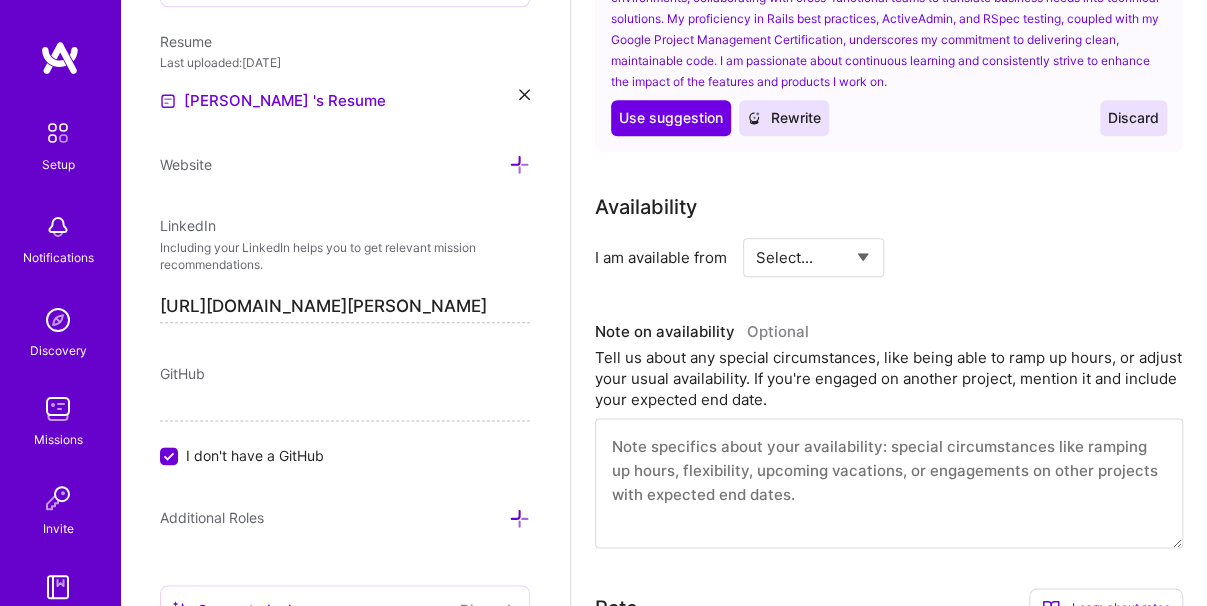 select on "Right Now" 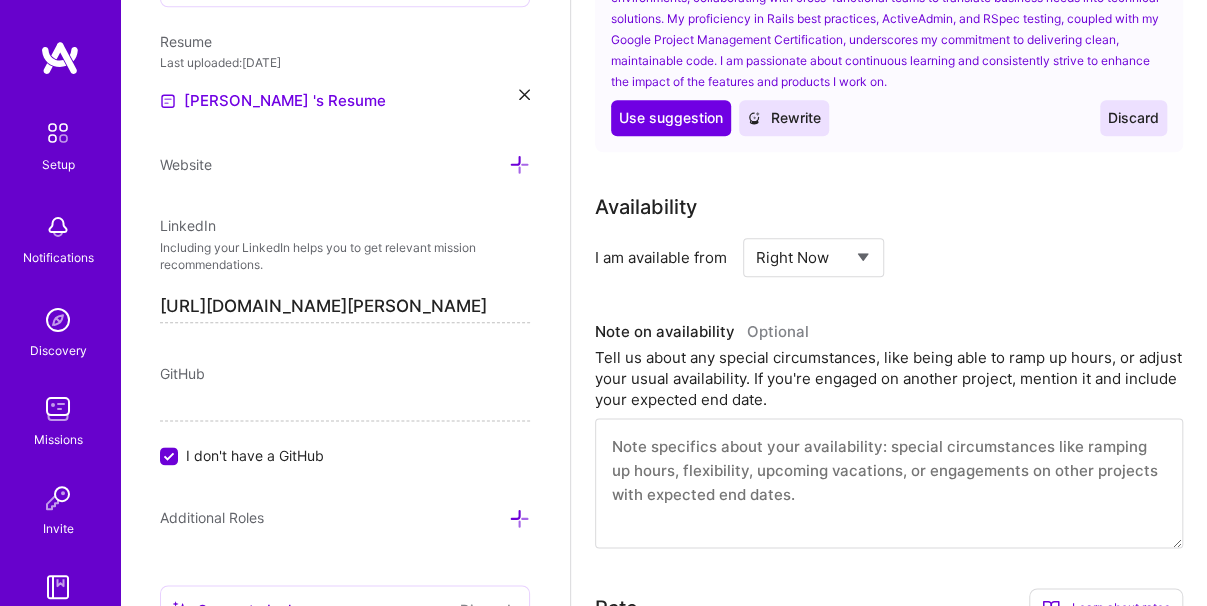 click on "Select... Right Now Future Date Not Available" at bounding box center [813, 257] 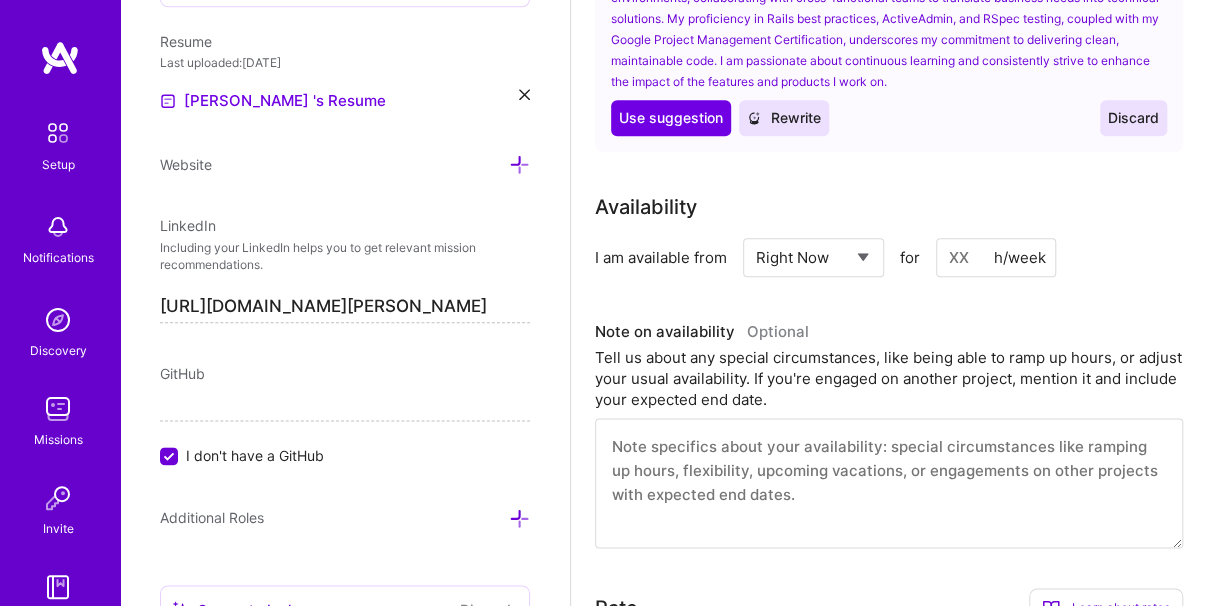 click at bounding box center (996, 257) 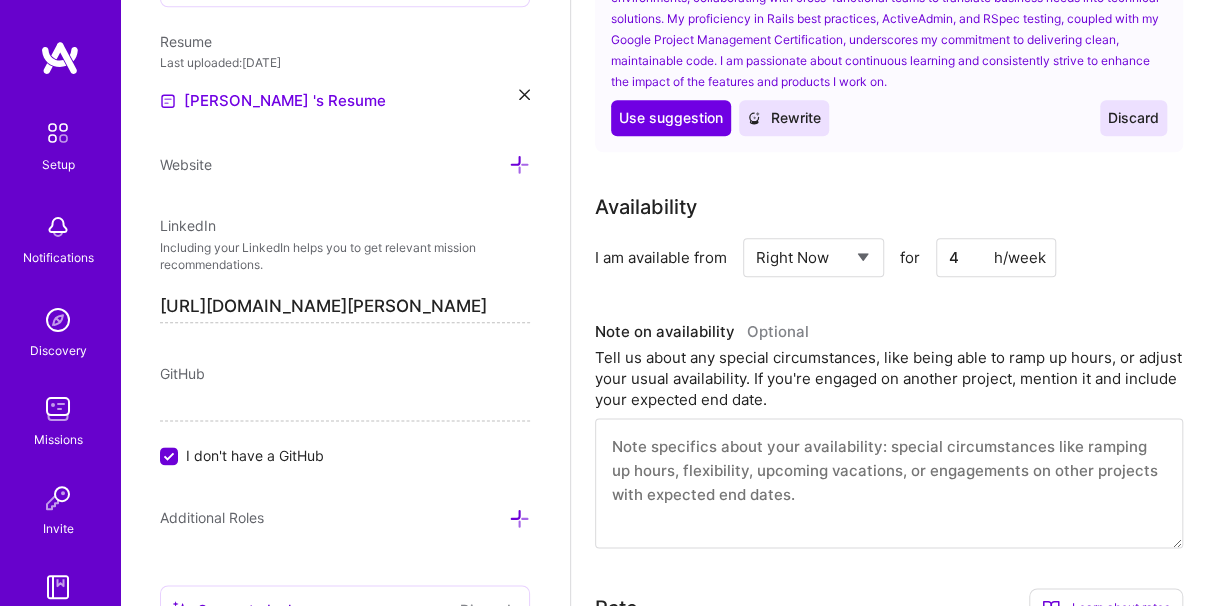 type on "40" 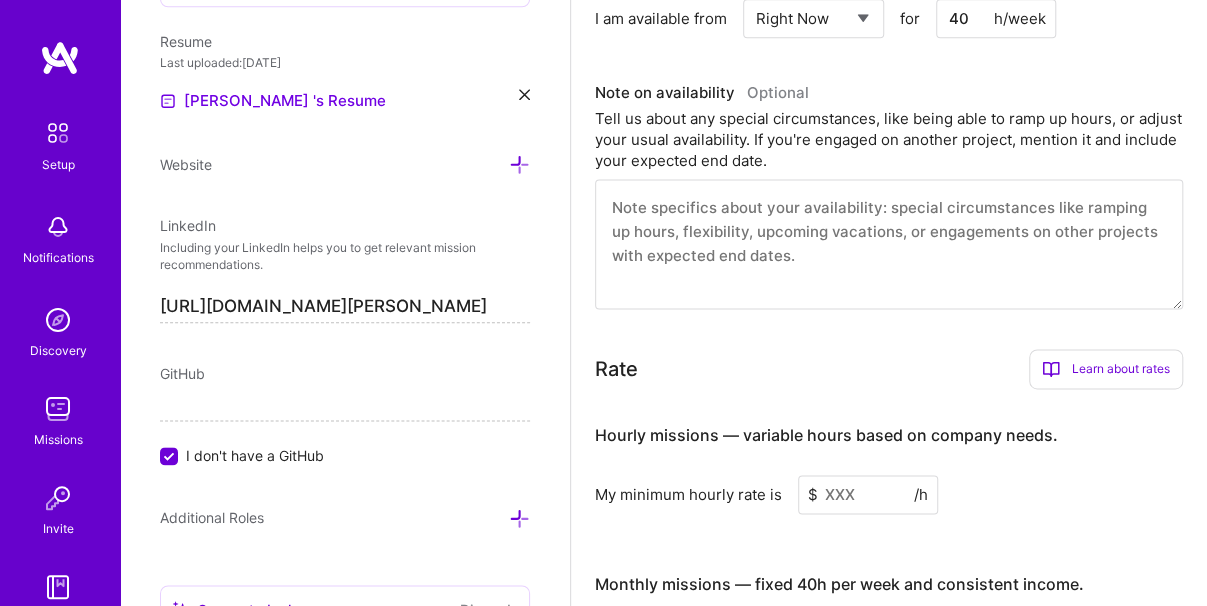 scroll, scrollTop: 1211, scrollLeft: 0, axis: vertical 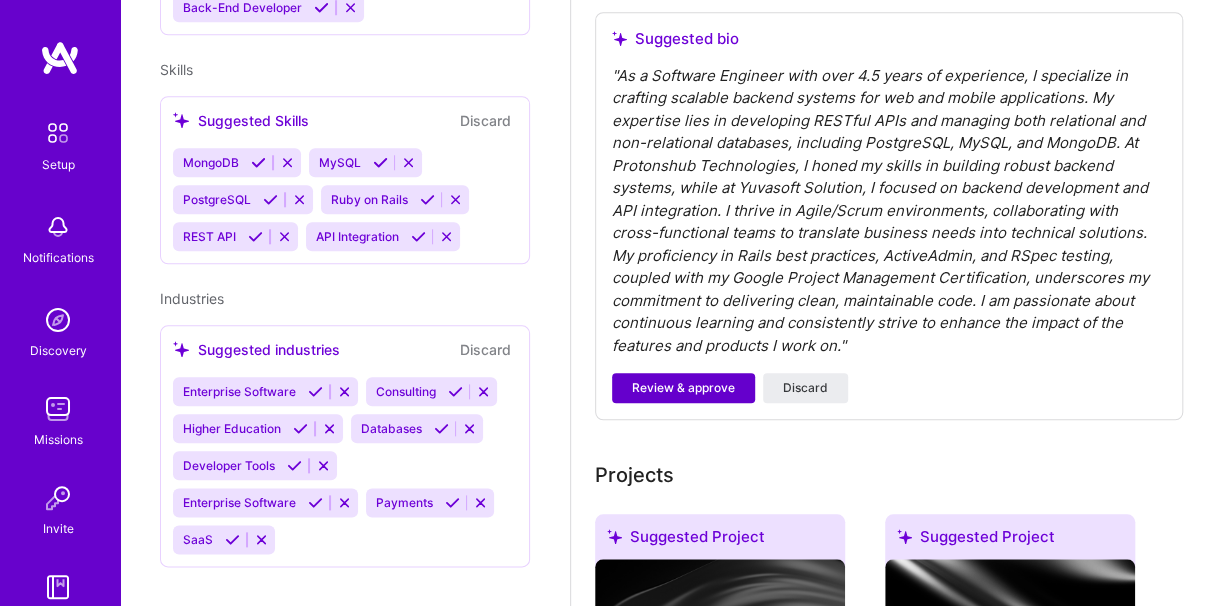 click on "Review & approve" at bounding box center [683, 388] 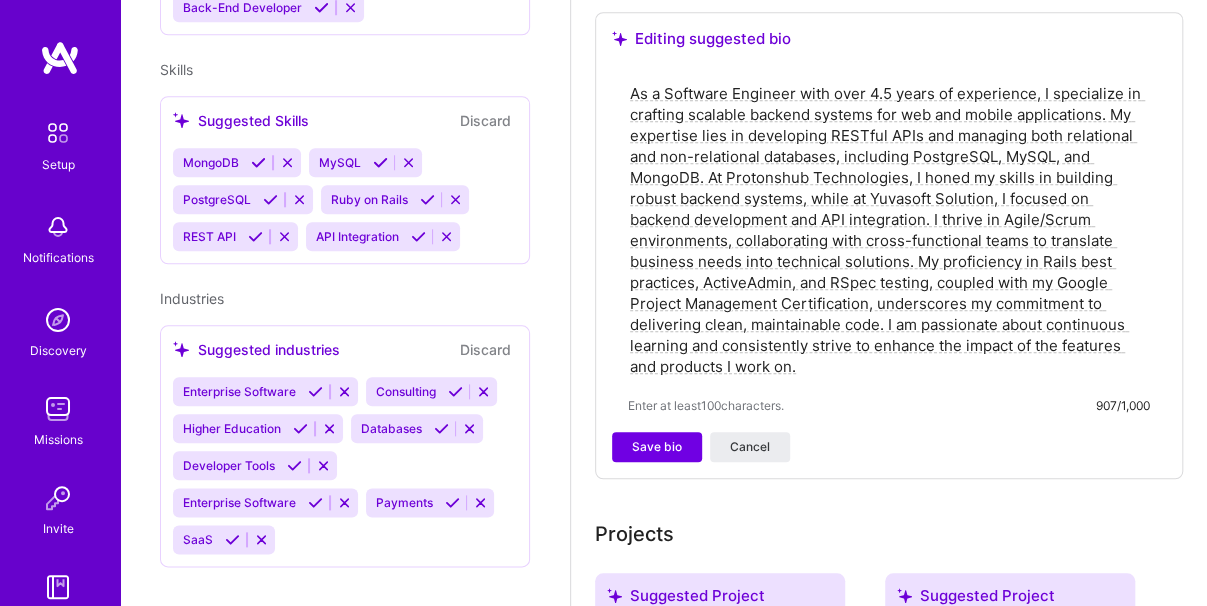 click on "As a Software Engineer with over 4.5 years of experience, I specialize in crafting scalable backend systems for web and mobile applications. My expertise lies in developing RESTful APIs and managing both relational and non-relational databases, including PostgreSQL, MySQL, and MongoDB. At Protonshub Technologies, I honed my skills in building robust backend systems, while at Yuvasoft Solution, I focused on backend development and API integration. I thrive in Agile/Scrum environments, collaborating with cross-functional teams to translate business needs into technical solutions. My proficiency in Rails best practices, ActiveAdmin, and RSpec testing, coupled with my Google Project Management Certification, underscores my commitment to delivering clean, maintainable code. I am passionate about continuous learning and consistently strive to enhance the impact of the features and products I work on." at bounding box center (889, 230) 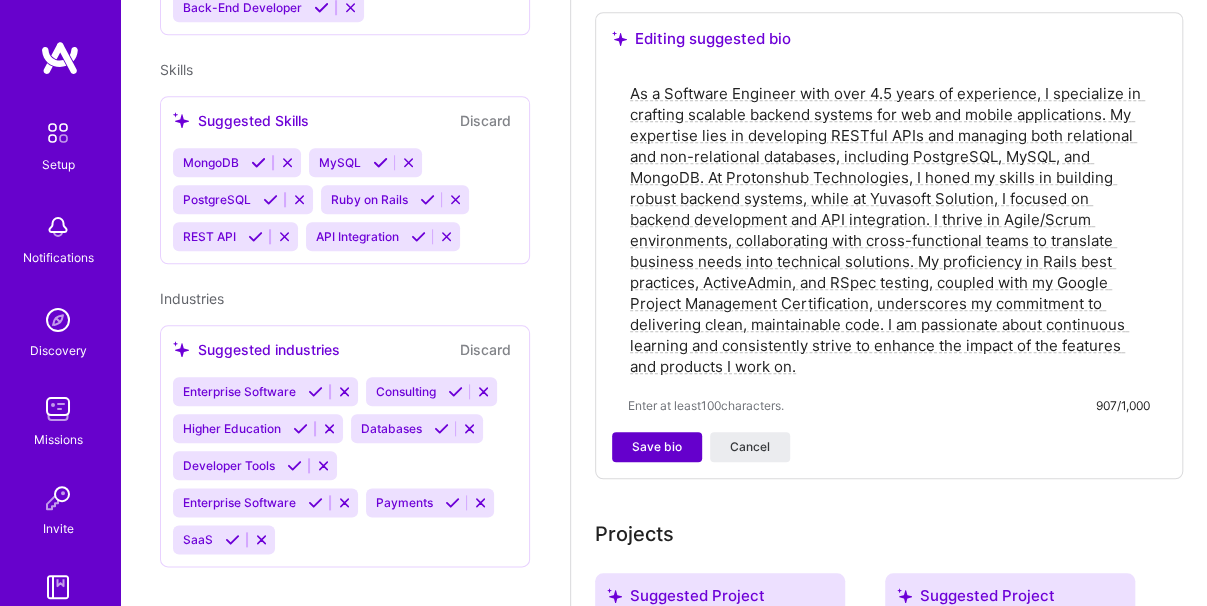 click on "Save bio" at bounding box center [657, 447] 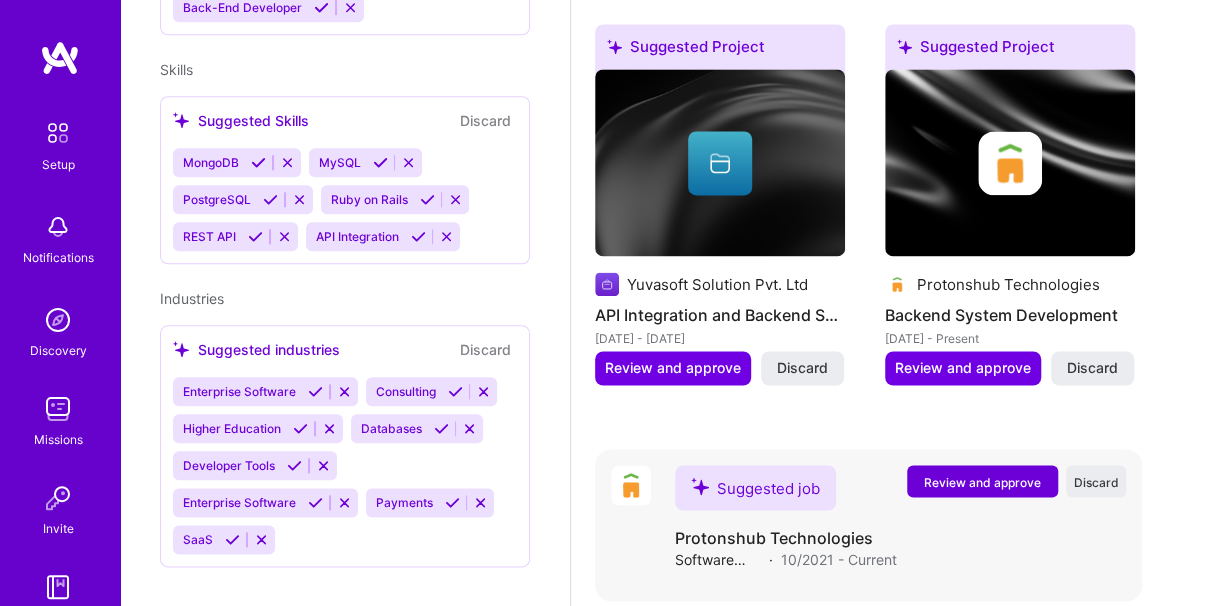 scroll, scrollTop: 1184, scrollLeft: 0, axis: vertical 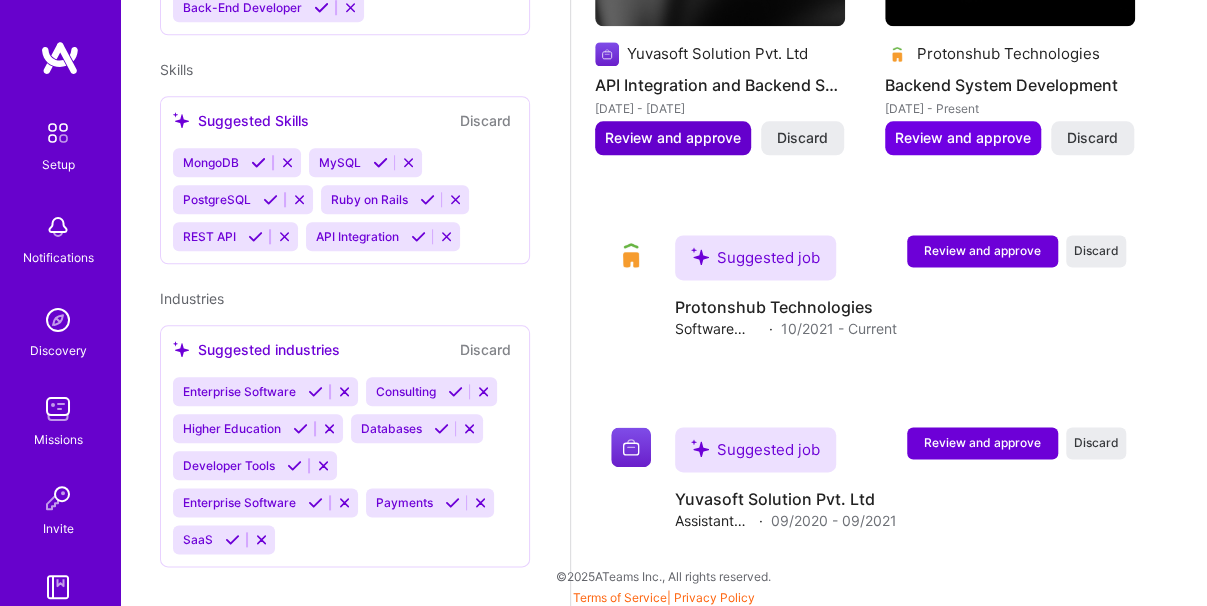 click on "Review and approve" at bounding box center (673, 138) 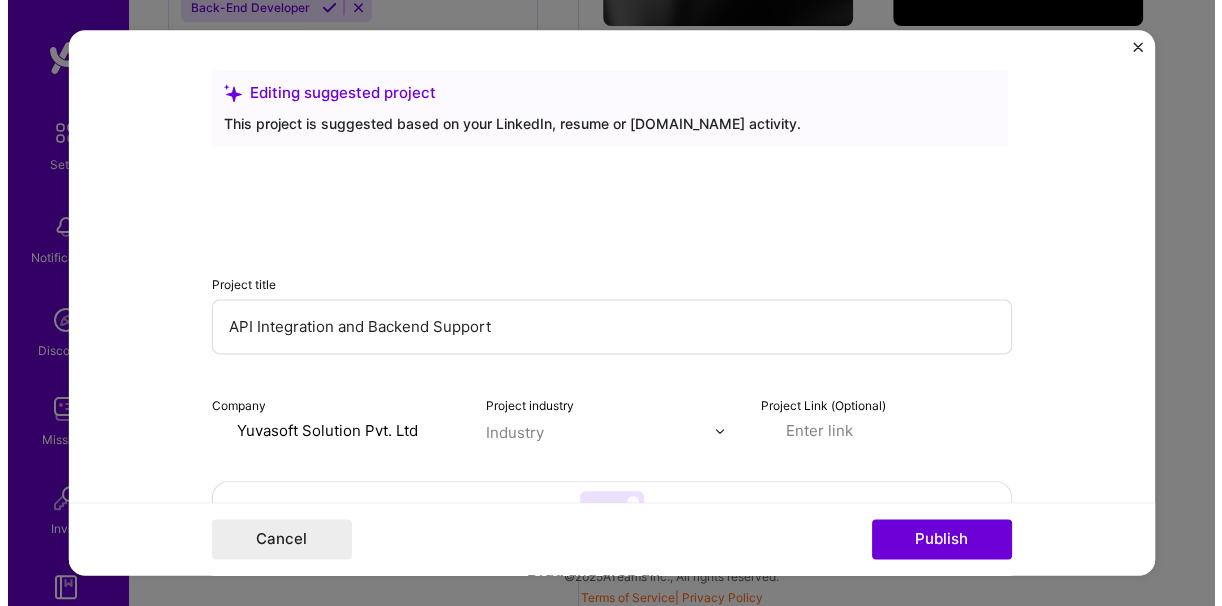 scroll, scrollTop: 1164, scrollLeft: 0, axis: vertical 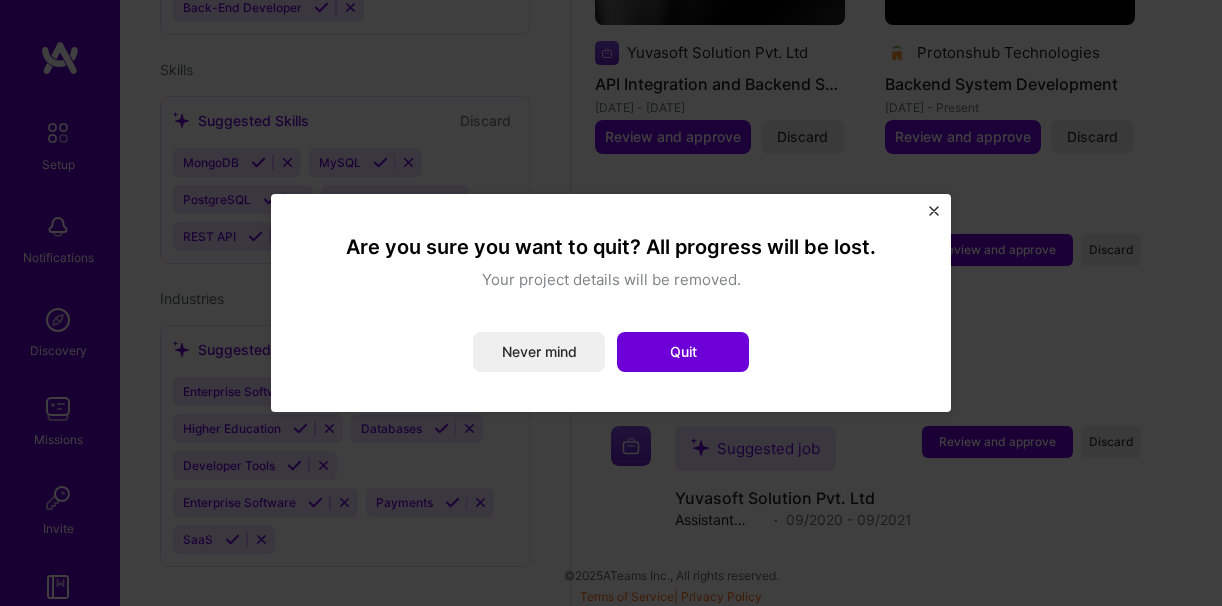 click on "Are you sure you want to quit? All progress will be lost. Your project details will be removed. Never mind Quit" at bounding box center [611, 303] 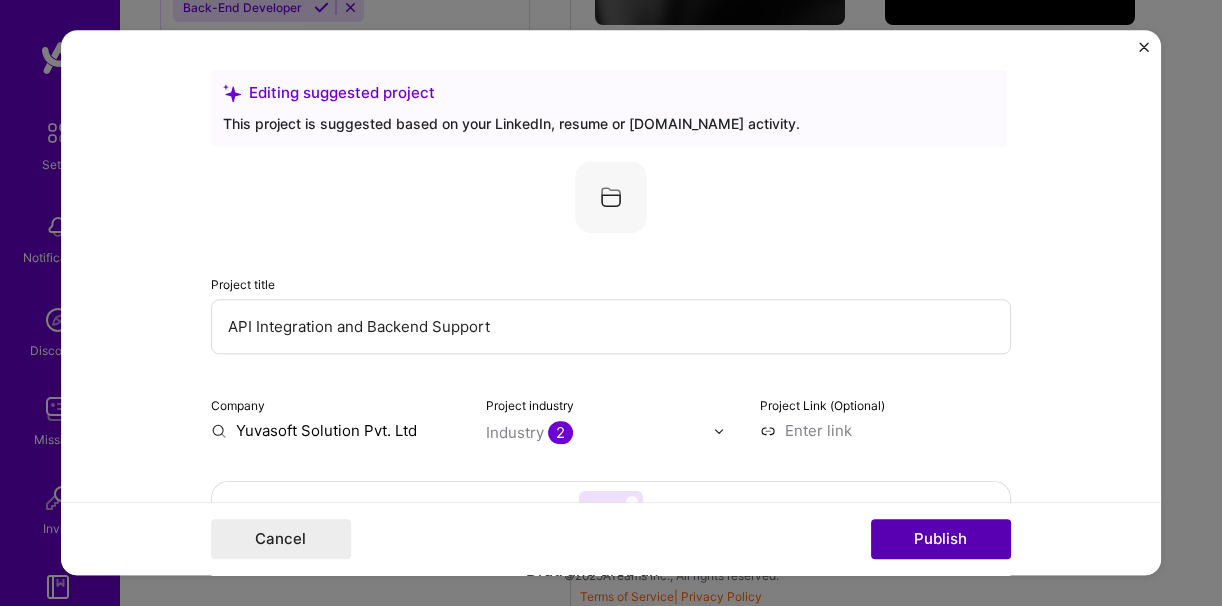 click on "Publish" at bounding box center [941, 540] 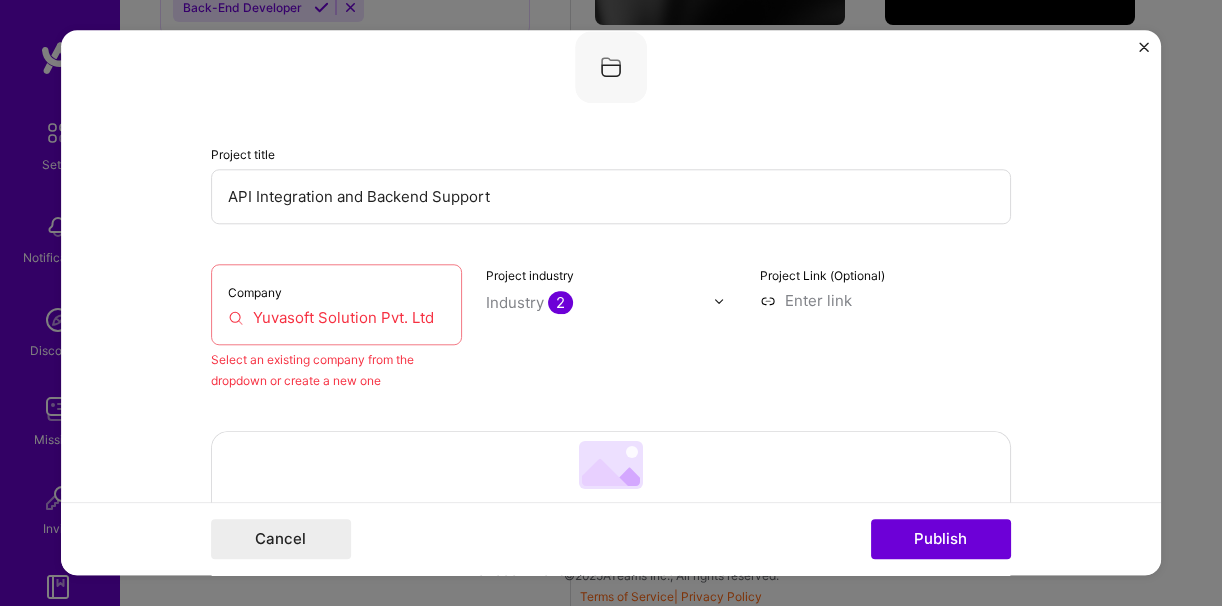 scroll, scrollTop: 131, scrollLeft: 0, axis: vertical 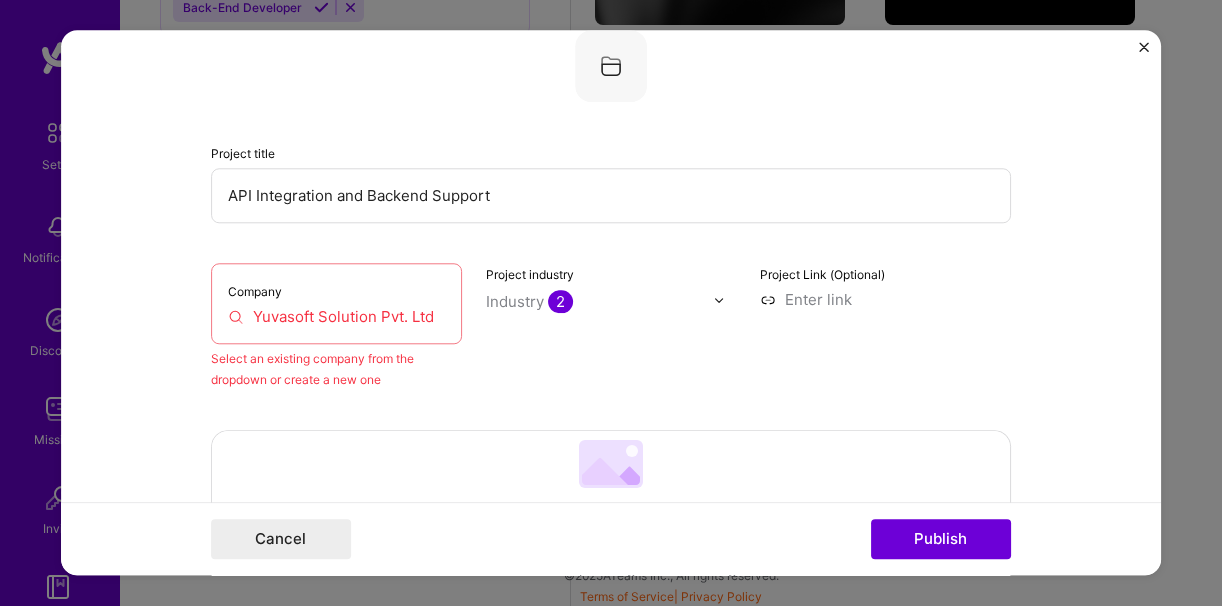 click on "Yuvasoft Solution Pvt. Ltd" at bounding box center [336, 316] 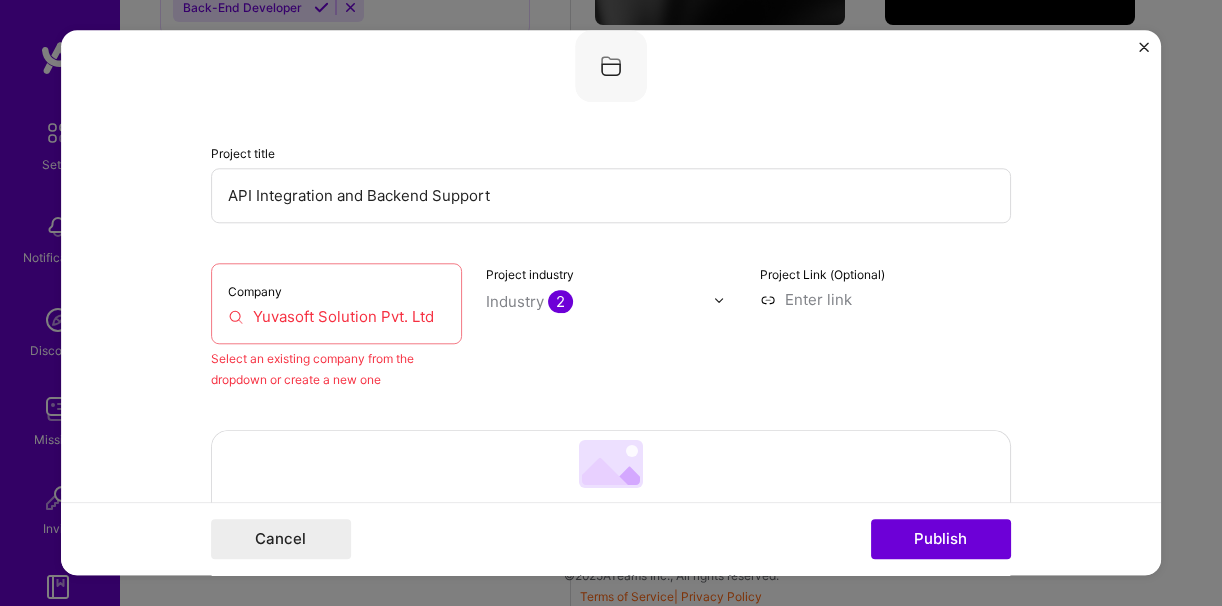 click on "Industry 2" at bounding box center (529, 301) 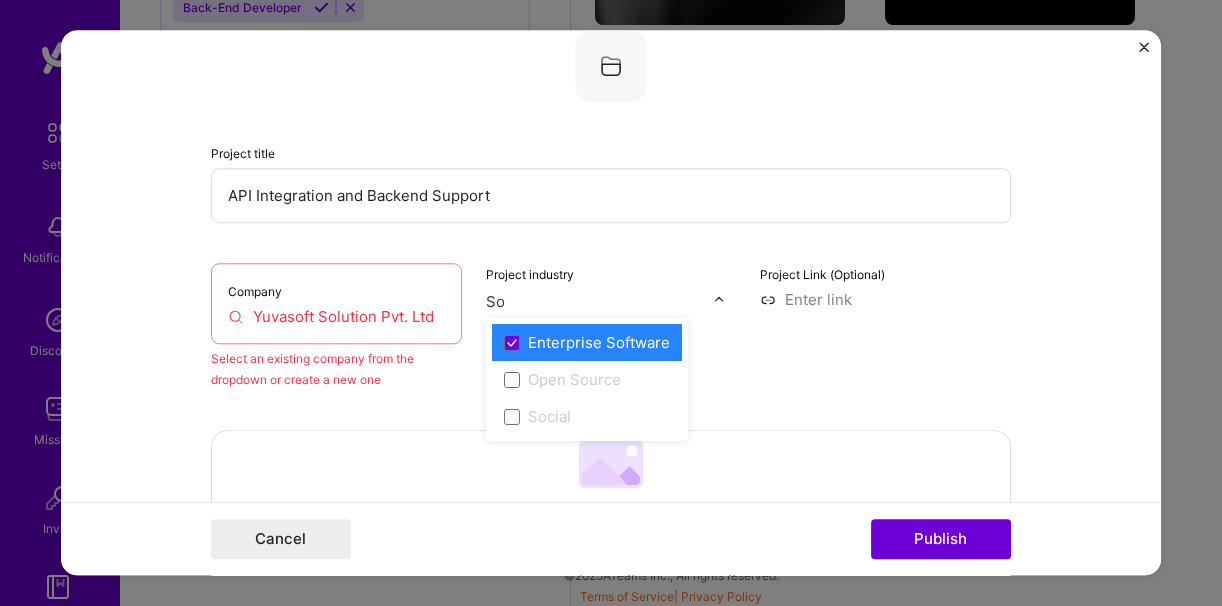scroll, scrollTop: 0, scrollLeft: 0, axis: both 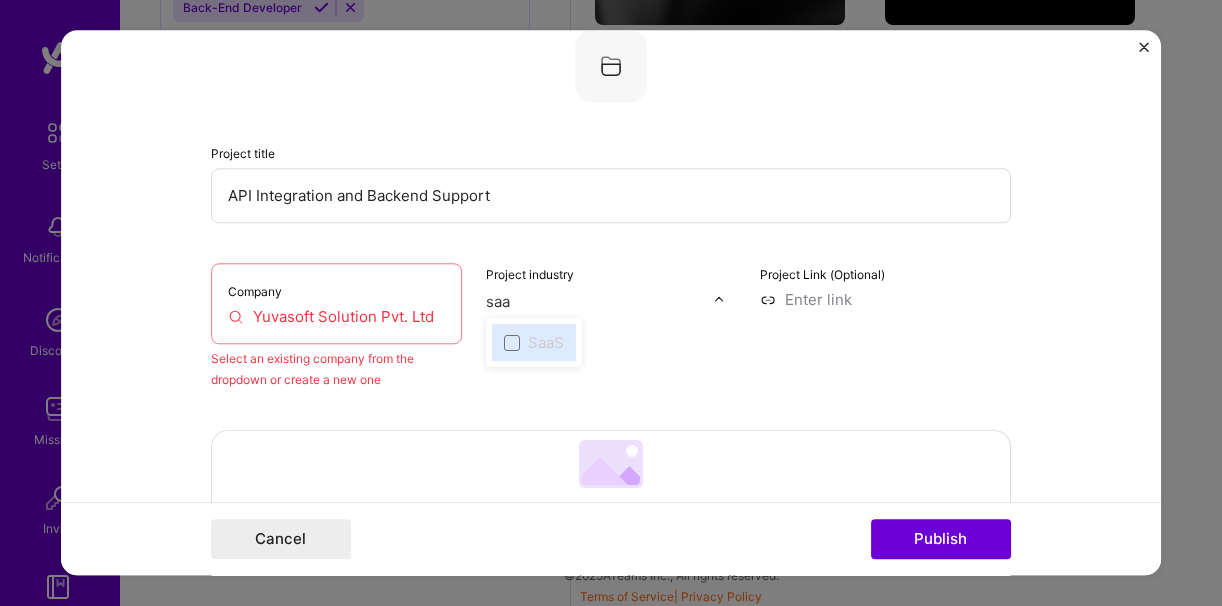 type on "saas" 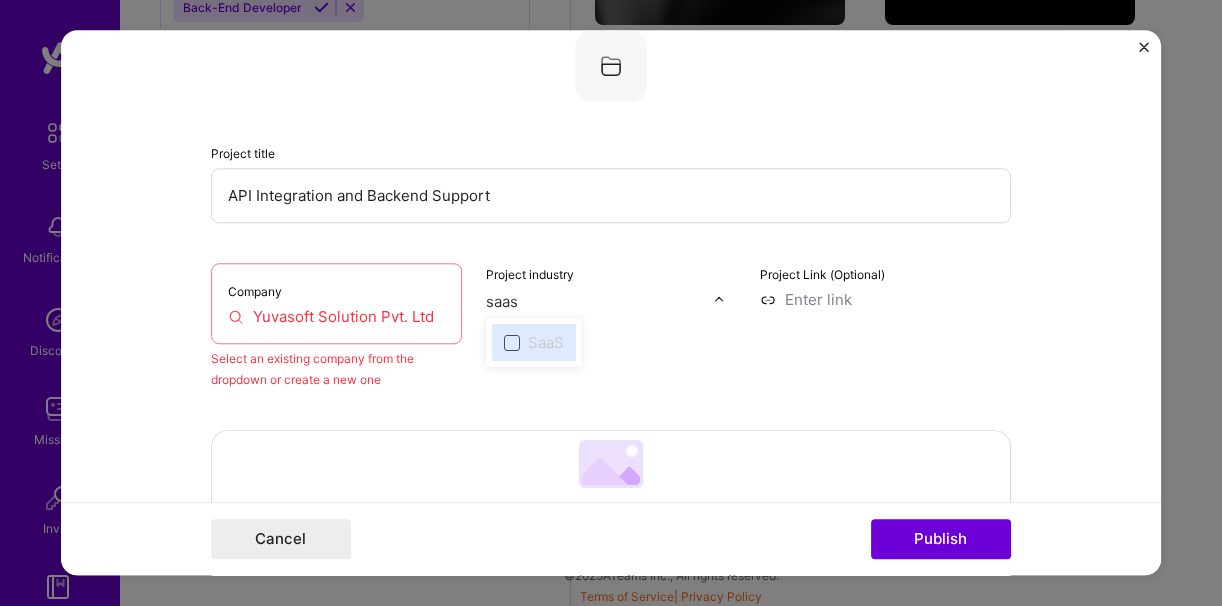 click at bounding box center (512, 343) 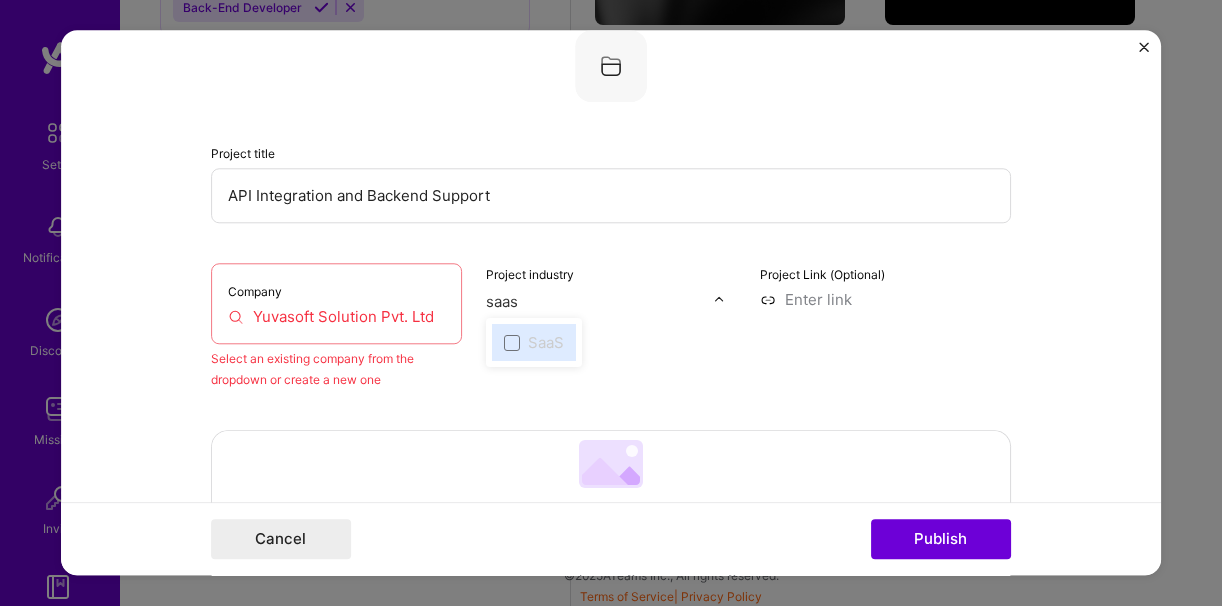 drag, startPoint x: 507, startPoint y: 339, endPoint x: 548, endPoint y: 318, distance: 46.06517 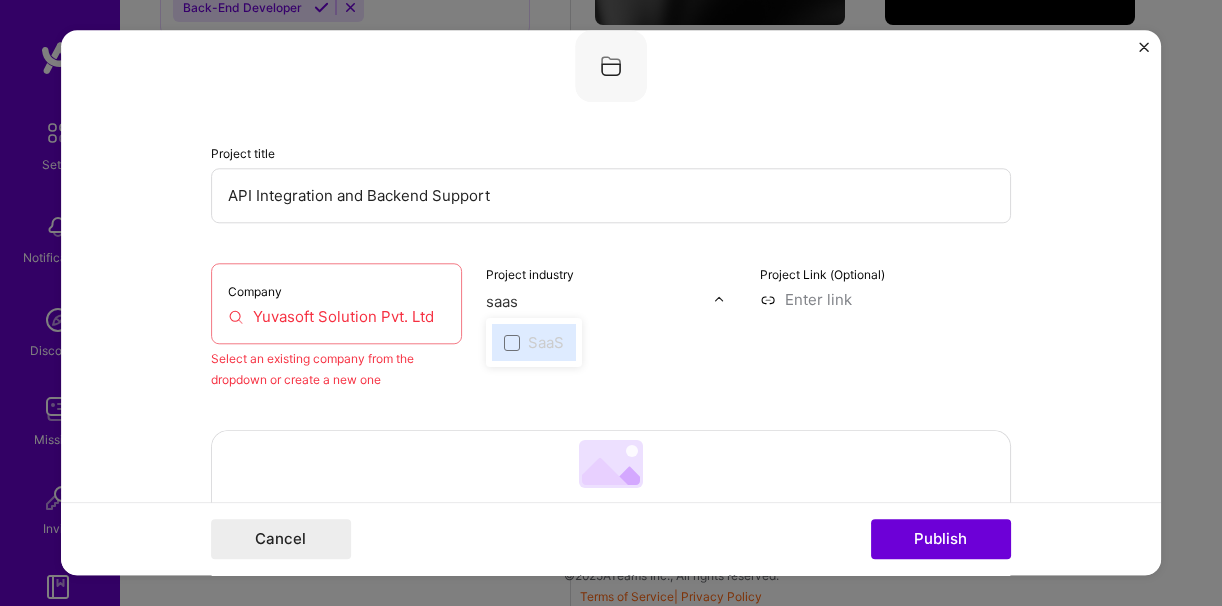 type 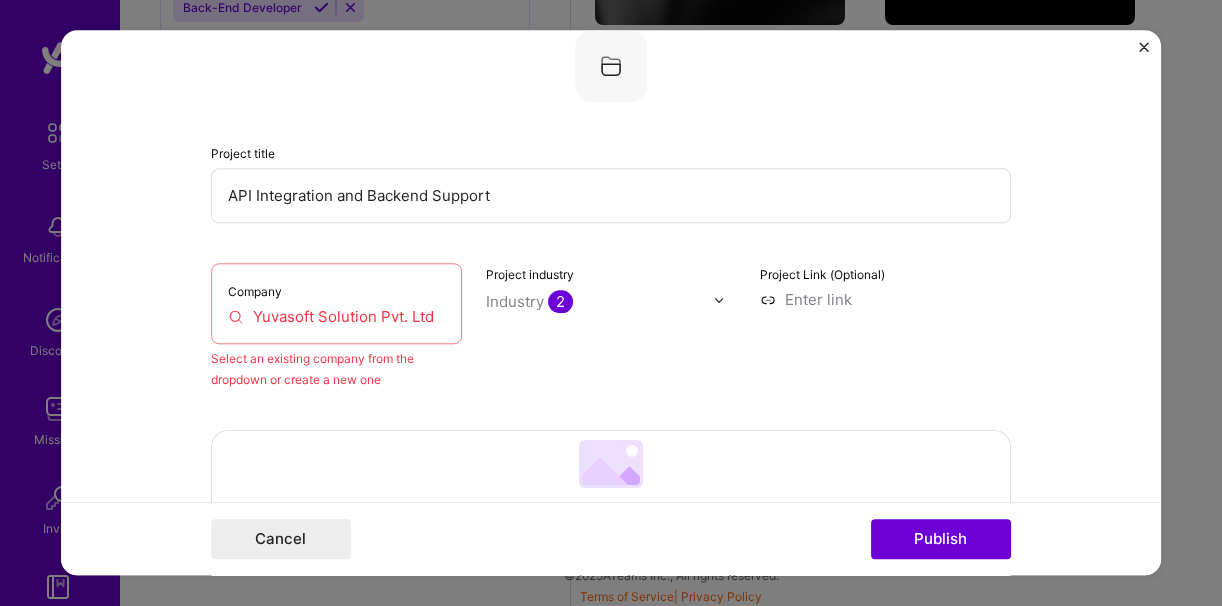 click on "Company Yuvasoft Solution Pvt. Ltd" at bounding box center (336, 303) 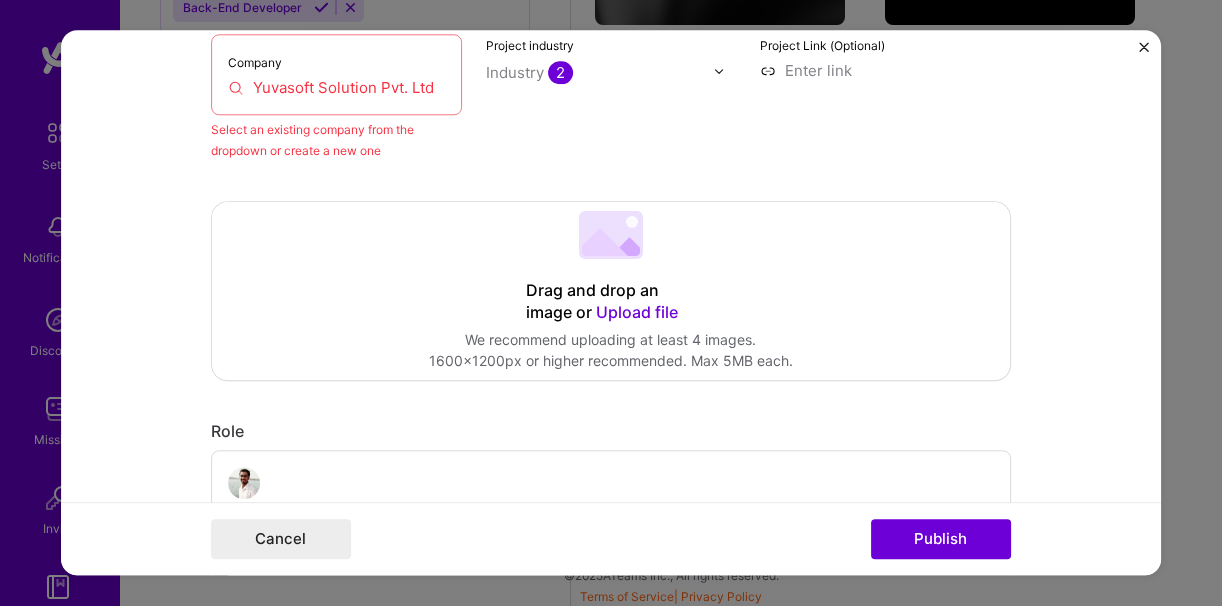 scroll, scrollTop: 611, scrollLeft: 0, axis: vertical 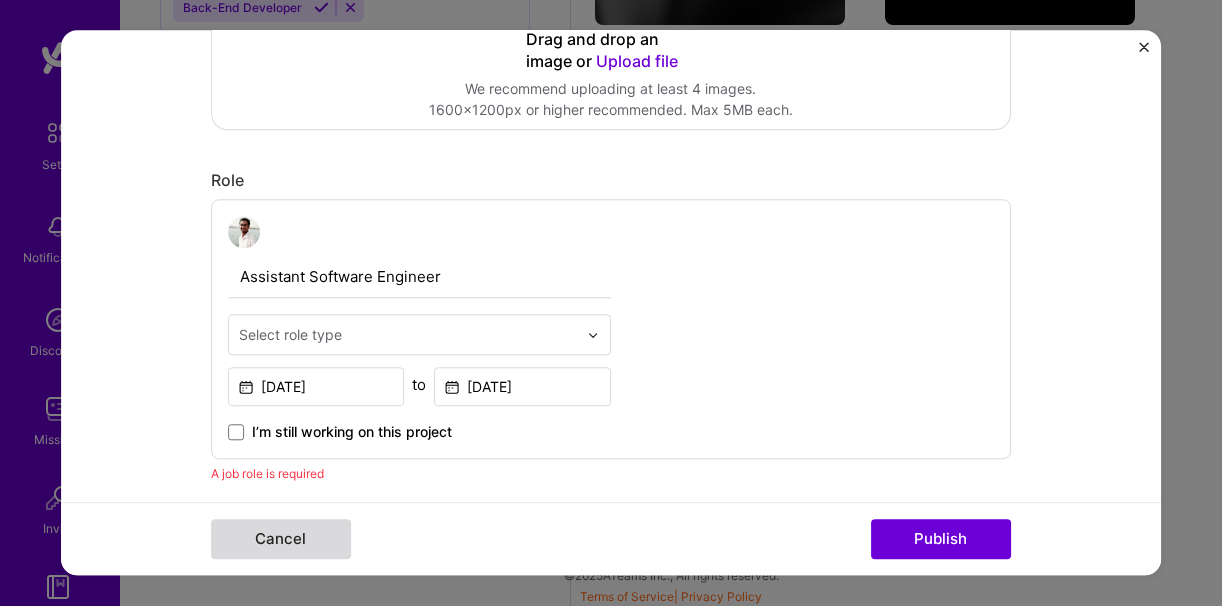 click on "Cancel" at bounding box center [281, 540] 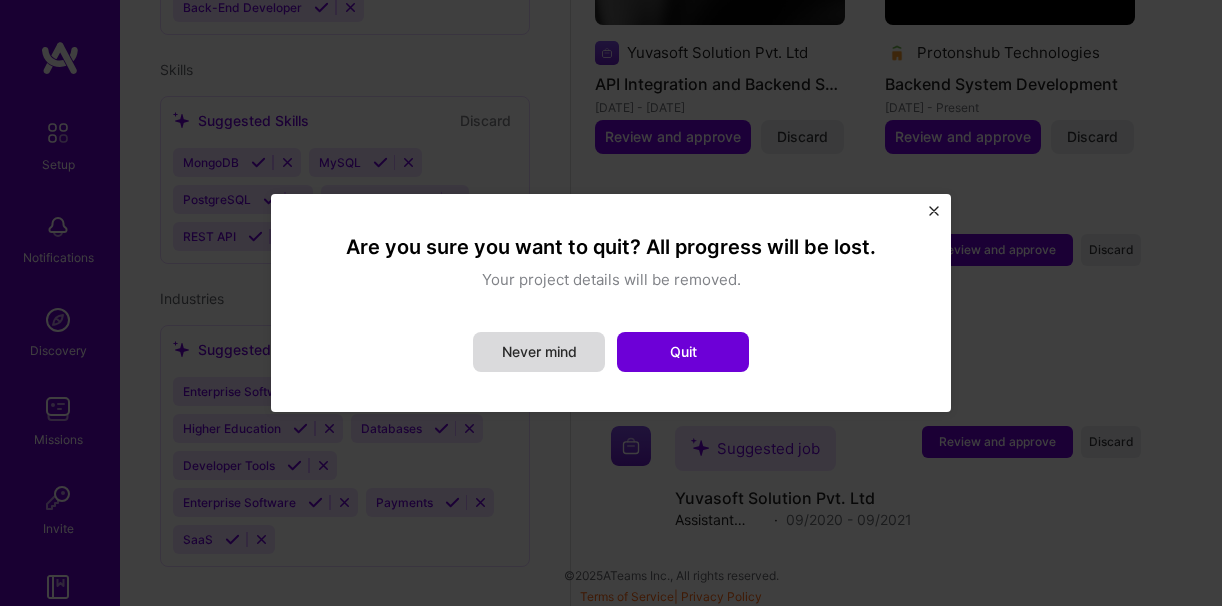 click on "Never mind" at bounding box center [539, 352] 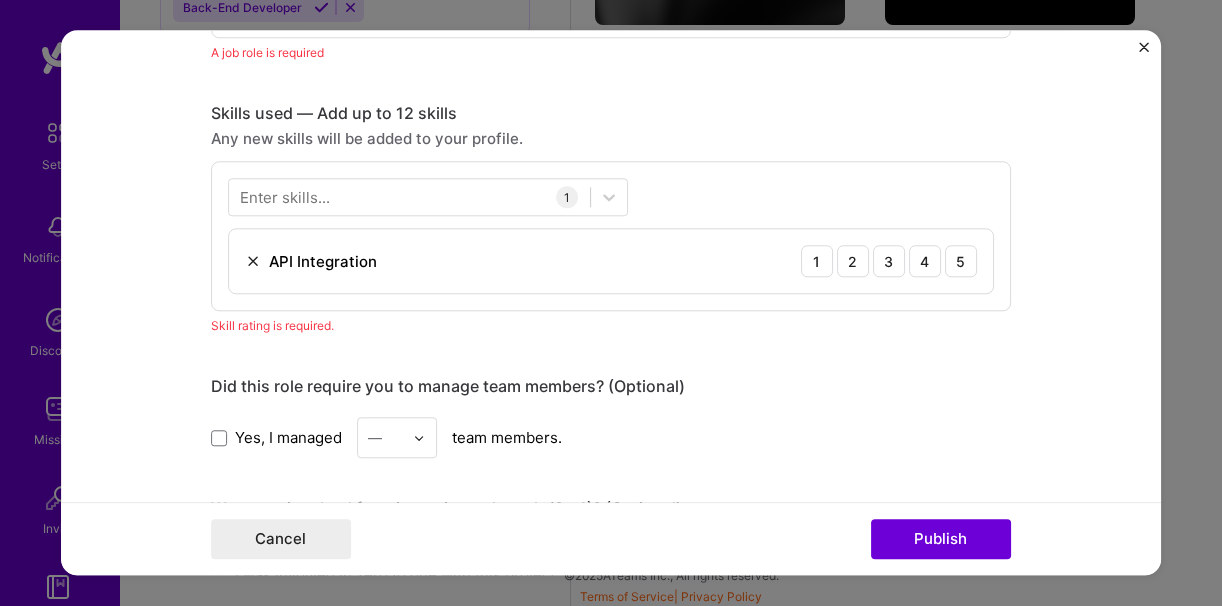 scroll, scrollTop: 1091, scrollLeft: 0, axis: vertical 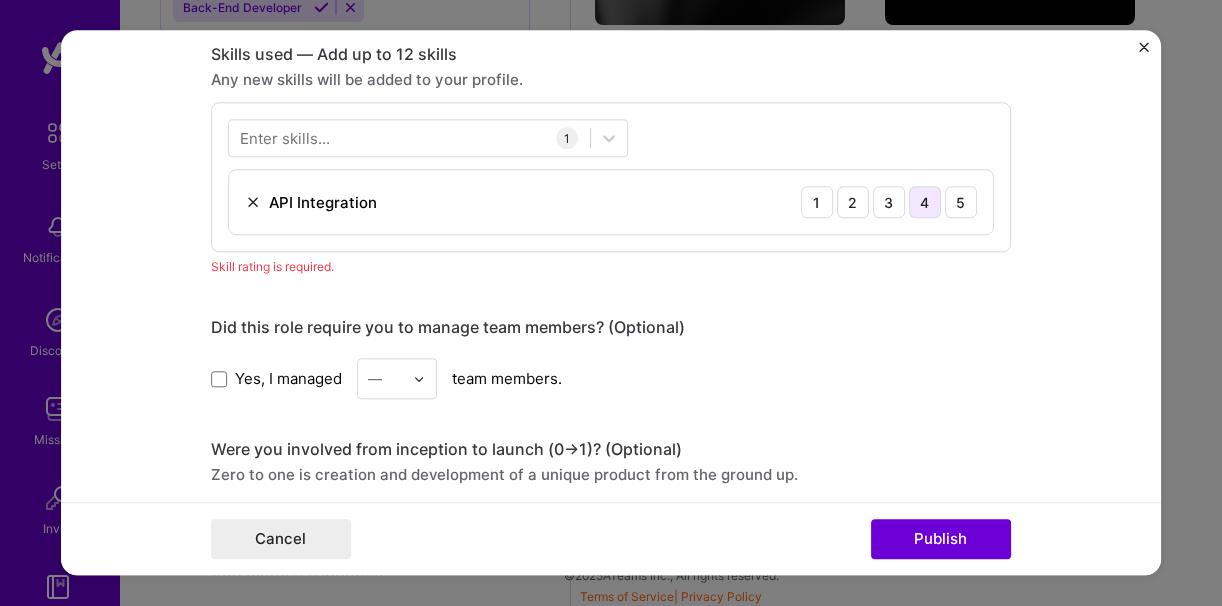 click on "4" at bounding box center (925, 202) 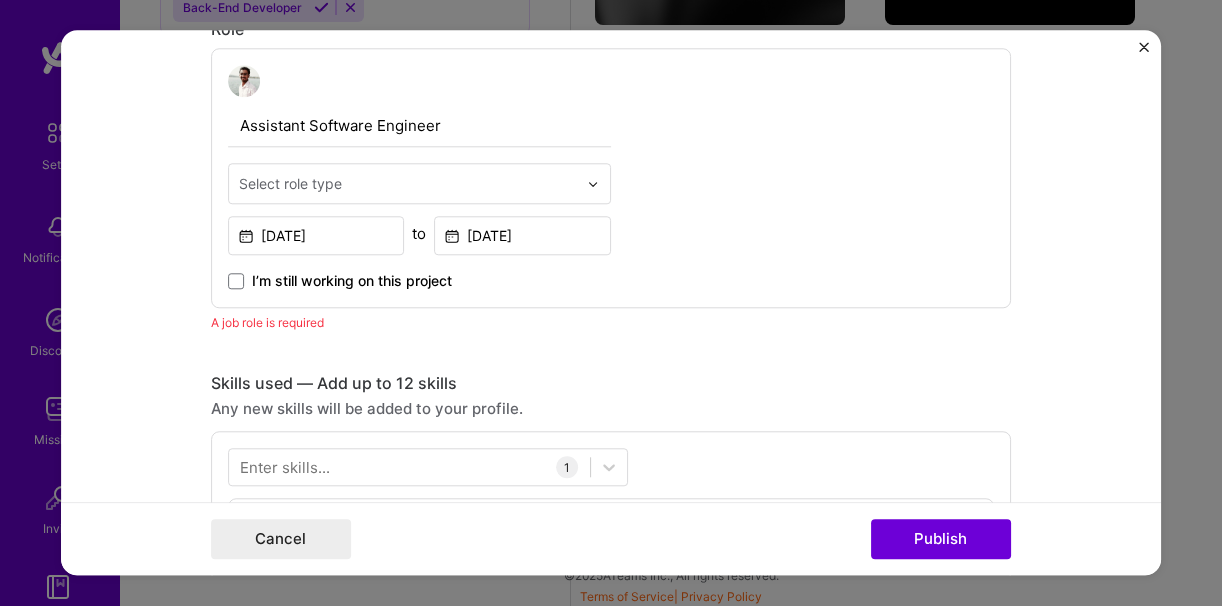 scroll, scrollTop: 731, scrollLeft: 0, axis: vertical 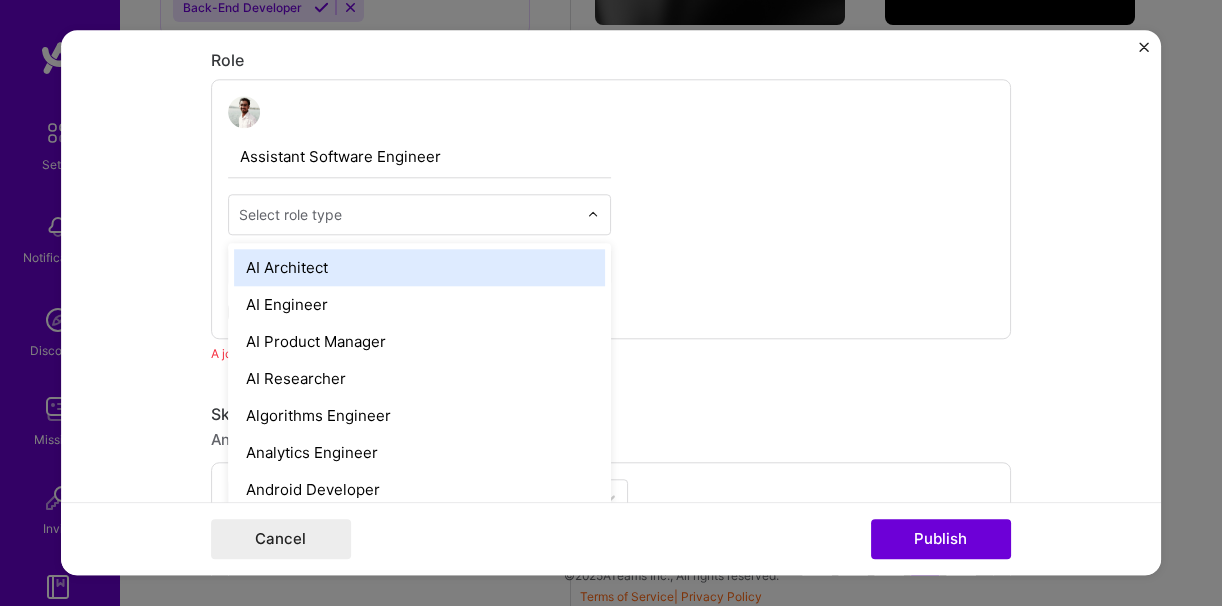 click on "Select role type" at bounding box center (408, 214) 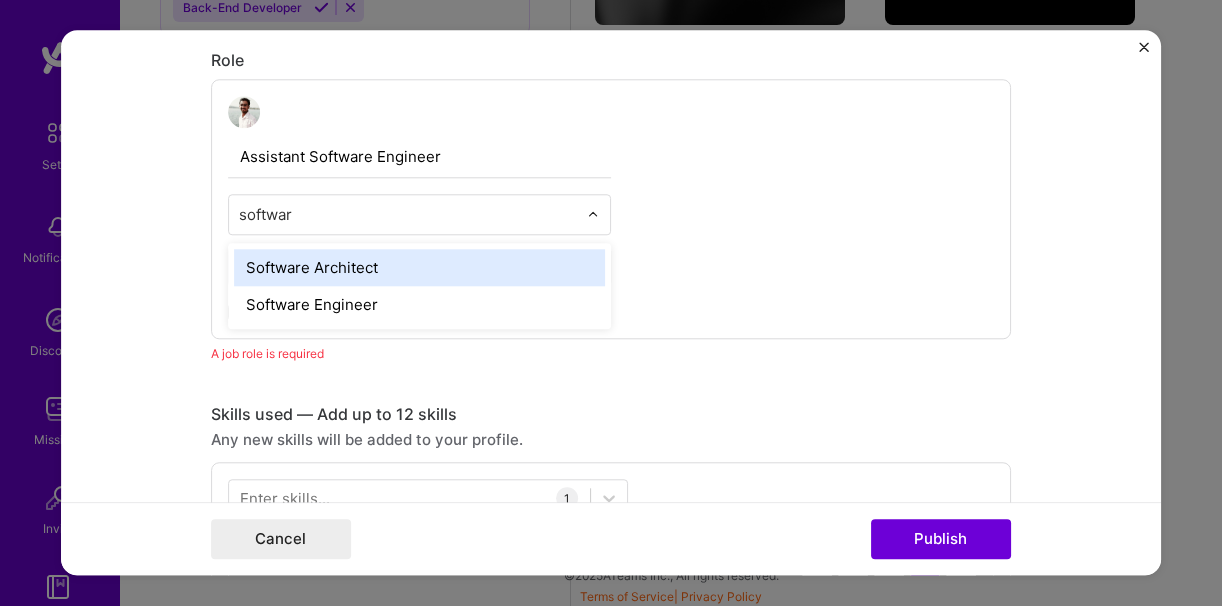 type on "software" 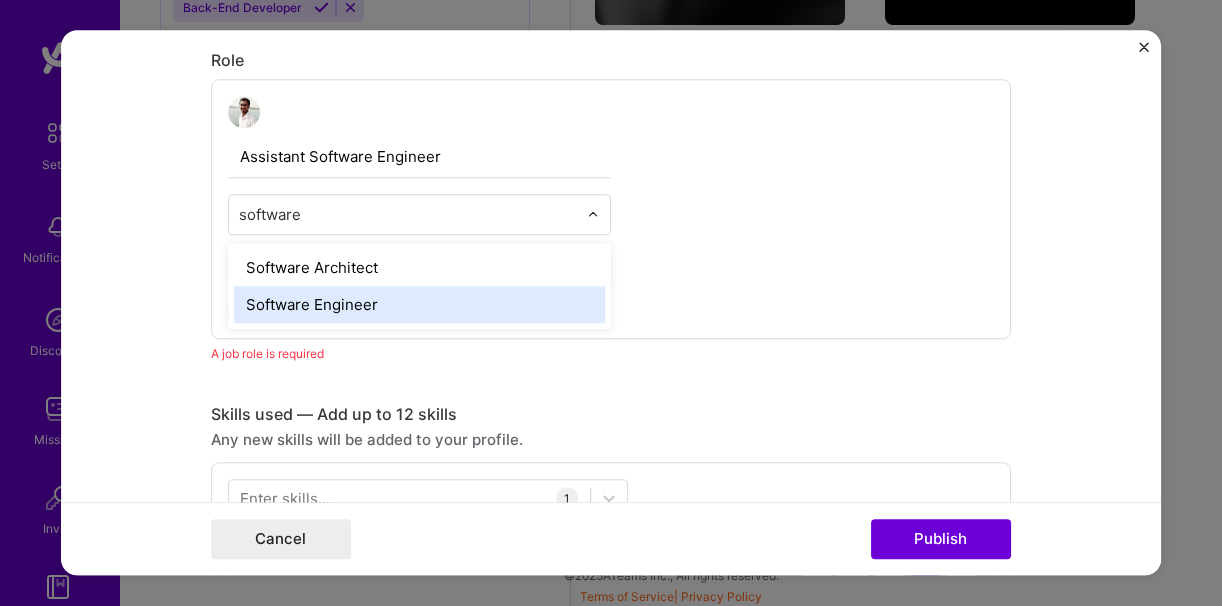 click on "Software Engineer" at bounding box center (419, 304) 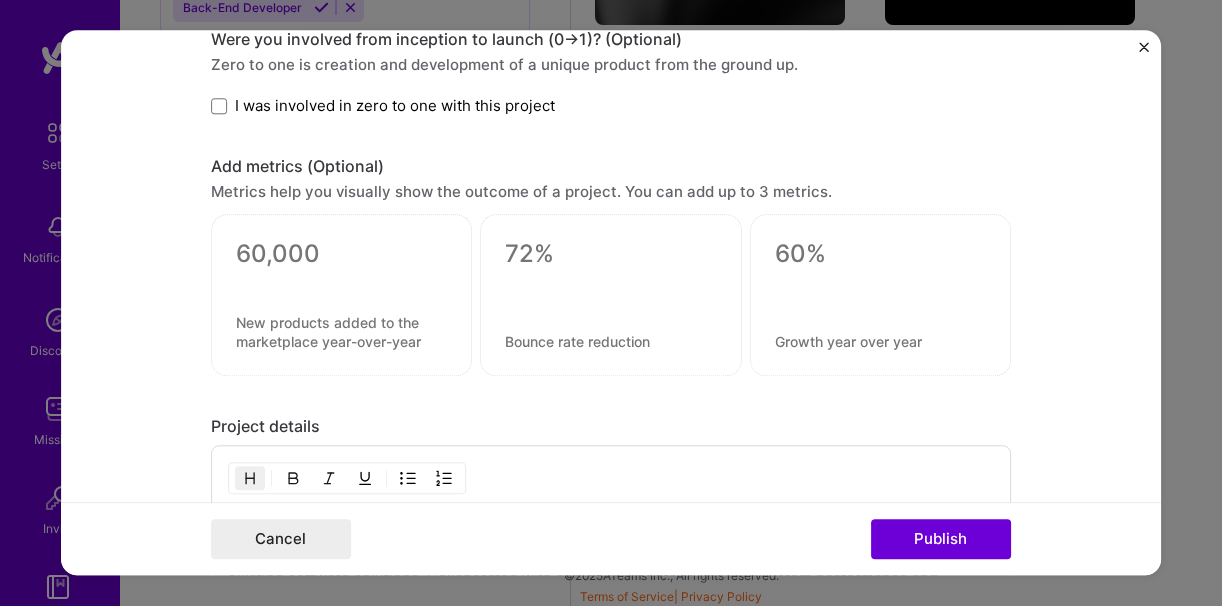 scroll, scrollTop: 1331, scrollLeft: 0, axis: vertical 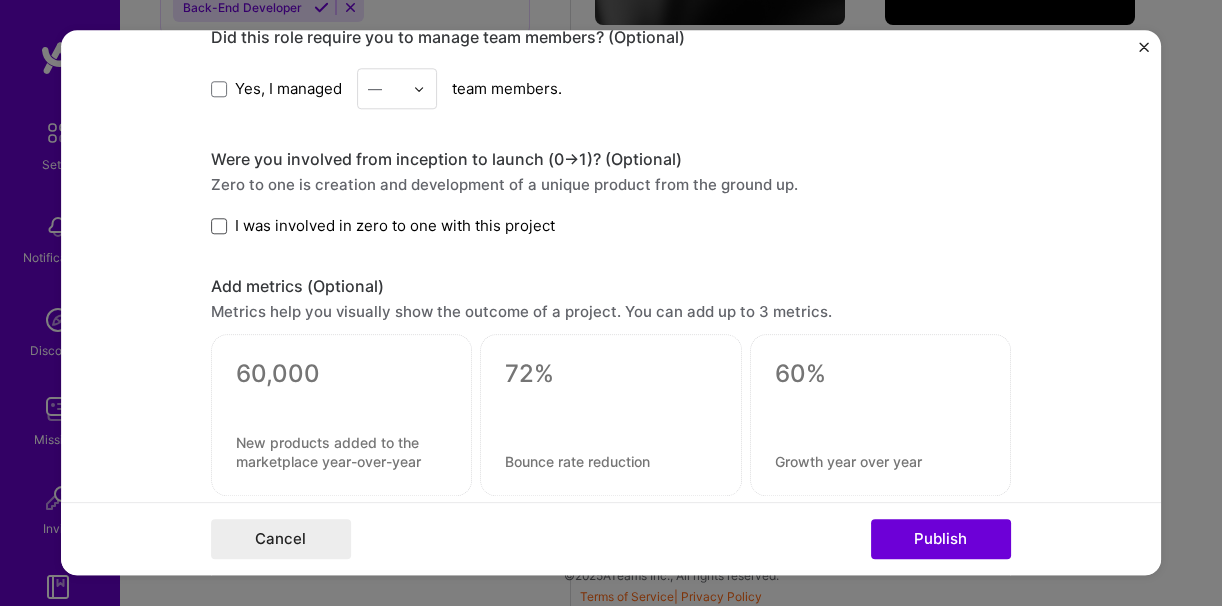 click at bounding box center (219, 226) 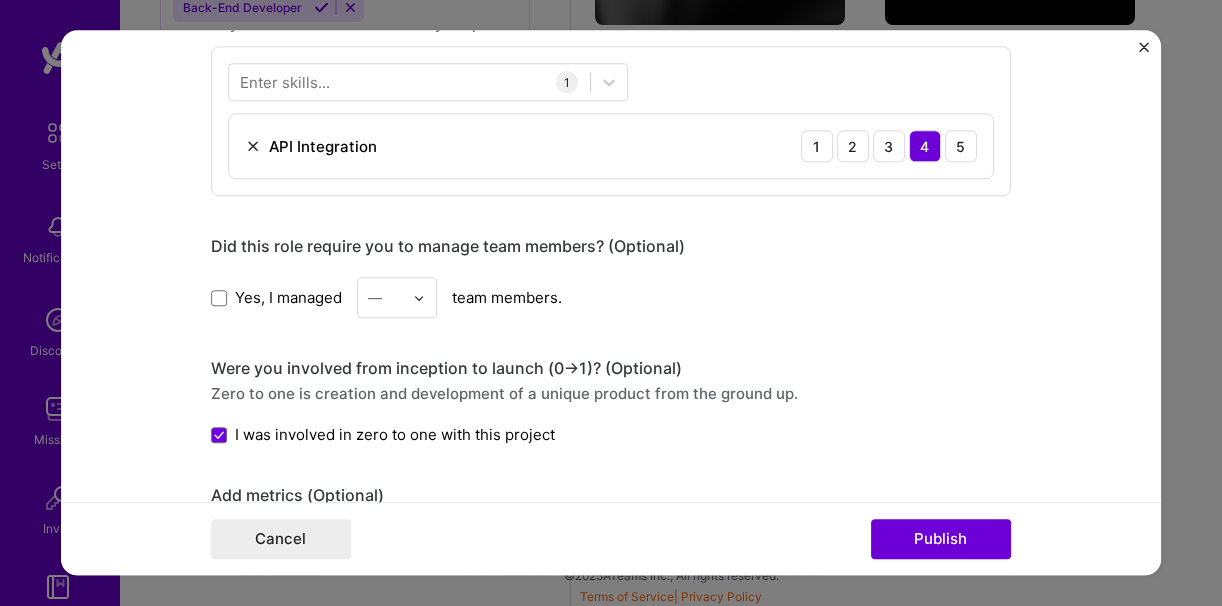 scroll, scrollTop: 1091, scrollLeft: 0, axis: vertical 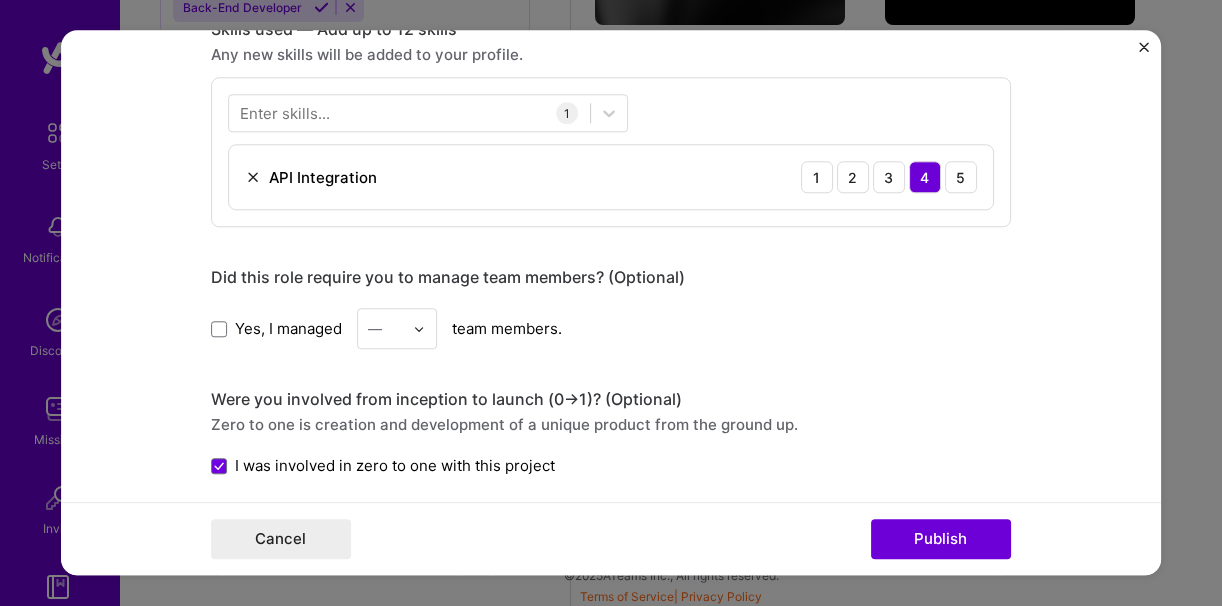 click on "Did this role require you to manage team members? (Optional)" at bounding box center [611, 277] 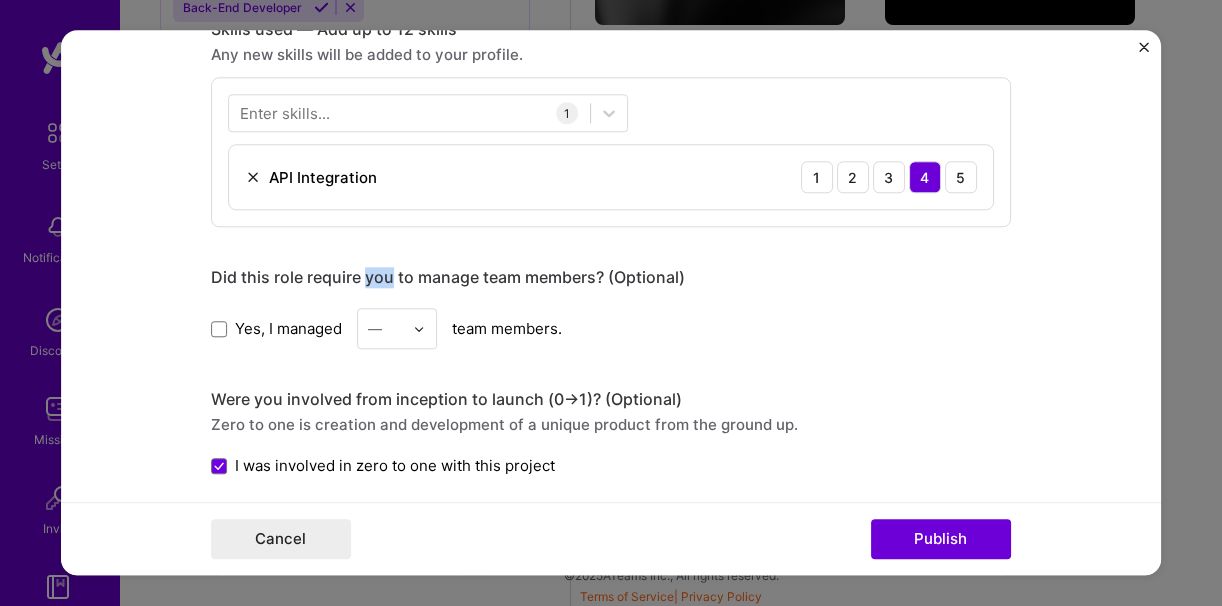click on "Did this role require you to manage team members? (Optional)" at bounding box center [611, 277] 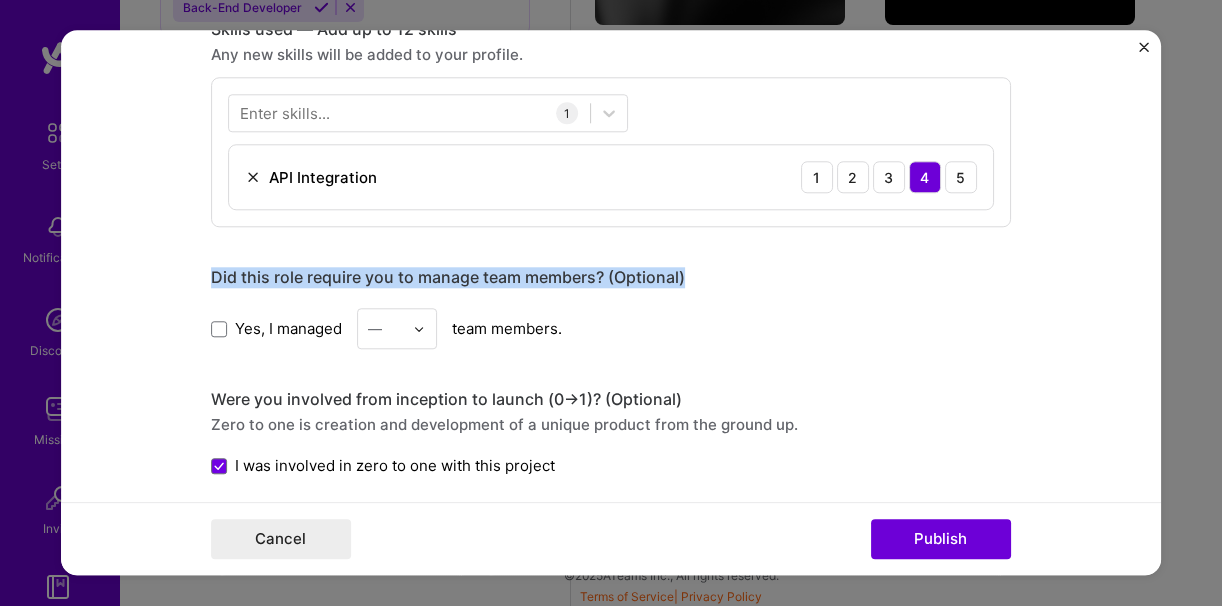 click on "Did this role require you to manage team members? (Optional)" at bounding box center (611, 277) 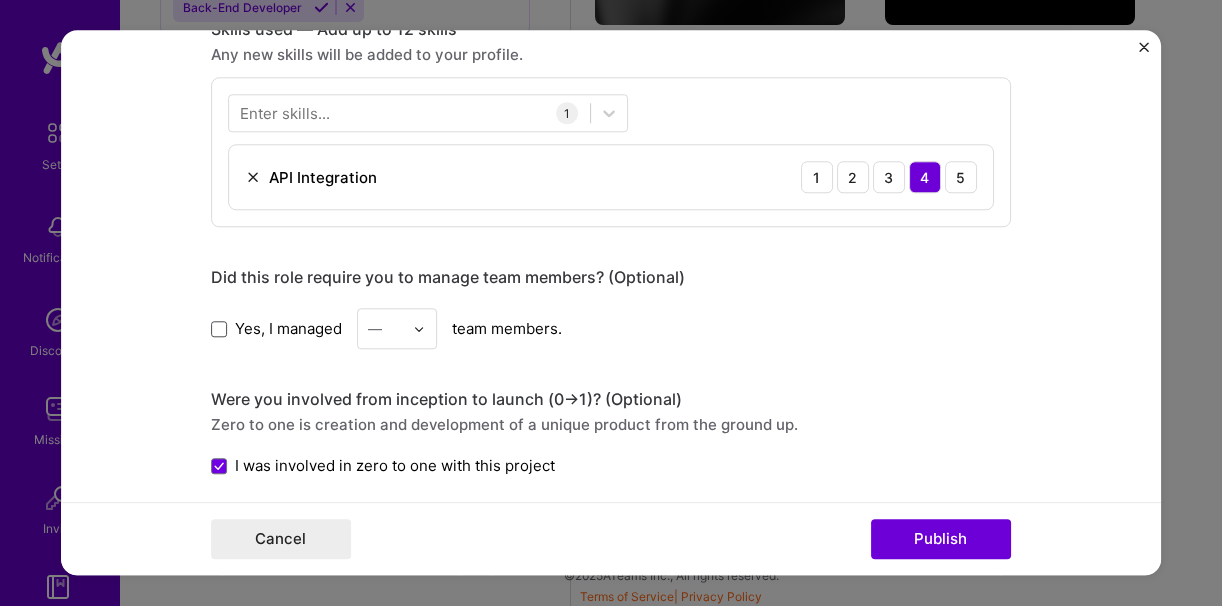 click on "Editing suggested project This project is suggested based on your LinkedIn, resume or [DOMAIN_NAME] activity. Project title API Integration and Backend Support Company Yuvasoft Solution Pvt. Ltd
Select an existing company from the dropdown or create a new one Project industry Industry 2 Project Link (Optional)
Drag and drop an image or   Upload file Upload file We recommend uploading at least 4 images. 1600x1200px or higher recommended. Max 5MB each. Role Assistant Software Engineer Software Engineer [DATE]
to [DATE]
I’m still working on this project Skills used — Add up to 12 skills Any new skills will be added to your profile. Enter skills... 1 API Integration 1 2 3 4 5 Did this role require you to manage team members? (Optional) Yes, I managed — team members. Were you involved from inception to launch (0  ->  1)? (Optional) I was involved in zero to one with this project   /" at bounding box center (611, 302) 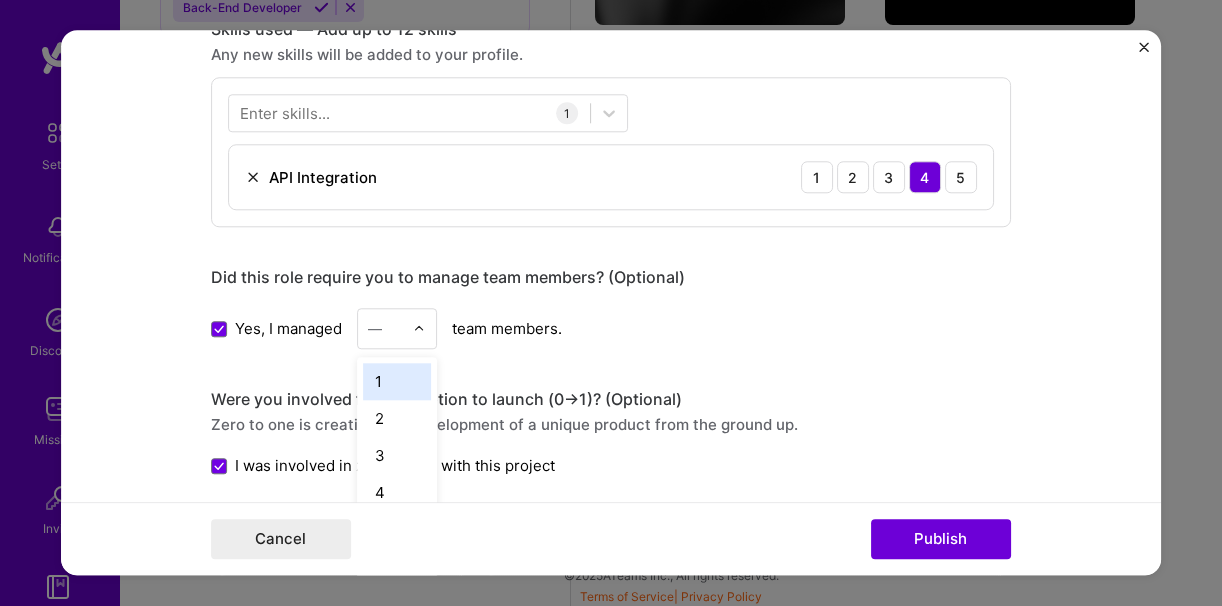 click at bounding box center (385, 328) 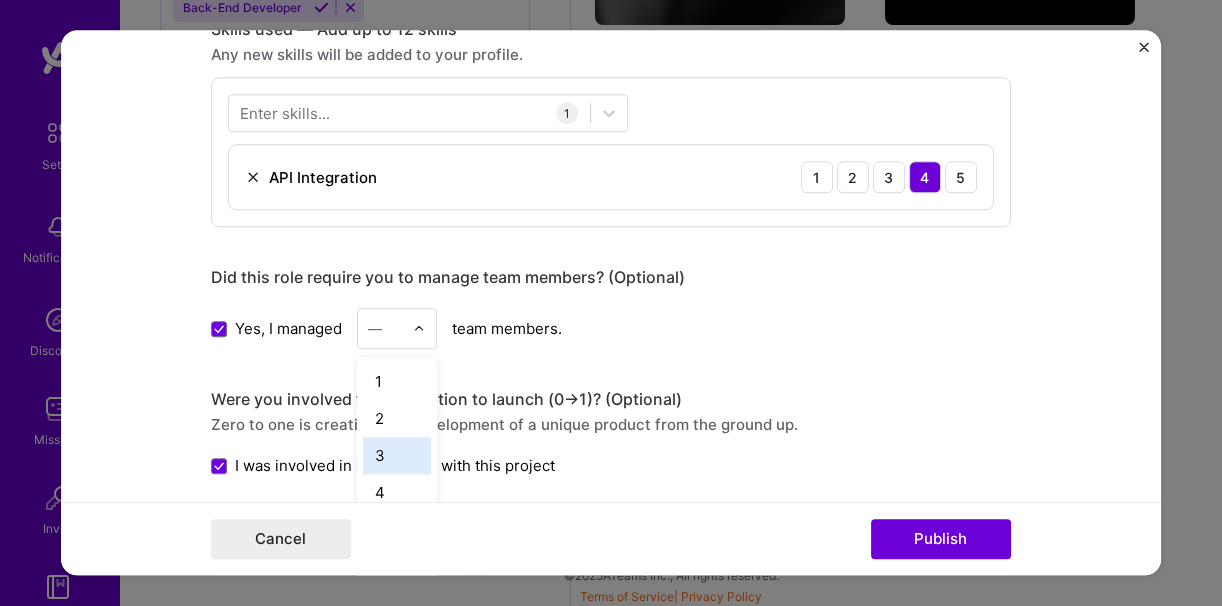 click on "3" at bounding box center [397, 455] 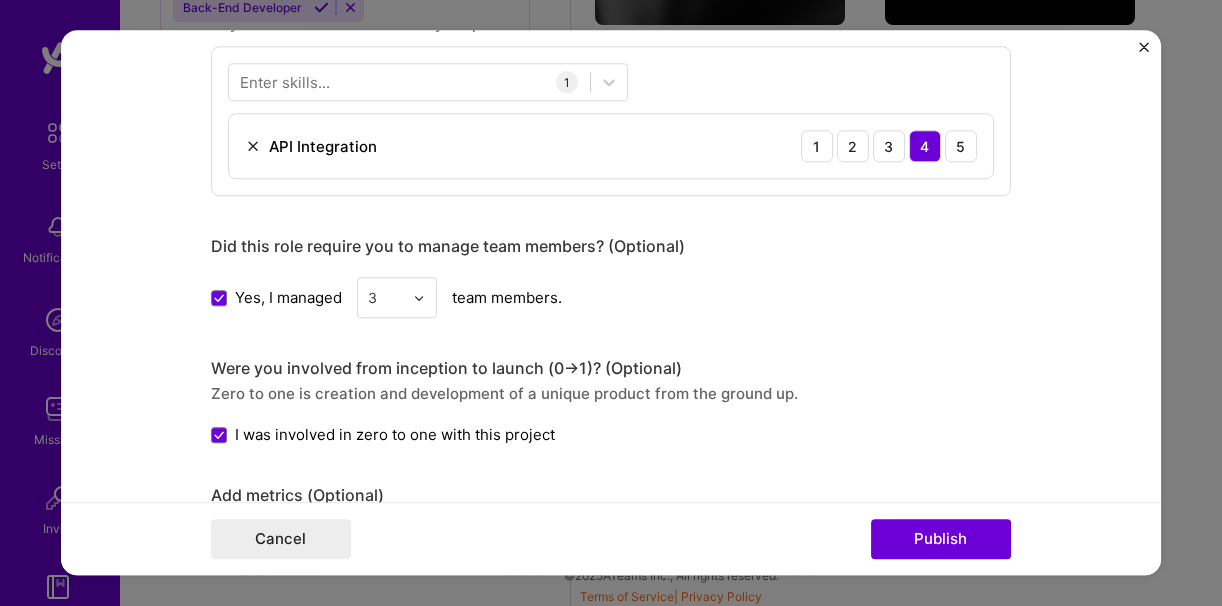 scroll, scrollTop: 1129, scrollLeft: 0, axis: vertical 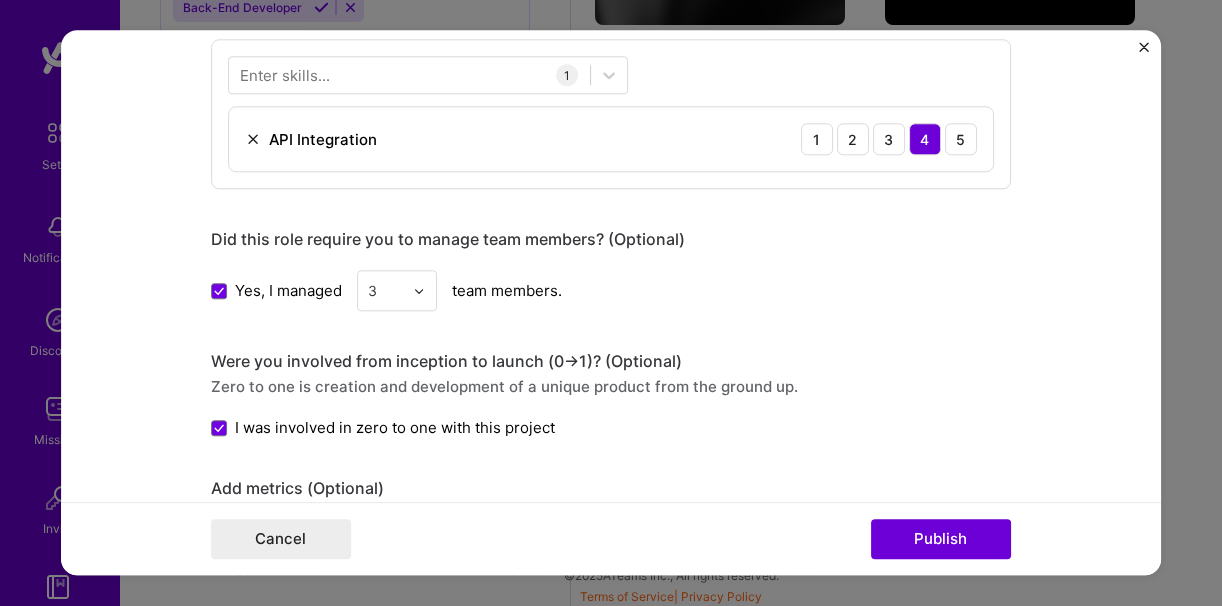 click 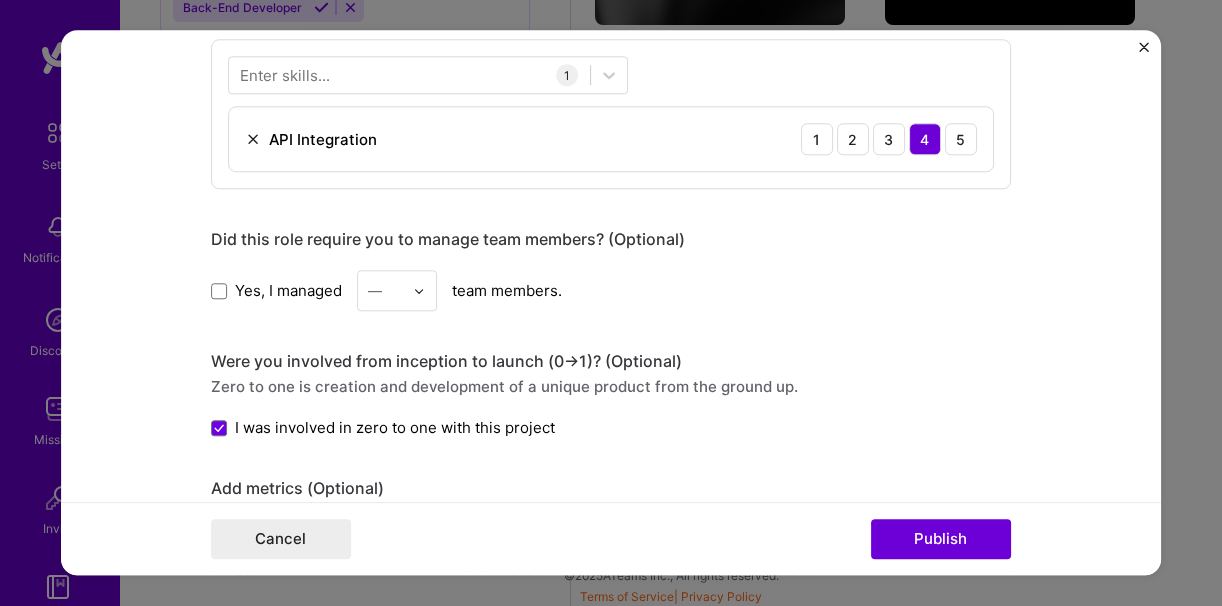 scroll, scrollTop: 1609, scrollLeft: 0, axis: vertical 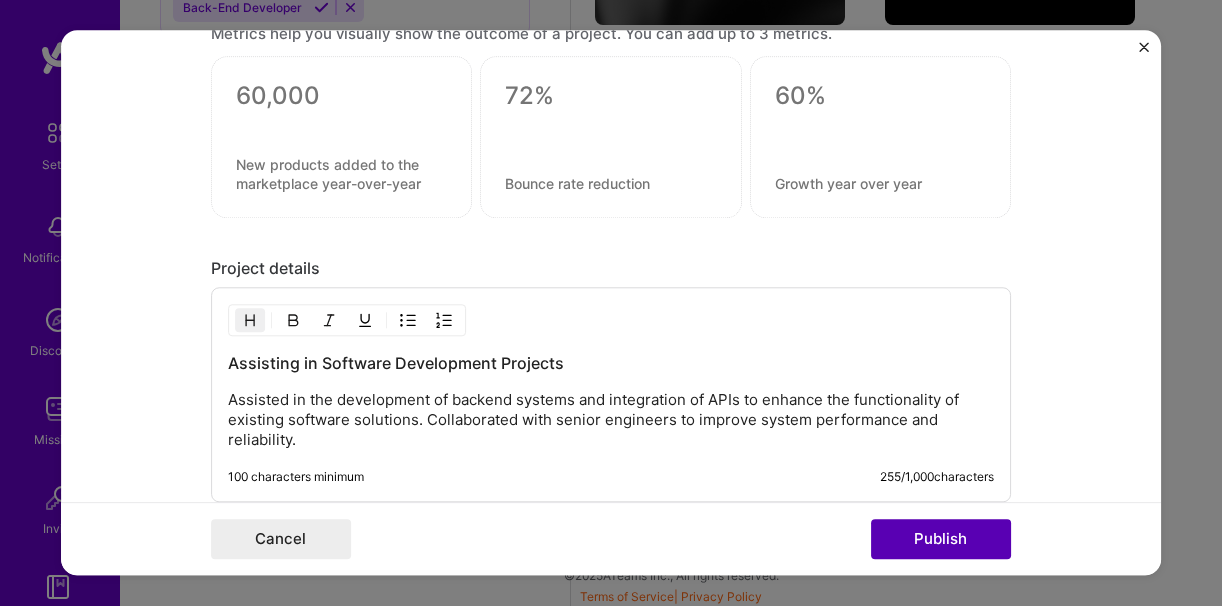 click on "Publish" at bounding box center [941, 540] 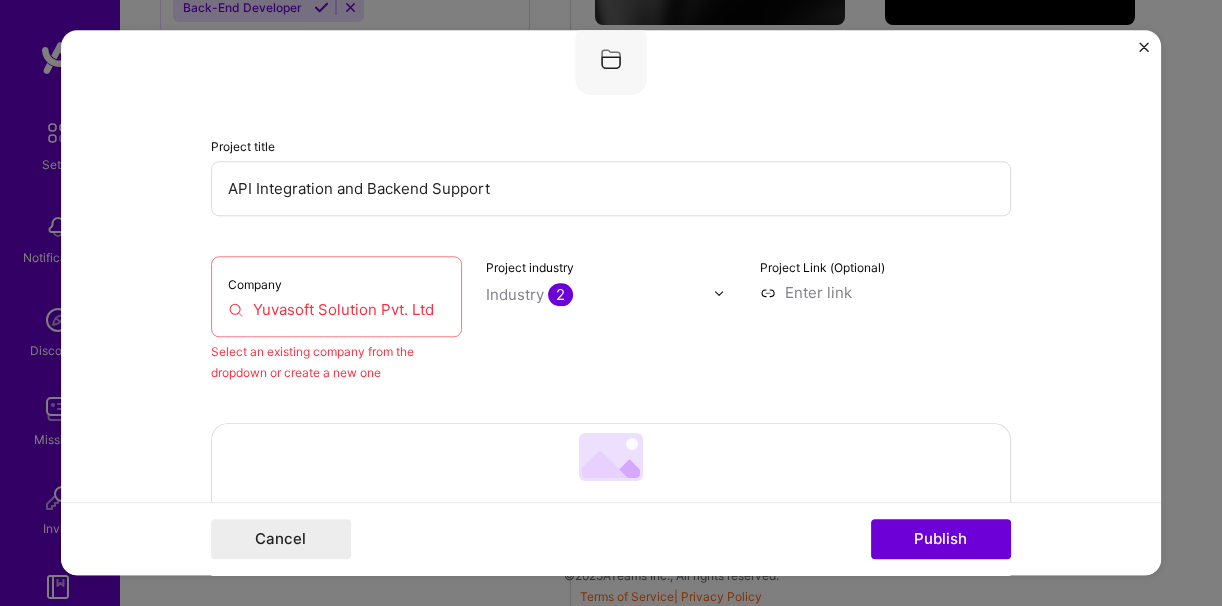 scroll, scrollTop: 131, scrollLeft: 0, axis: vertical 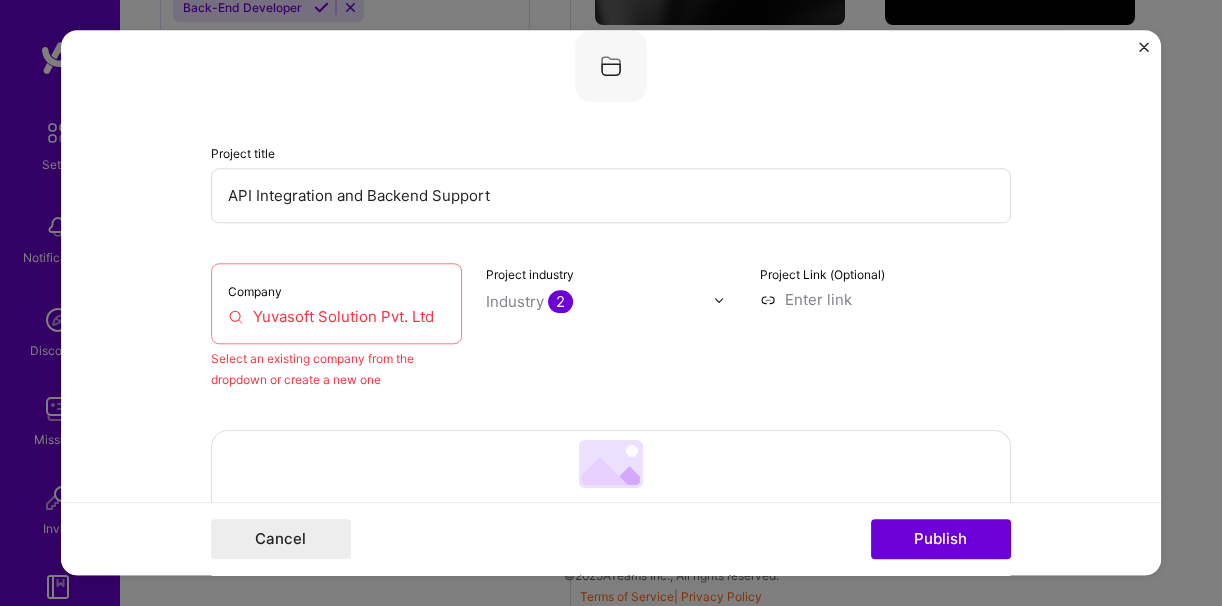click on "Yuvasoft Solution Pvt. Ltd" at bounding box center [336, 316] 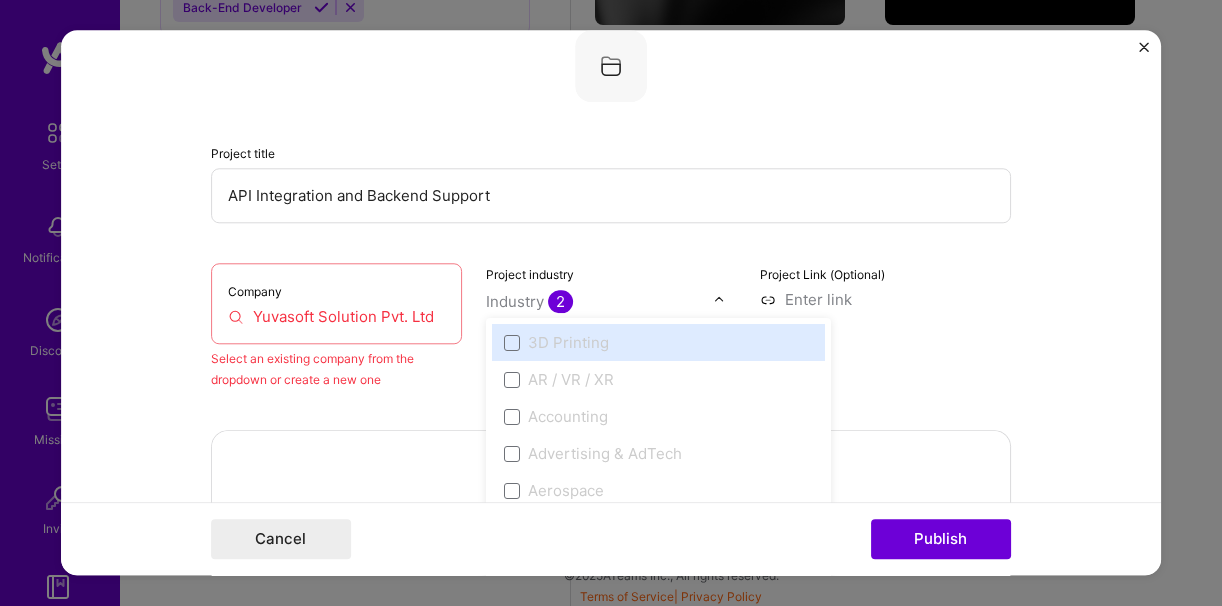 click on "Company Yuvasoft Solution Pvt. Ltd" at bounding box center (336, 303) 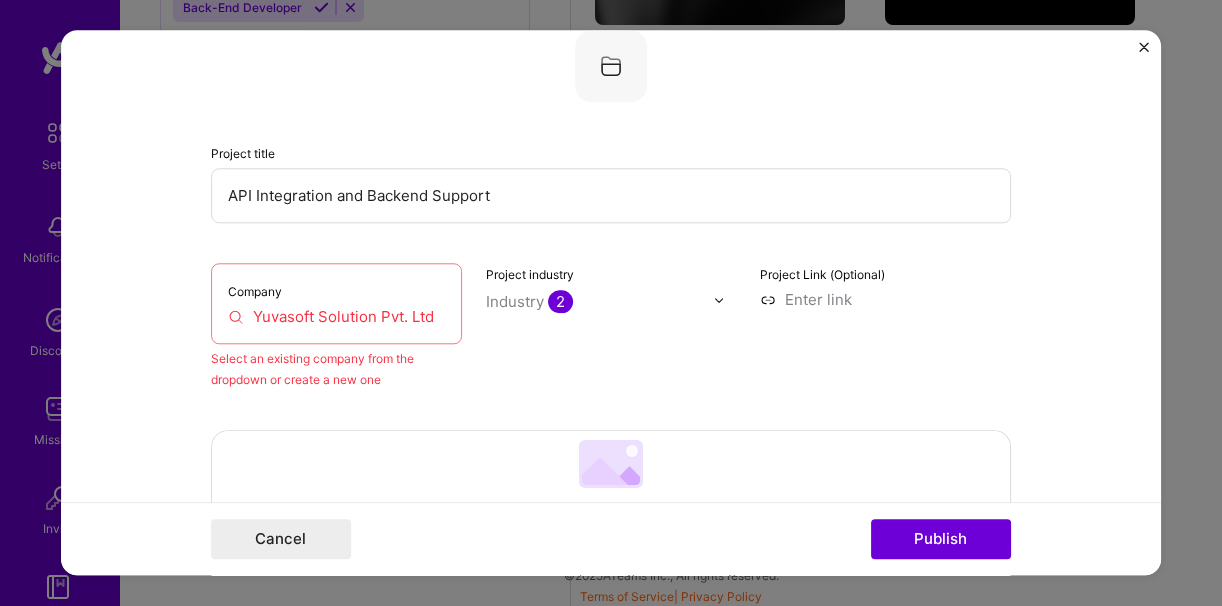 click on "Yuvasoft Solution Pvt. Ltd" at bounding box center (336, 316) 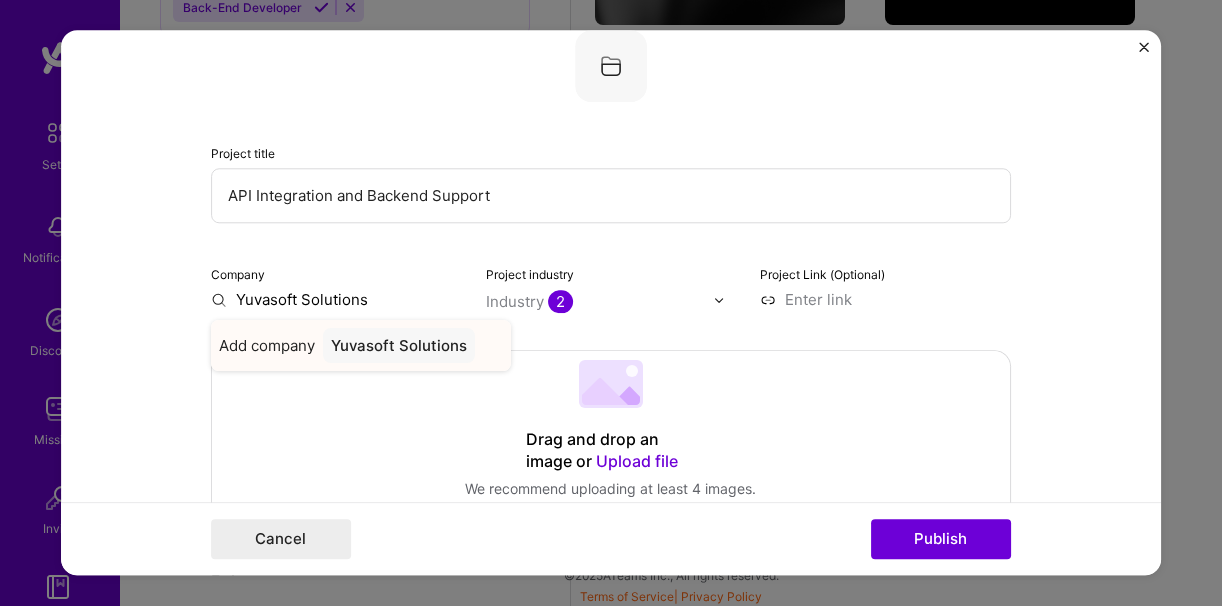 type on "Yuvasoft Solutions" 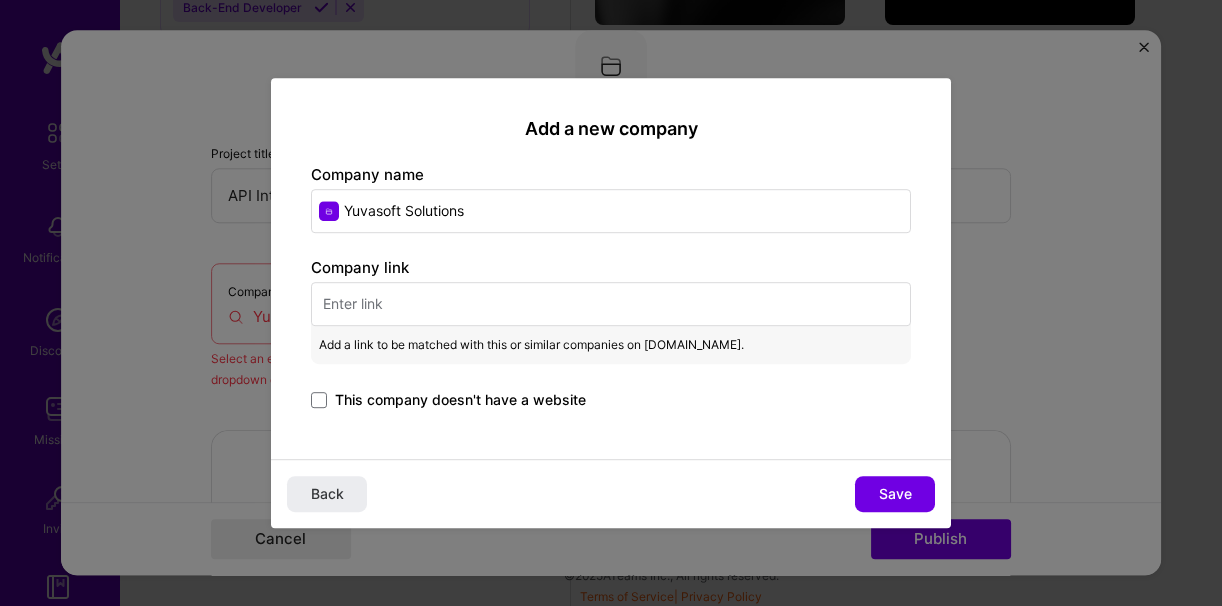 click at bounding box center (611, 304) 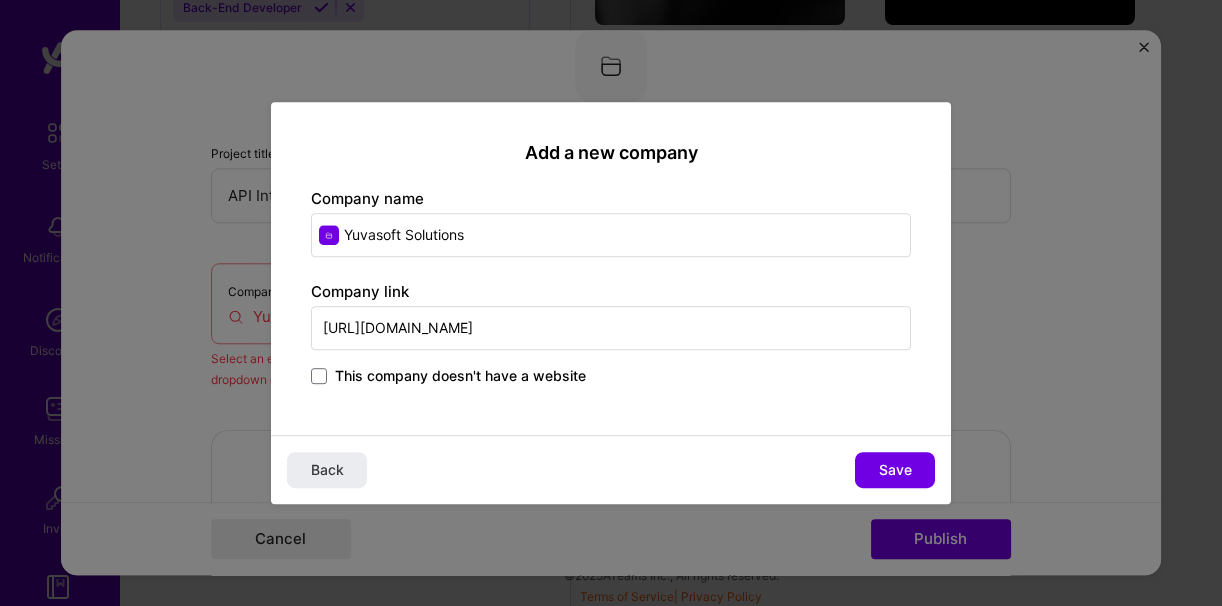 type on "[URL][DOMAIN_NAME]" 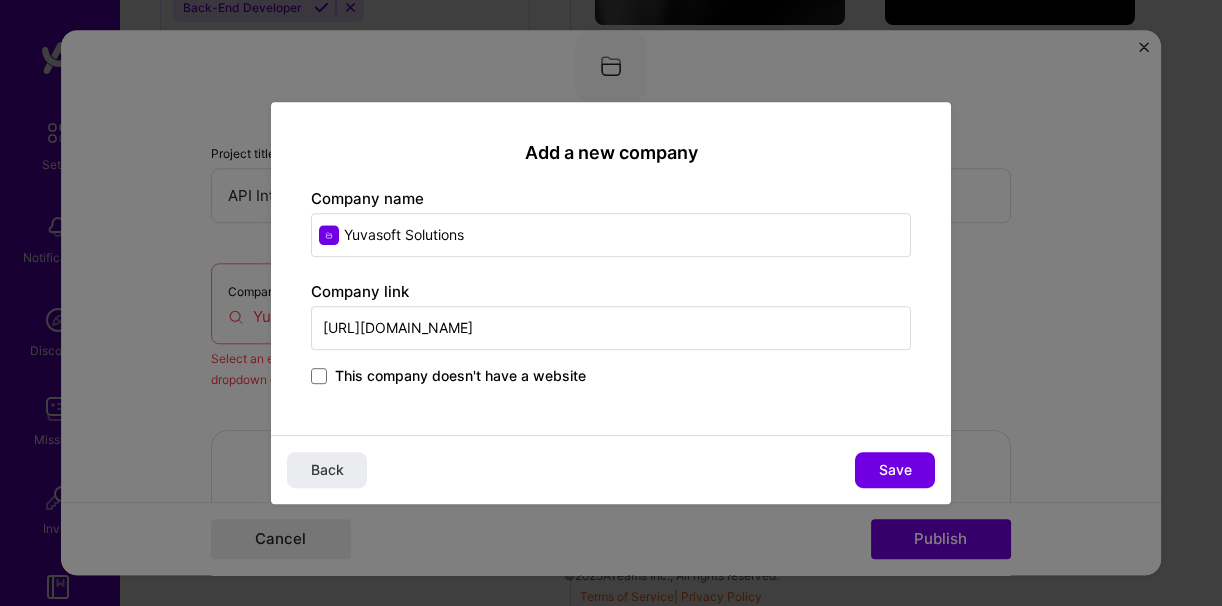 click on "Yuvasoft Solutions" at bounding box center (611, 235) 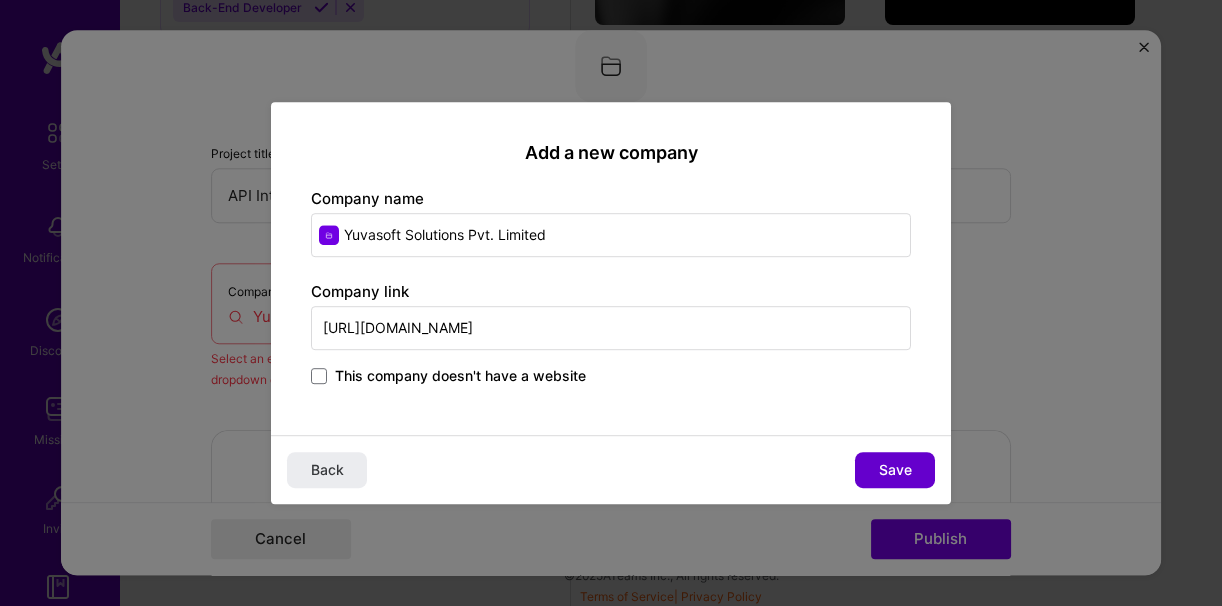 type on "Yuvasoft Solutions Pvt. Limited" 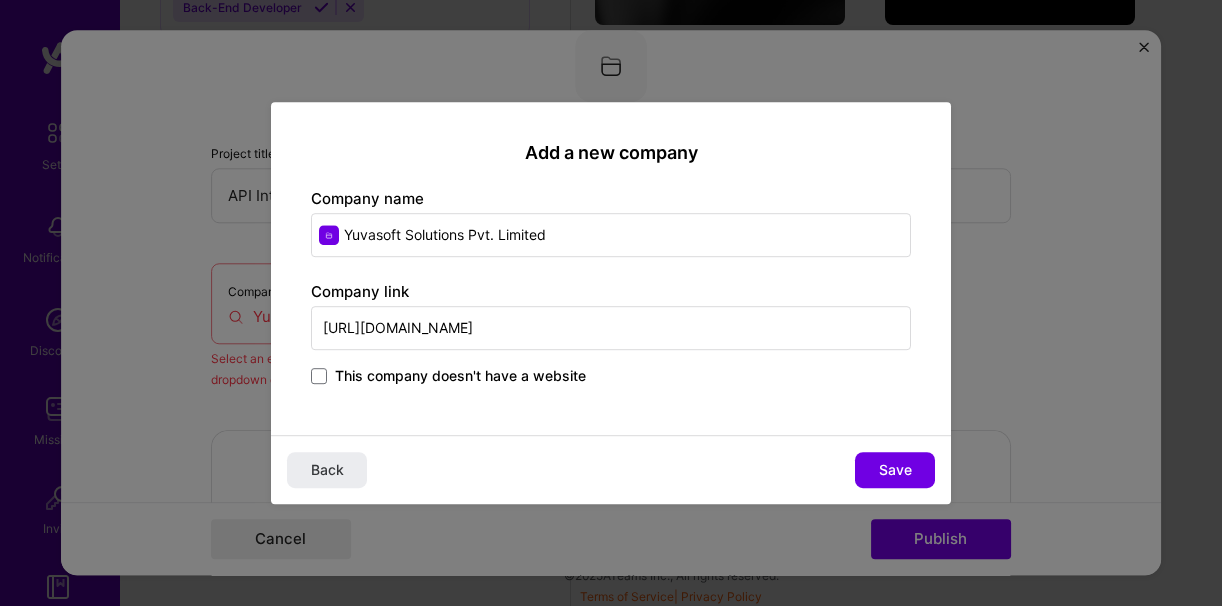 click on "Save" at bounding box center (895, 470) 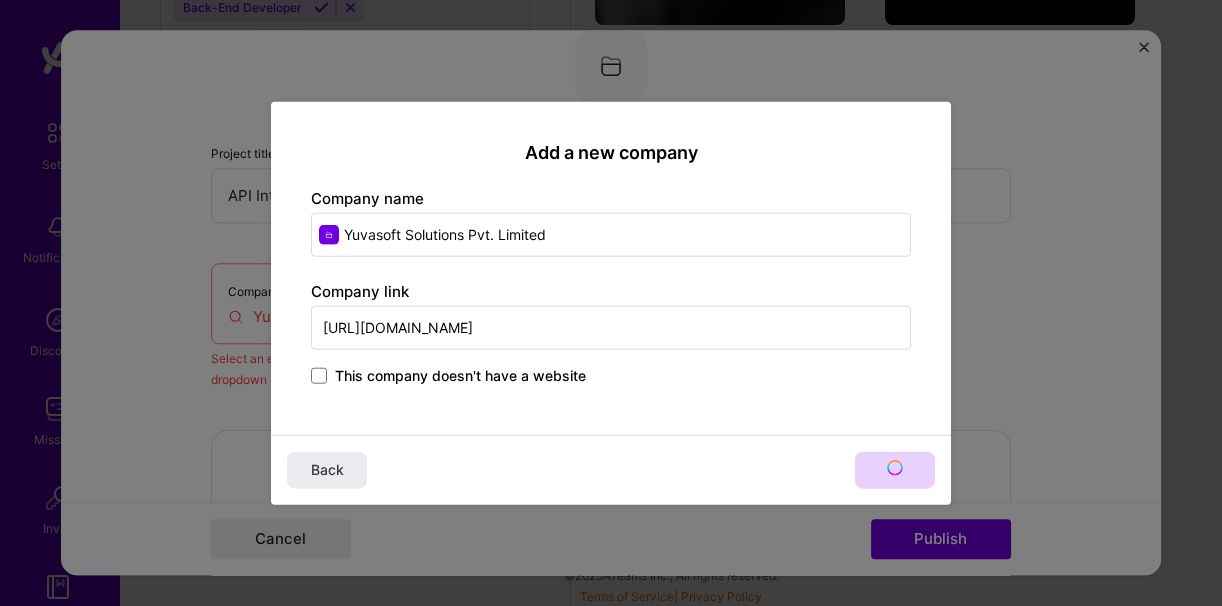 type on "Yuvasoft Solutions Pvt. Limited" 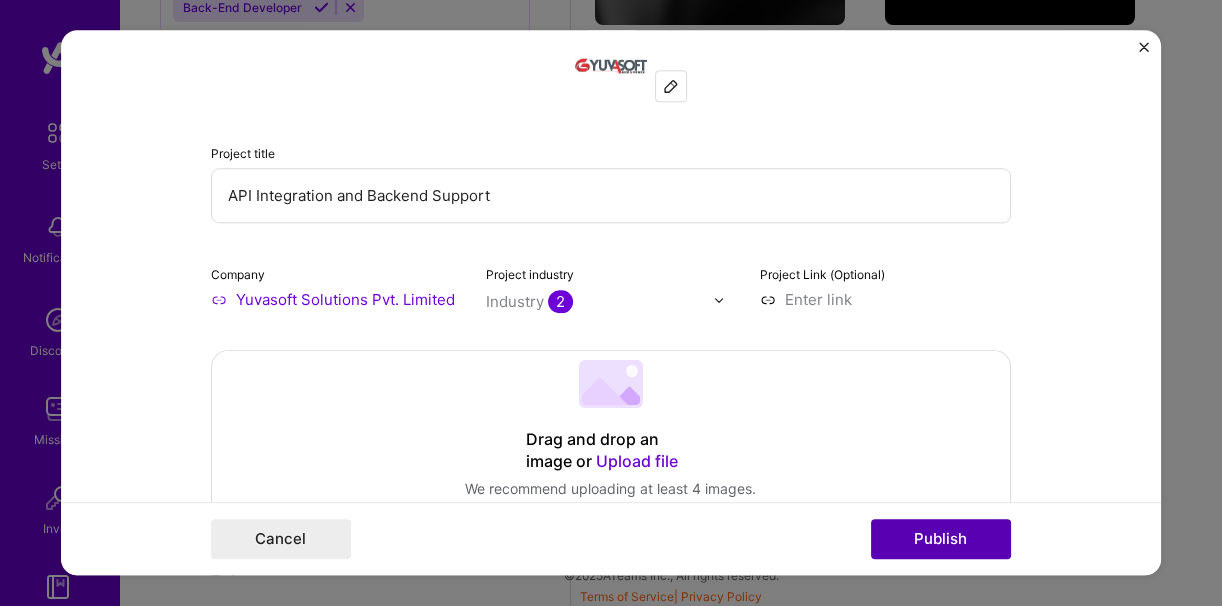 click on "Publish" at bounding box center [941, 540] 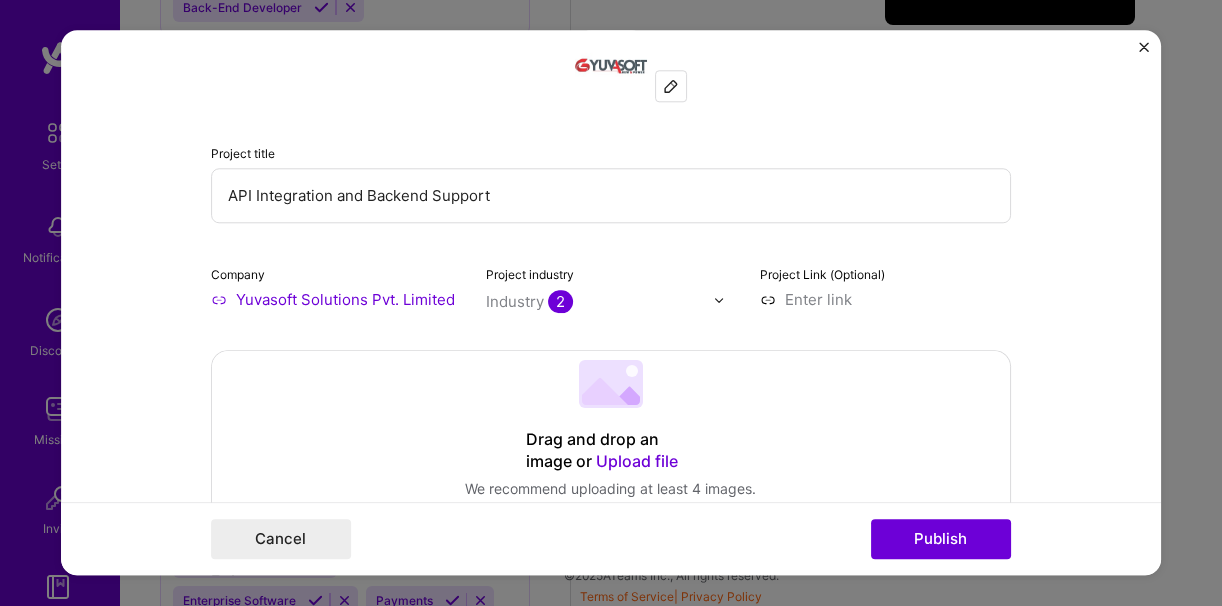 type 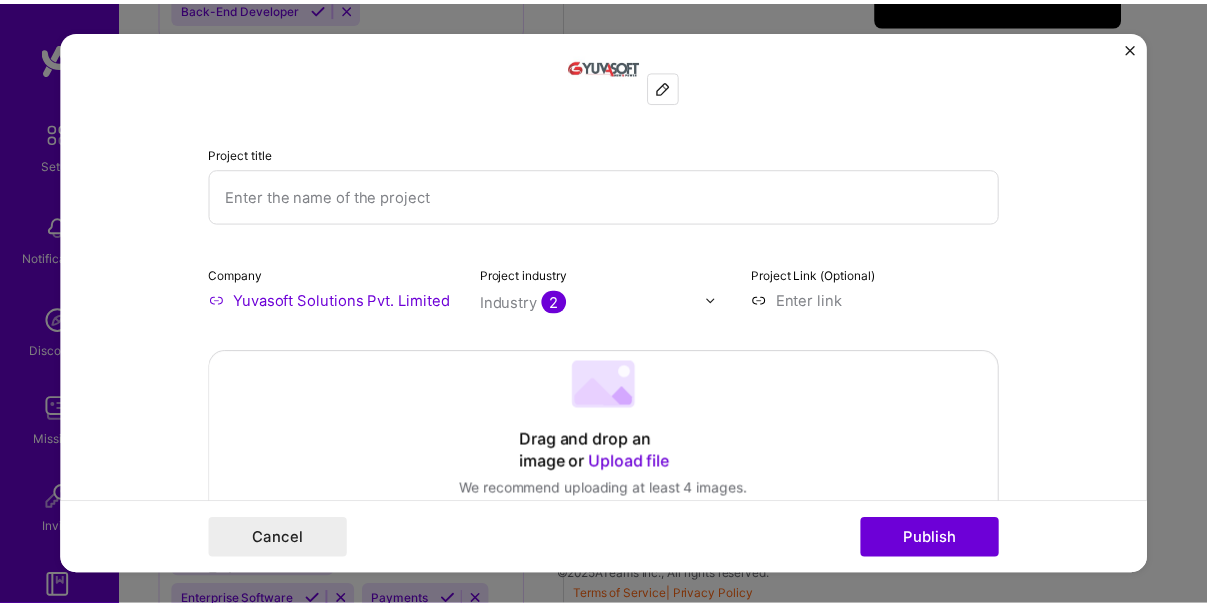 scroll, scrollTop: 40, scrollLeft: 0, axis: vertical 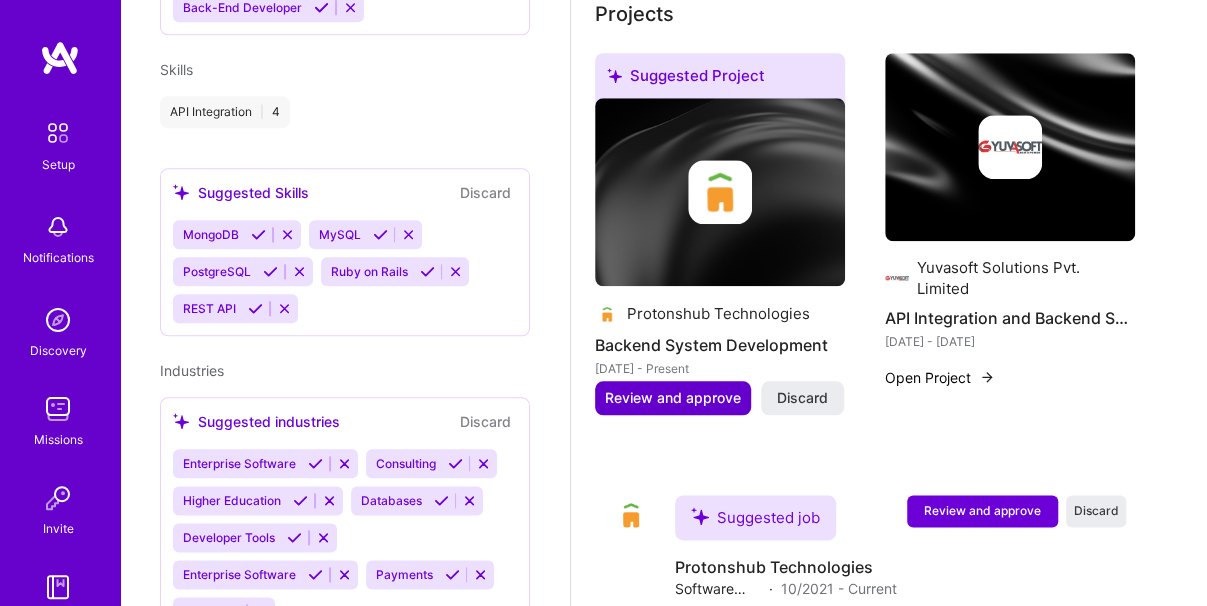 click on "Review and approve" at bounding box center (673, 398) 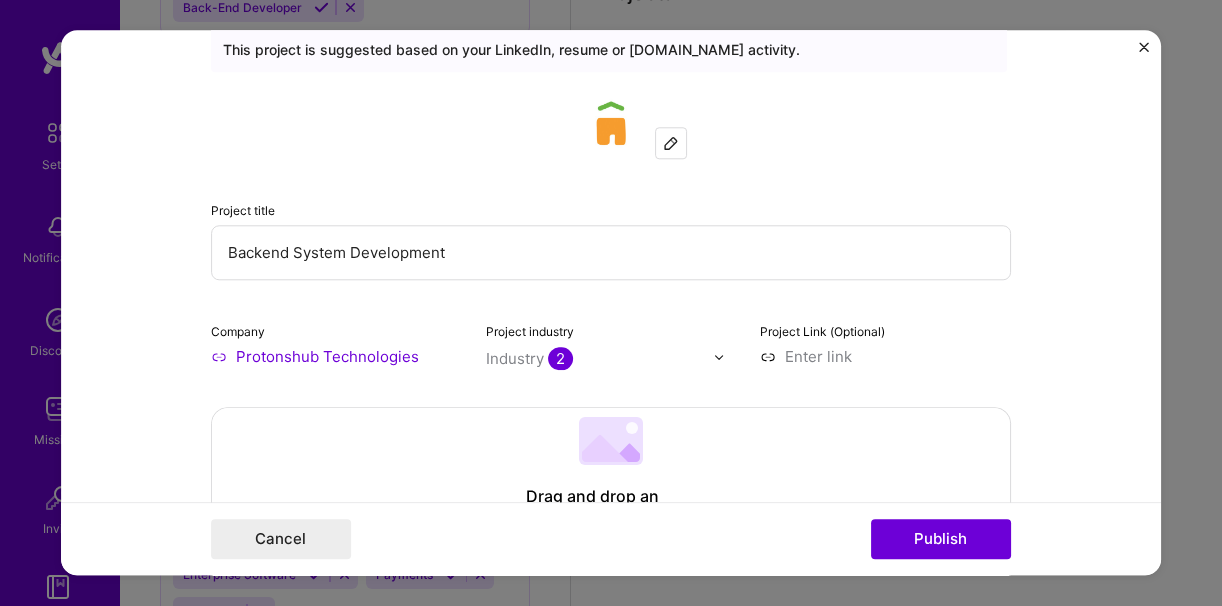 scroll, scrollTop: 120, scrollLeft: 0, axis: vertical 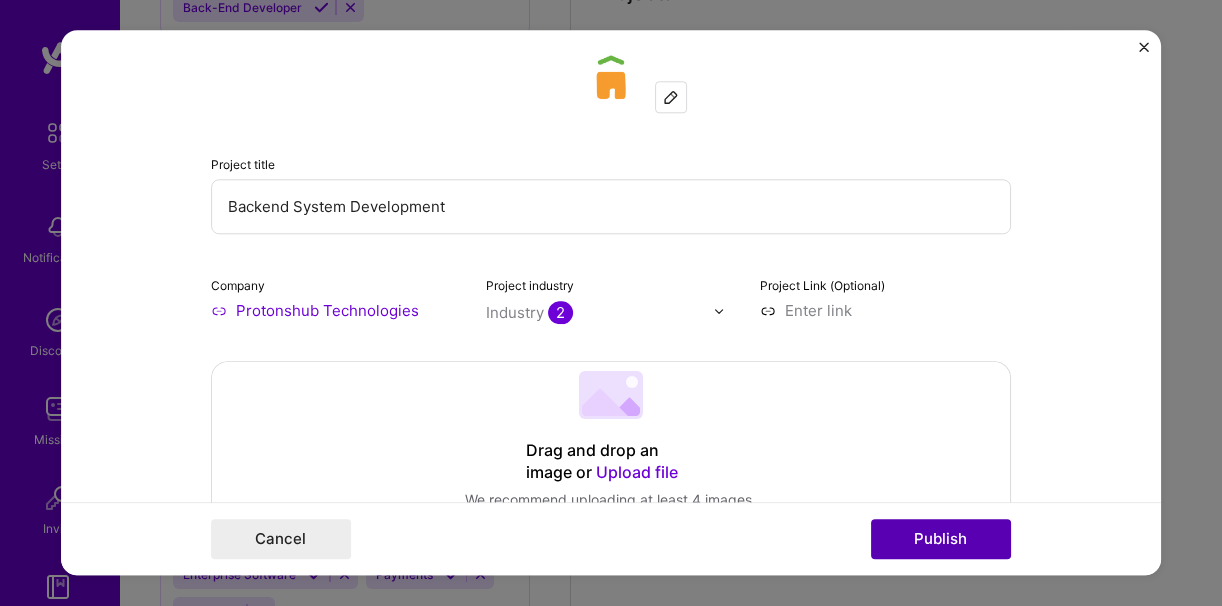 click on "Publish" at bounding box center [941, 540] 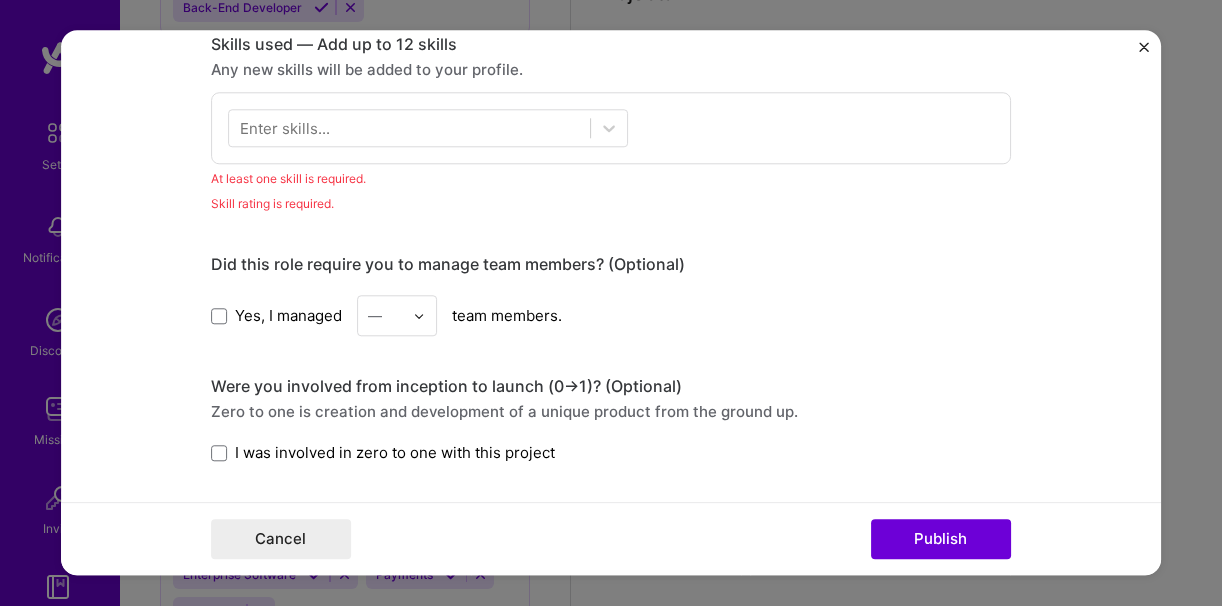 scroll, scrollTop: 998, scrollLeft: 0, axis: vertical 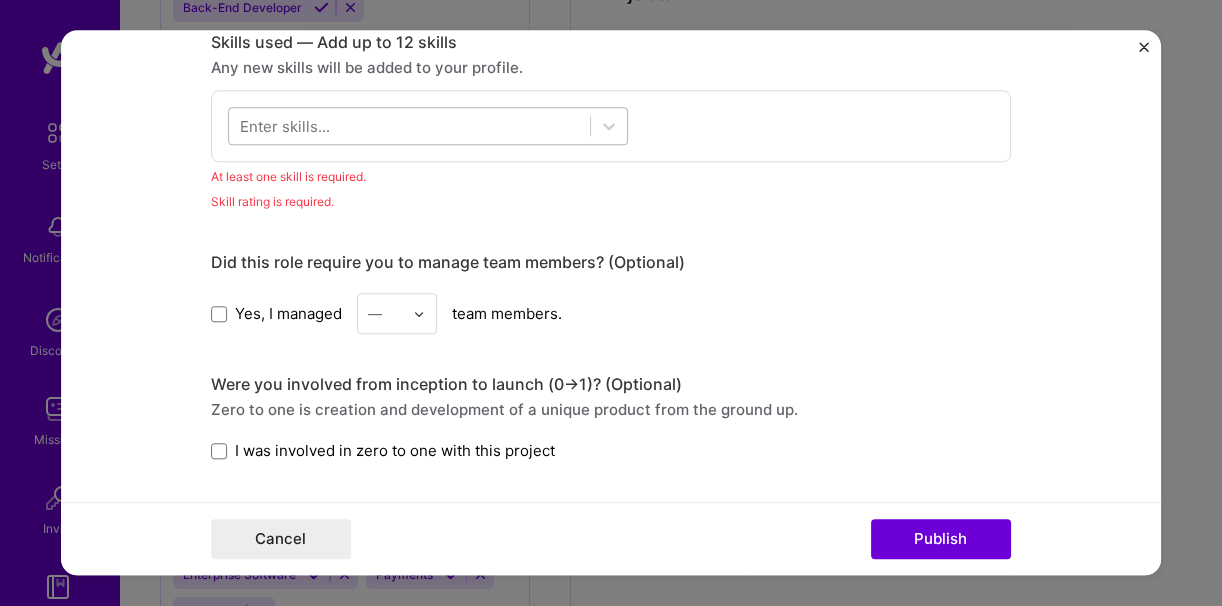 click at bounding box center [409, 126] 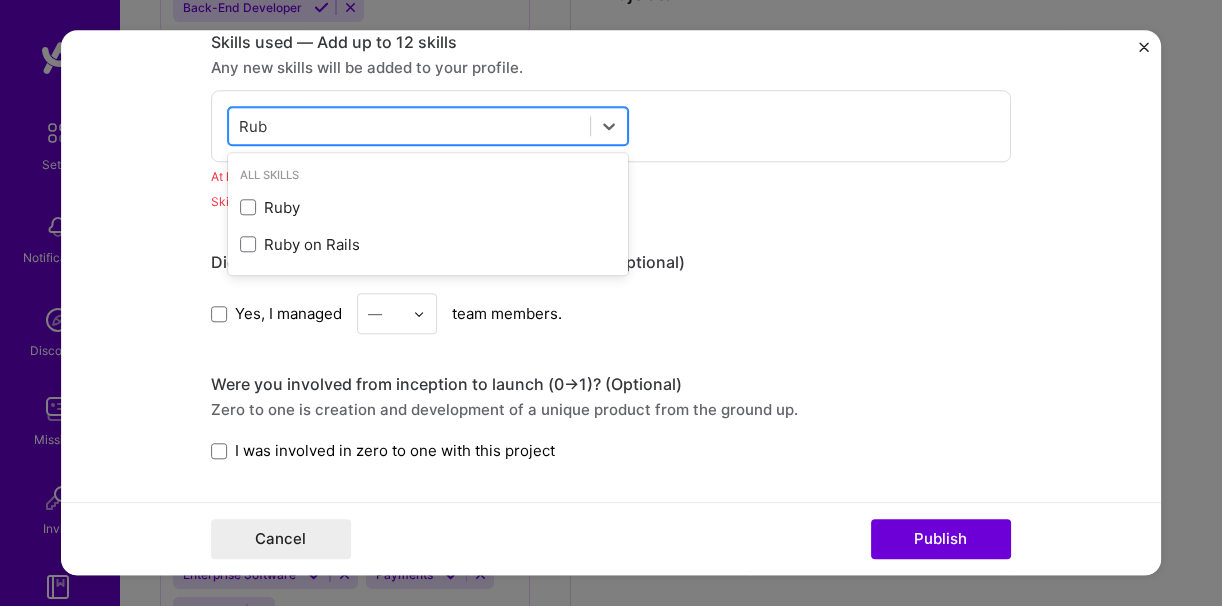 type on "Ruby" 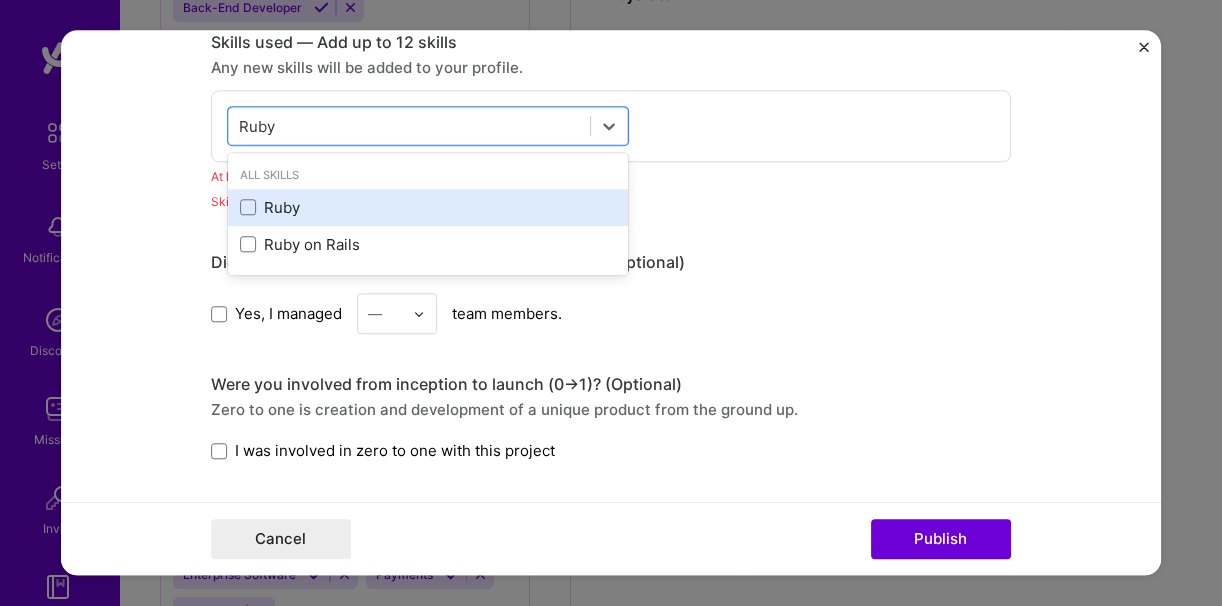 drag, startPoint x: 249, startPoint y: 199, endPoint x: 247, endPoint y: 215, distance: 16.124516 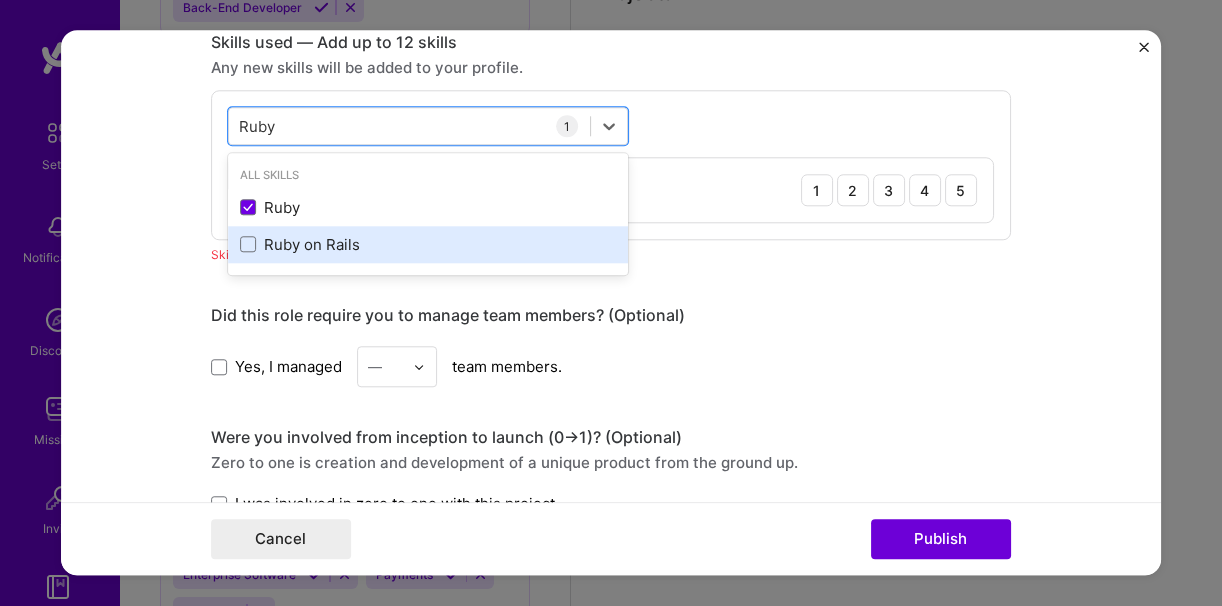 click on "Ruby on Rails" at bounding box center (428, 244) 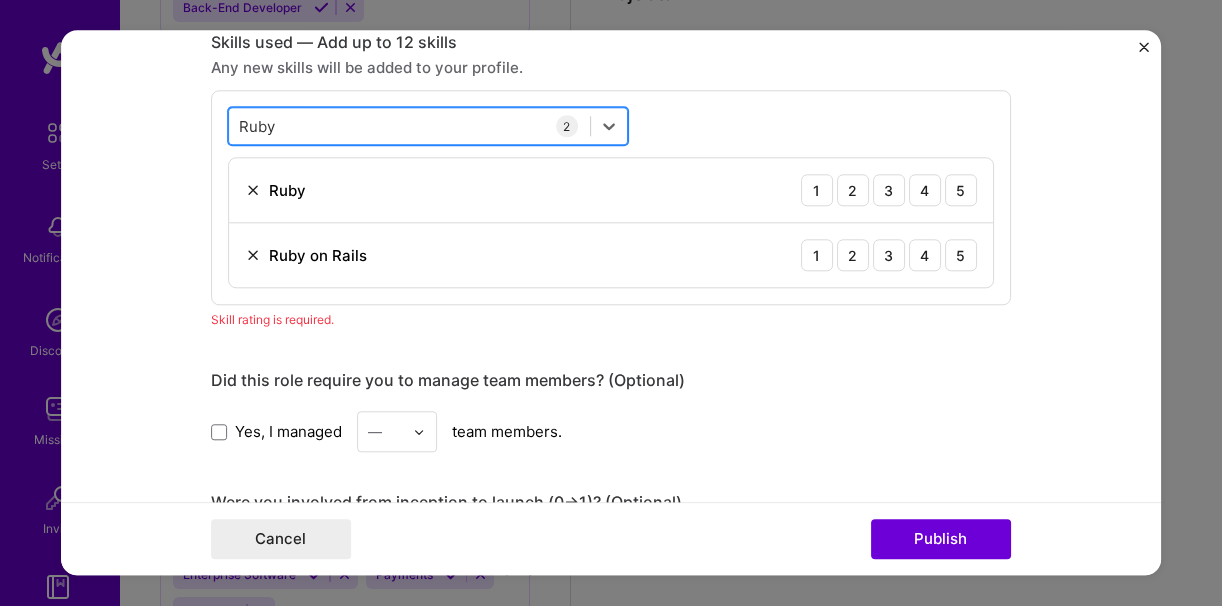 click on "[PERSON_NAME]" at bounding box center [409, 126] 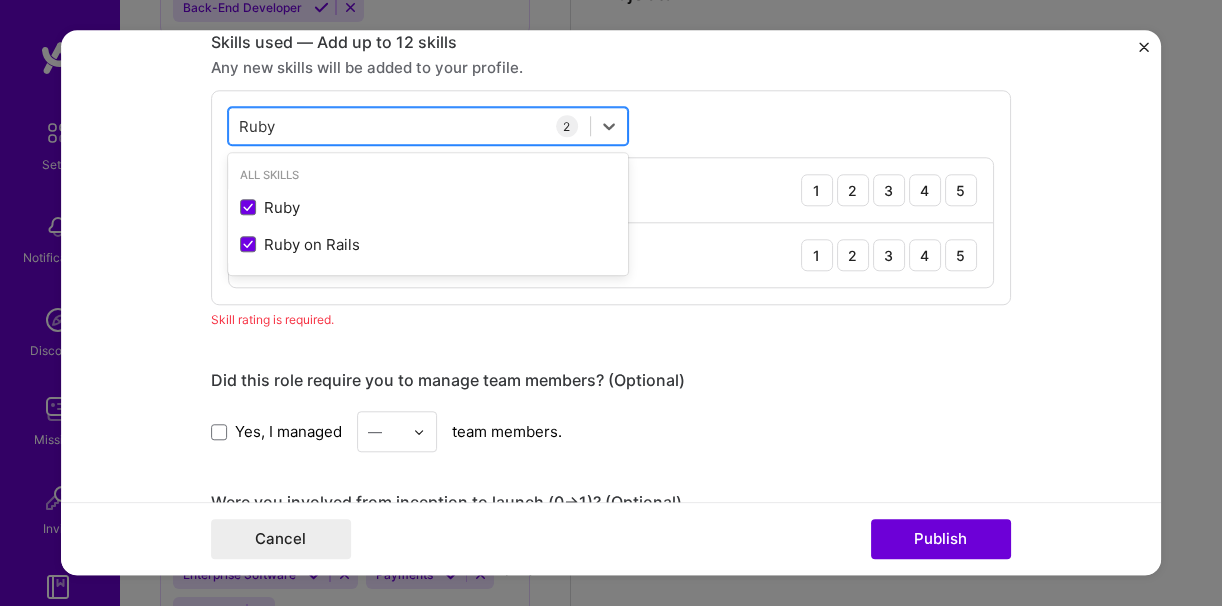 click on "[PERSON_NAME]" at bounding box center [409, 126] 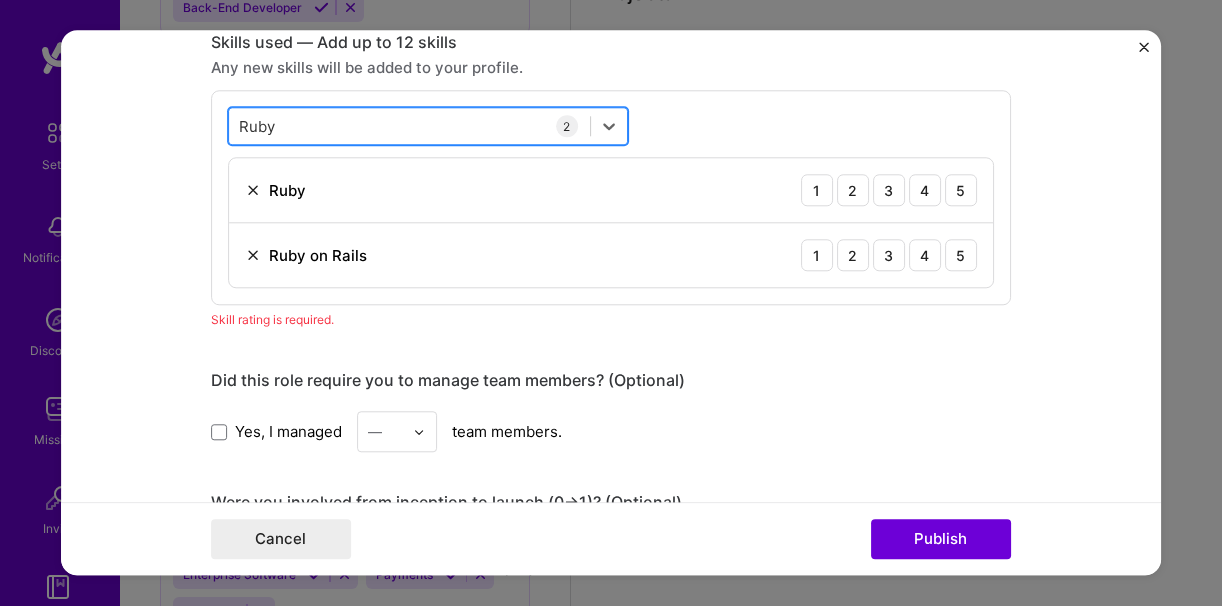drag, startPoint x: 301, startPoint y: 111, endPoint x: 288, endPoint y: 125, distance: 19.104973 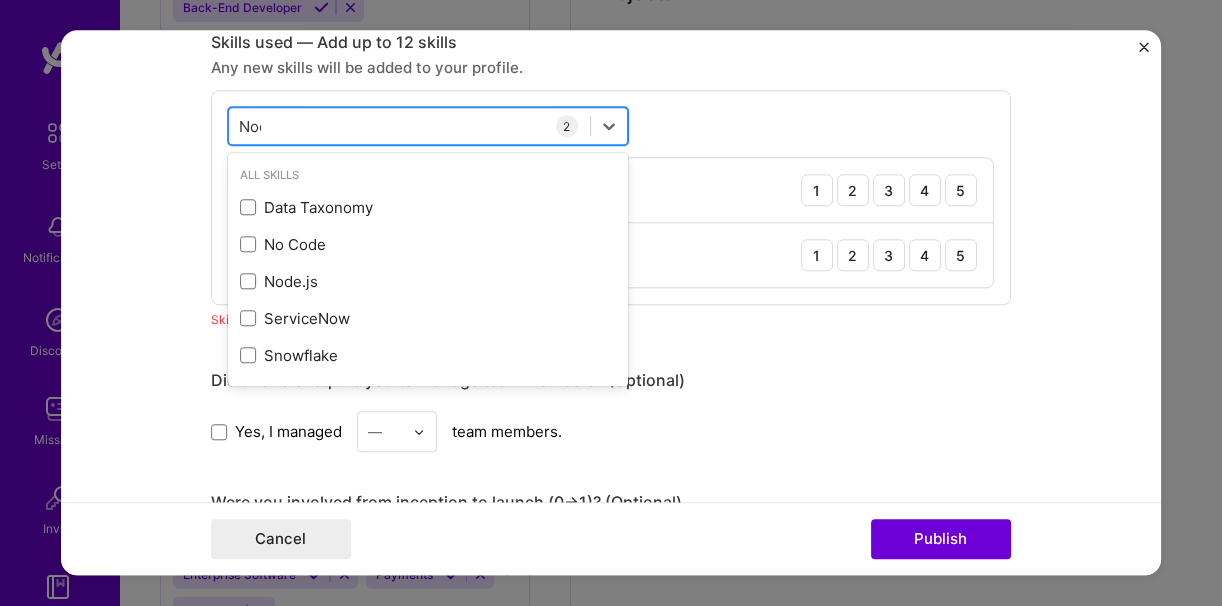type on "Node" 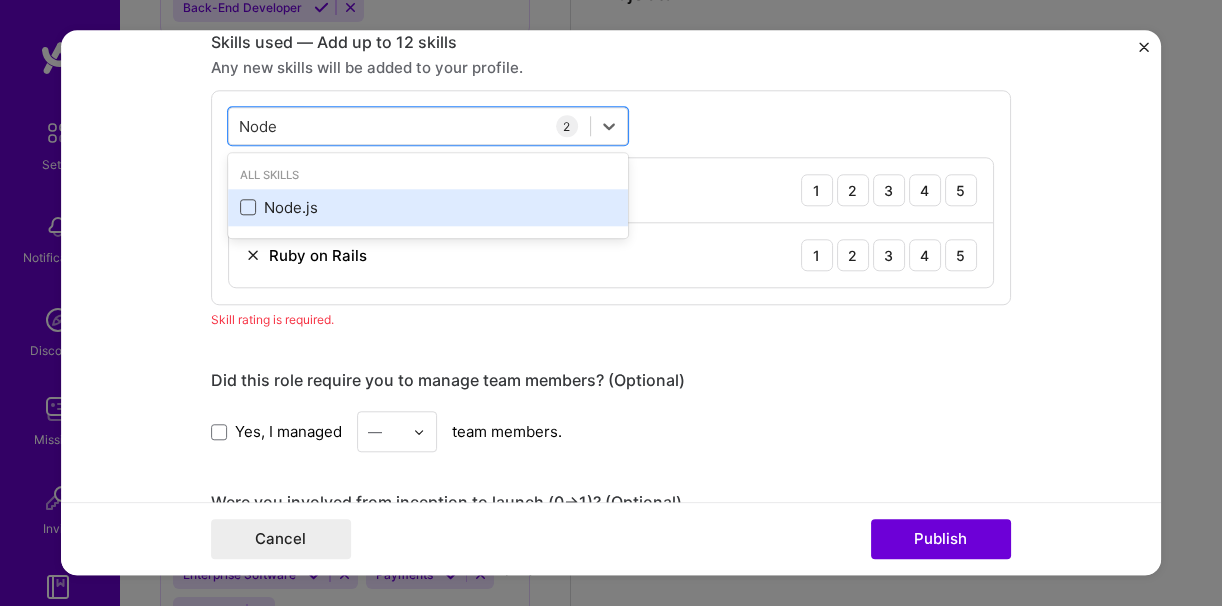 click at bounding box center [248, 208] 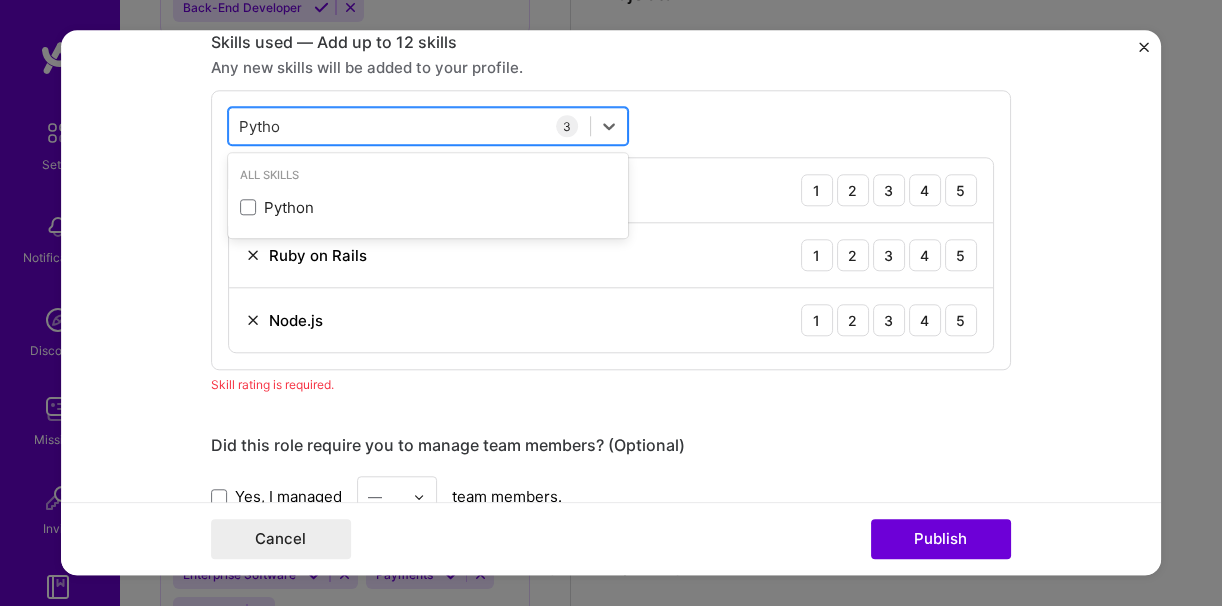 type on "Python" 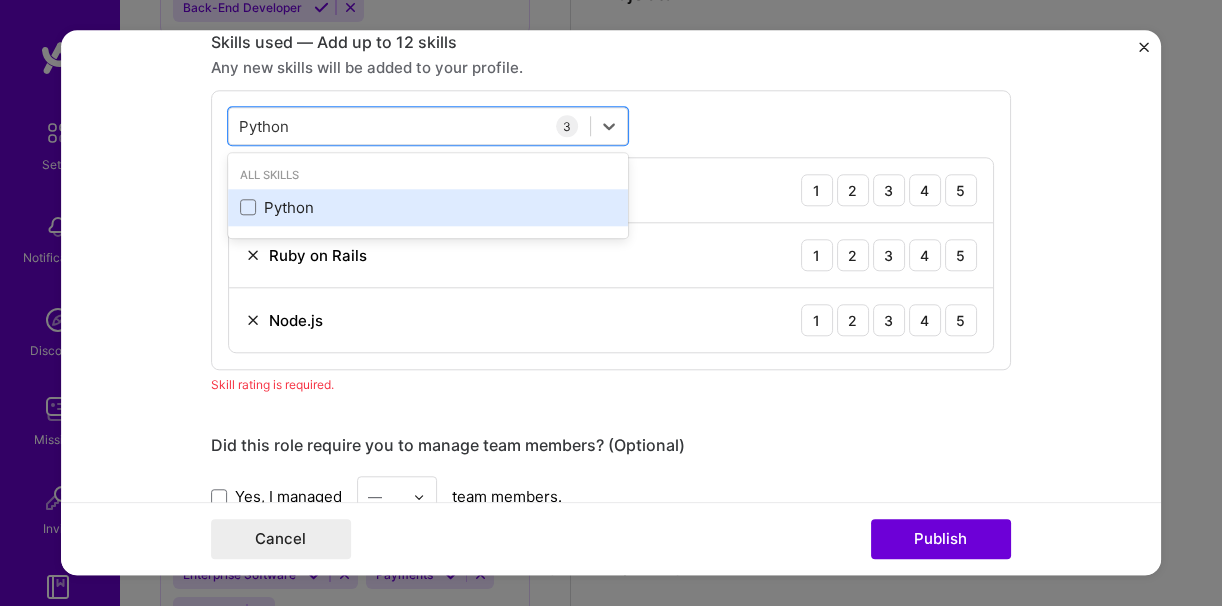 click on "All Skills Python" at bounding box center [428, 195] 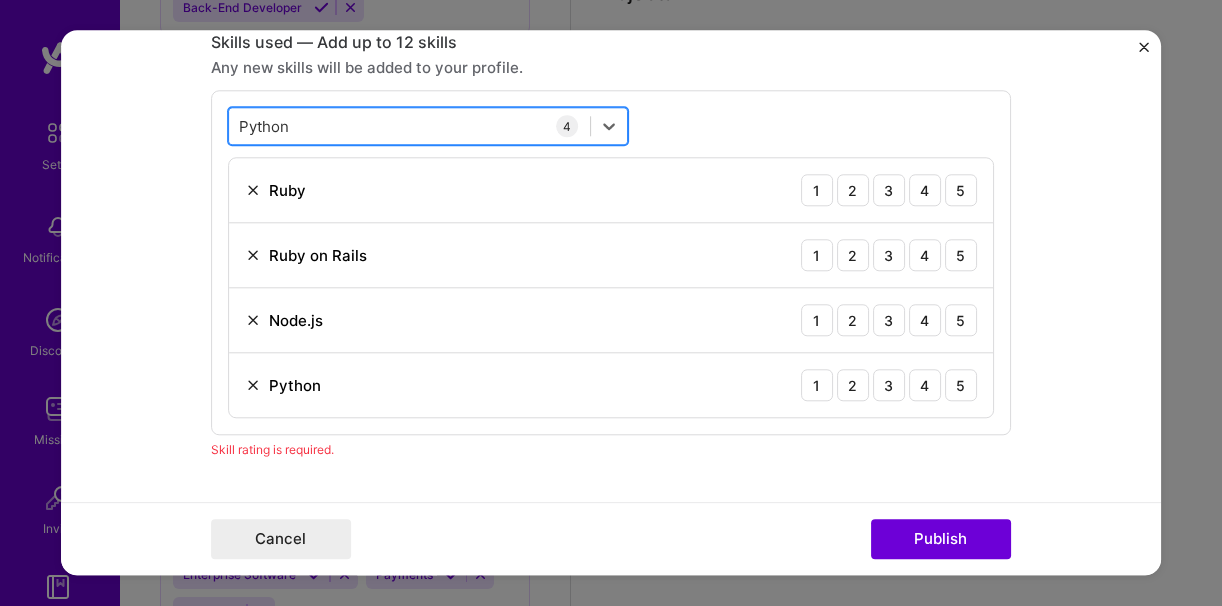 click on "Python Python" at bounding box center (409, 126) 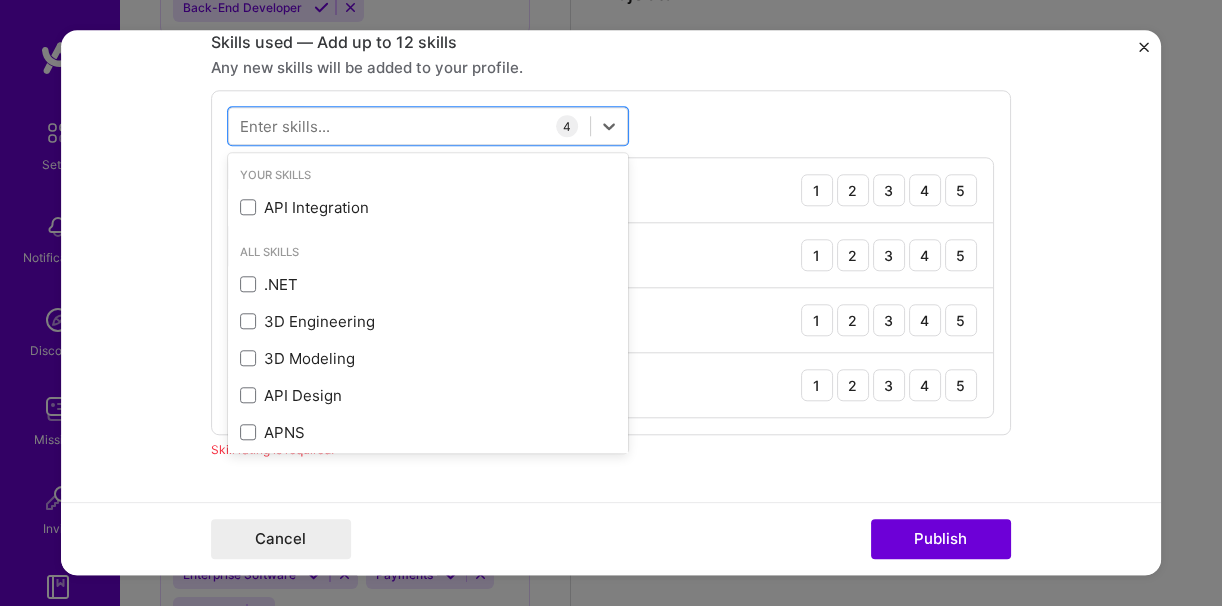 click at bounding box center [248, 208] 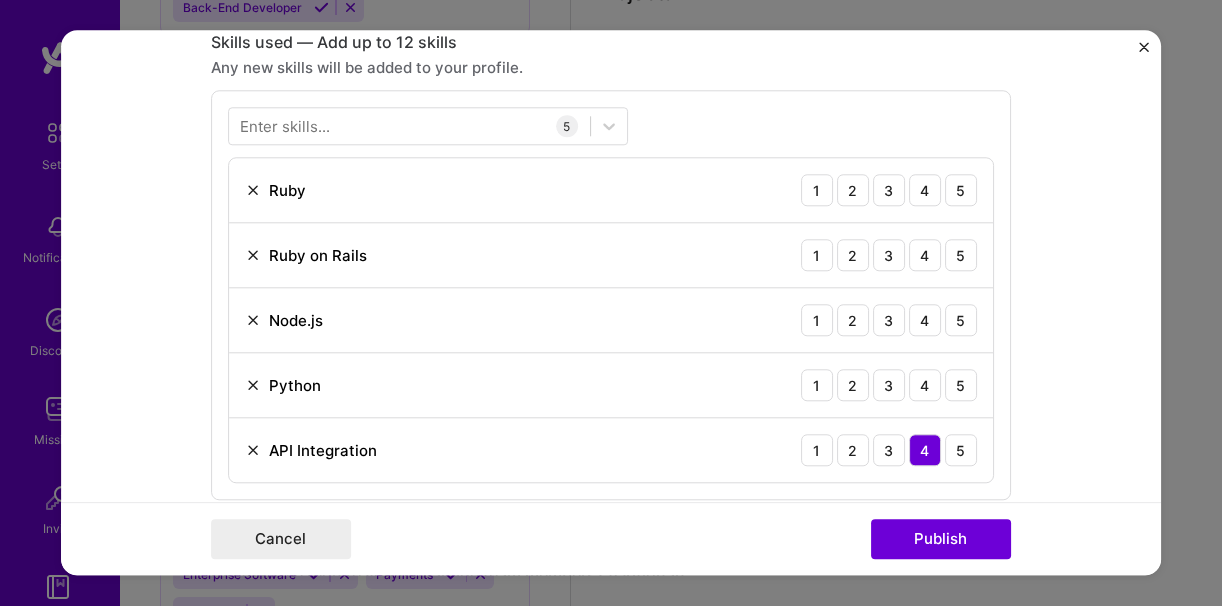 click on "Editing suggested project This project is suggested based on your LinkedIn, resume or [DOMAIN_NAME] activity. Project title Backend System Development Company Protonshub Technologies
Project industry Industry 2 Project Link (Optional)
Drag and drop an image or   Upload file Upload file We recommend uploading at least 4 images. 1600x1200px or higher recommended. Max 5MB each. Role Software Engineer Software Engineer [DATE]
to
I’m still working on this project Skills used — Add up to 12 skills Any new skills will be added to your profile. Enter skills... 5 Ruby 1 2 3 4 5 Ruby on Rails 1 2 3 4 5 Node.js 1 2 3 4 5 Python 1 2 3 4 5 API Integration 1 2 3 4 5 Skill rating is required. Did this role require you to manage team members? (Optional) Yes, I managed — team members. Were you involved from inception to launch (0  ->  1)? (Optional) Zero to one is creation and development of a unique product from the ground up.   244 /" at bounding box center (611, 302) 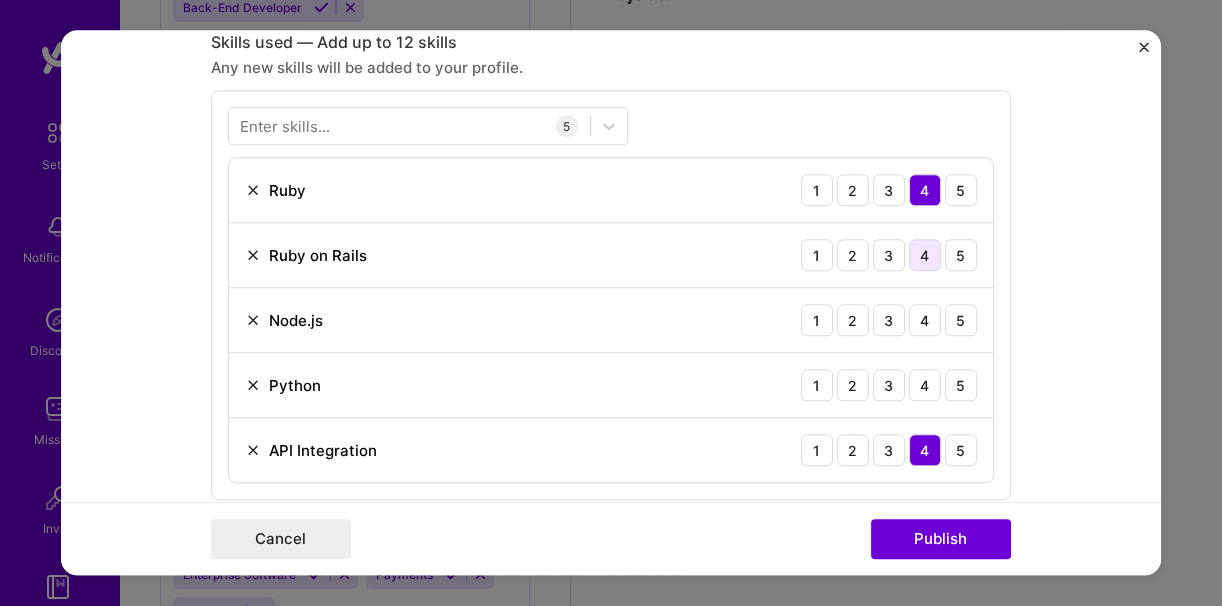 click on "4" at bounding box center [925, 255] 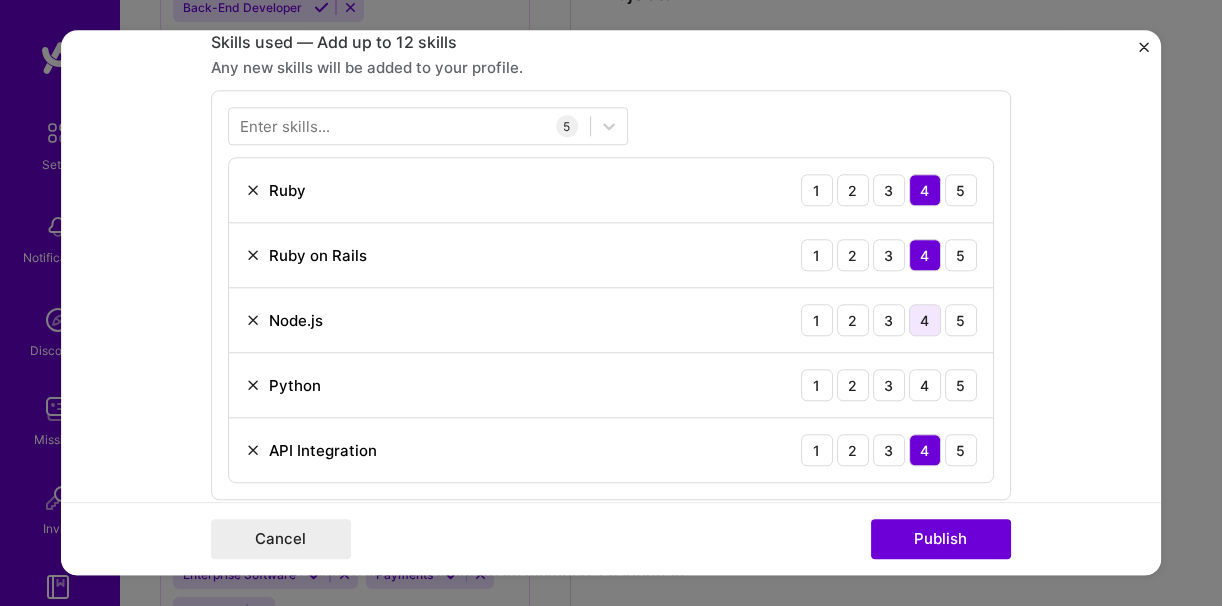 click on "4" at bounding box center (925, 320) 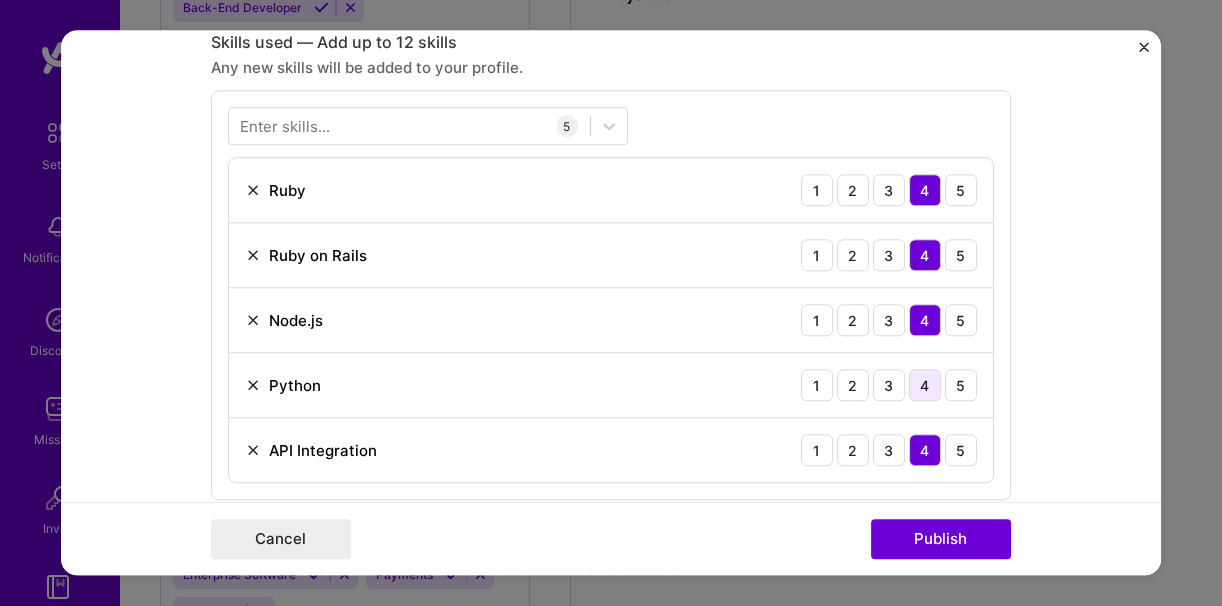 click on "4" at bounding box center (925, 385) 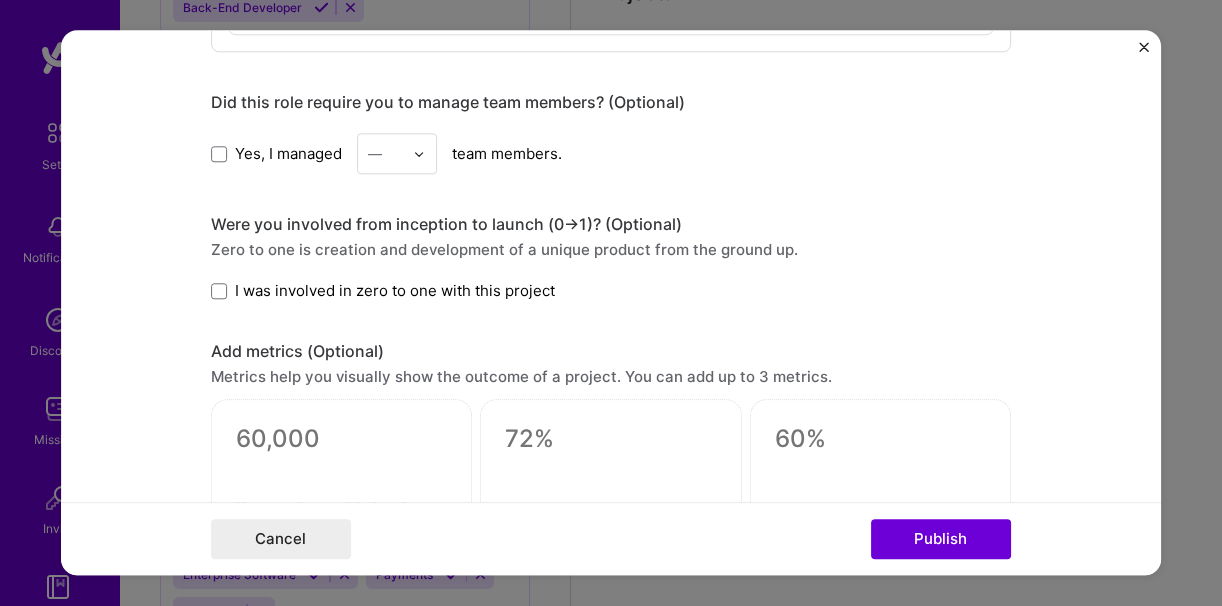 scroll, scrollTop: 1478, scrollLeft: 0, axis: vertical 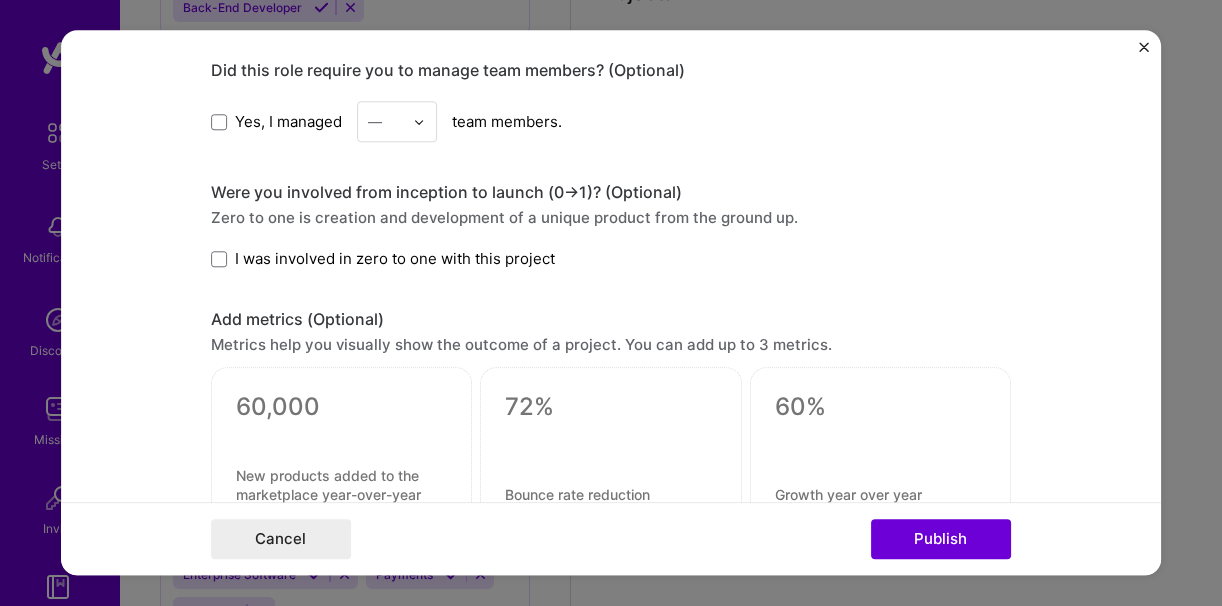 click on "Yes, I managed" at bounding box center (276, 121) 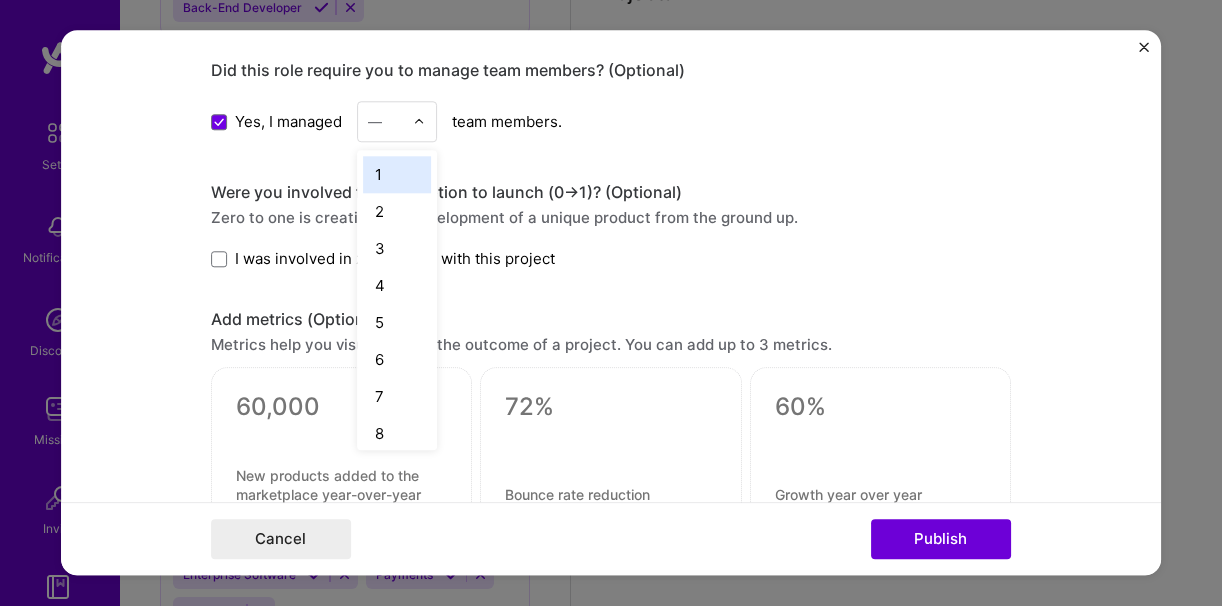 click at bounding box center [385, 121] 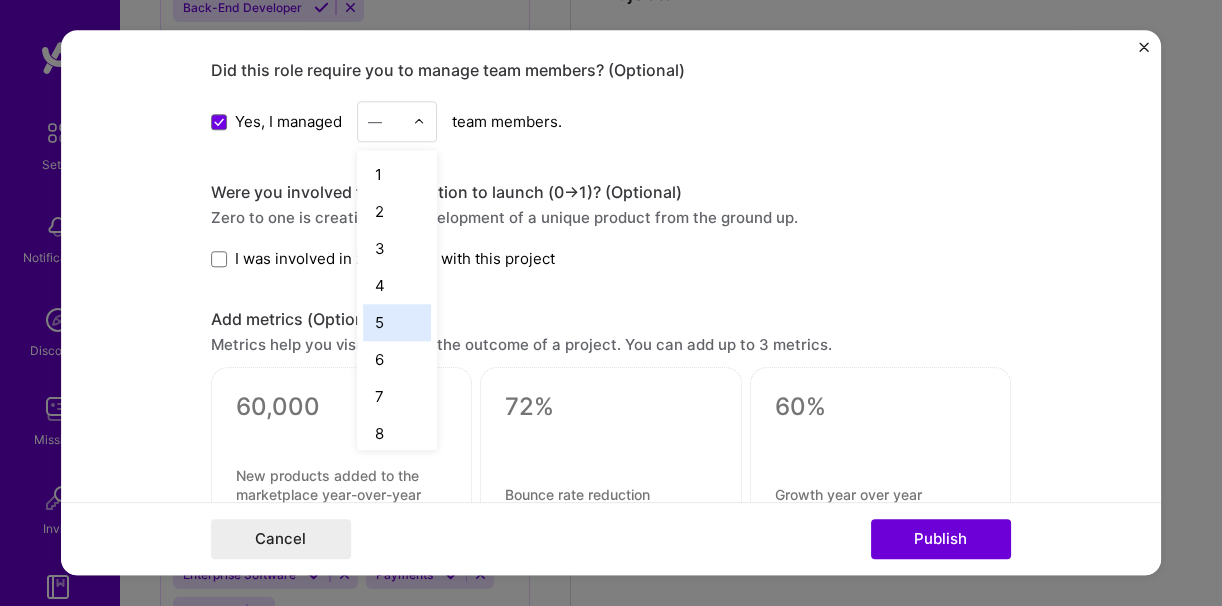 click on "5" at bounding box center (397, 322) 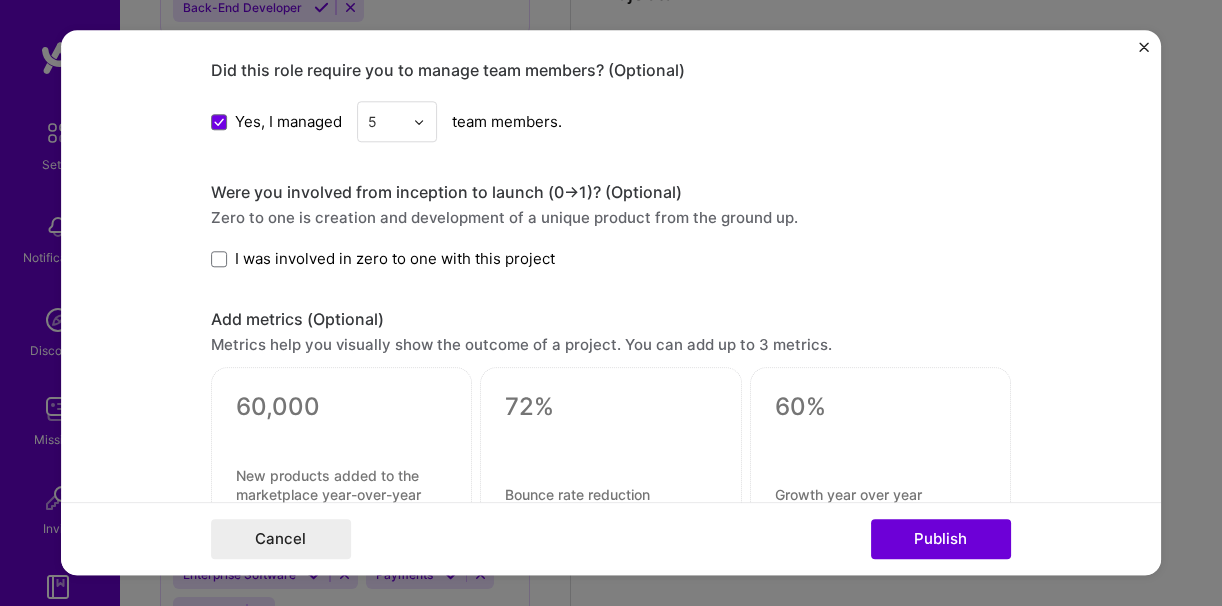click on "I was involved in zero to one with this project" at bounding box center (383, 258) 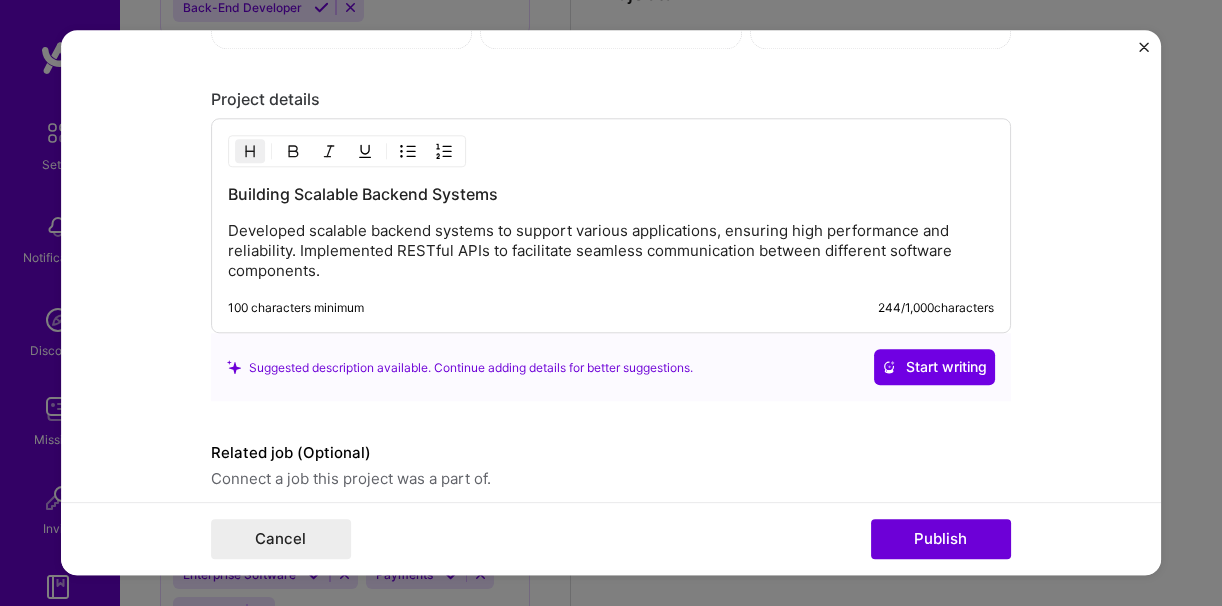 scroll, scrollTop: 2028, scrollLeft: 0, axis: vertical 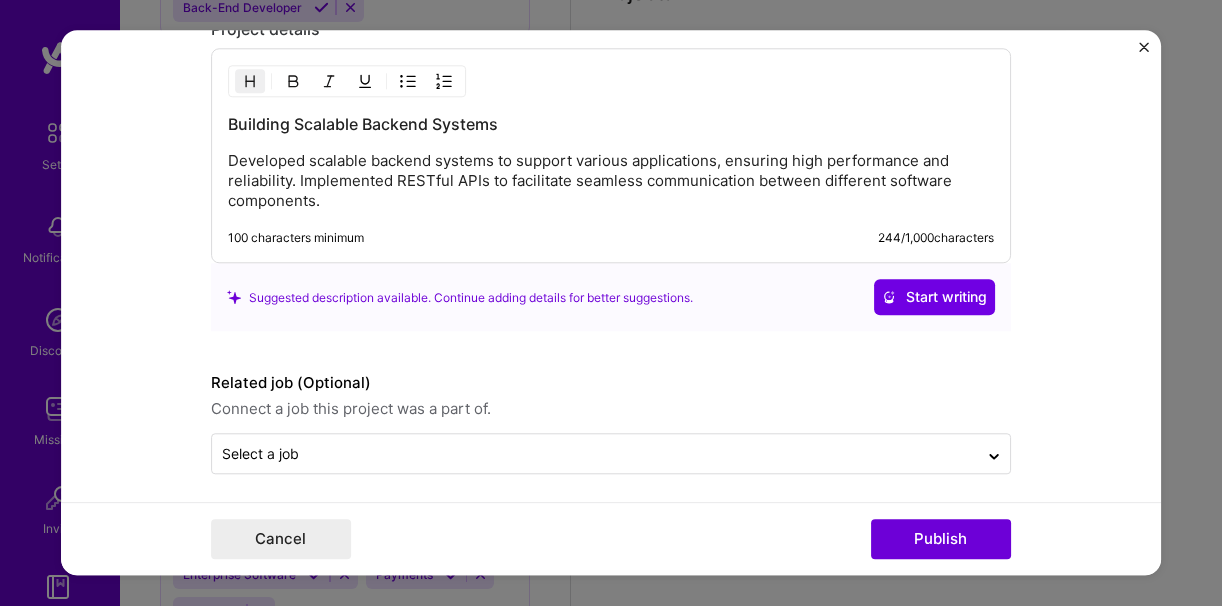 click on "Select a job" at bounding box center (611, 454) 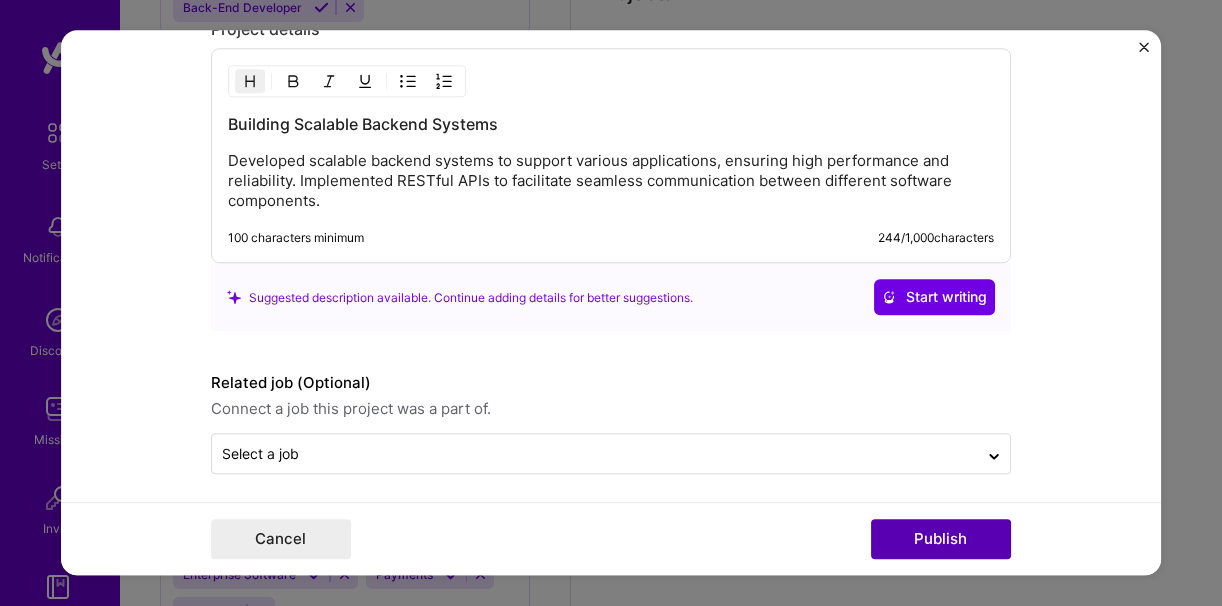 click on "Cancel Publish" at bounding box center (611, 539) 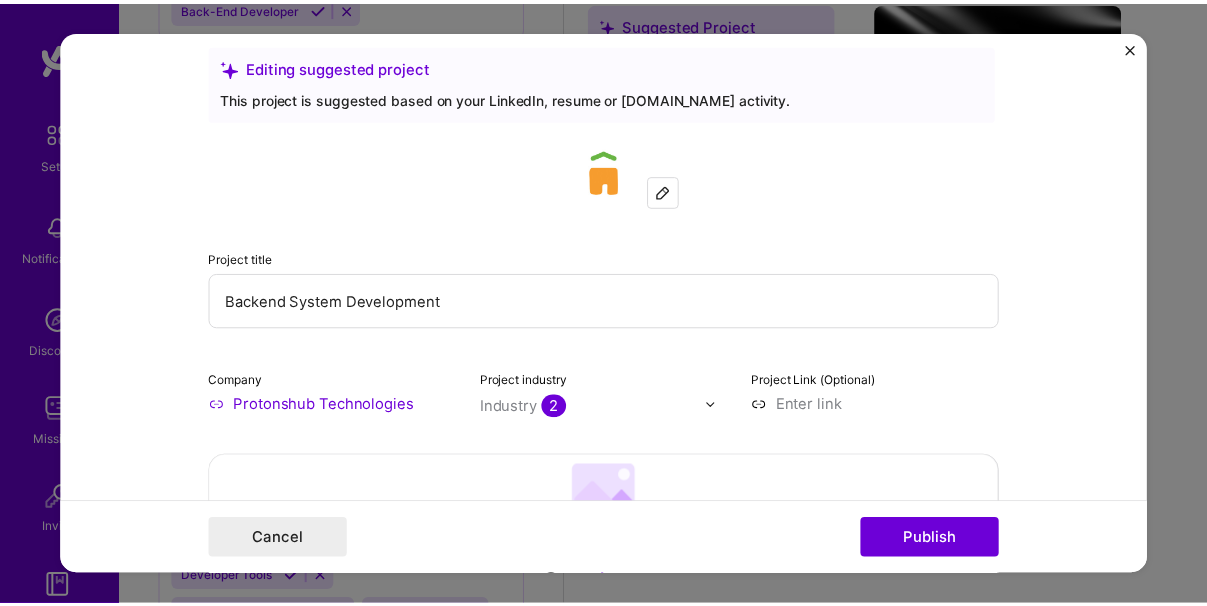 scroll, scrollTop: 0, scrollLeft: 0, axis: both 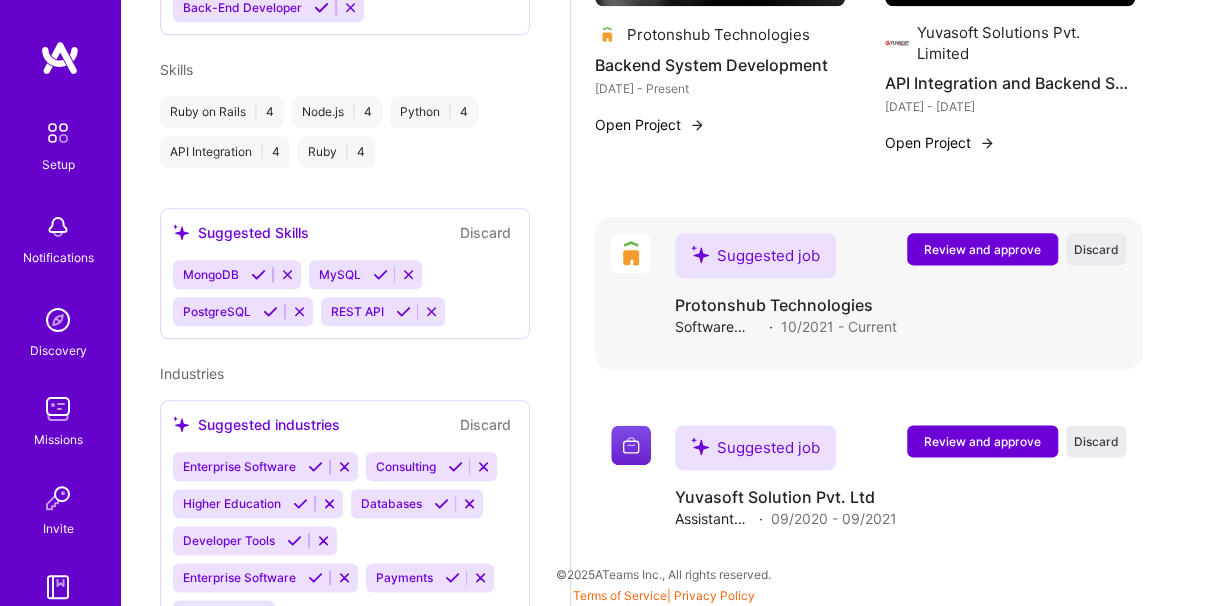click on "Review and approve" at bounding box center (982, 249) 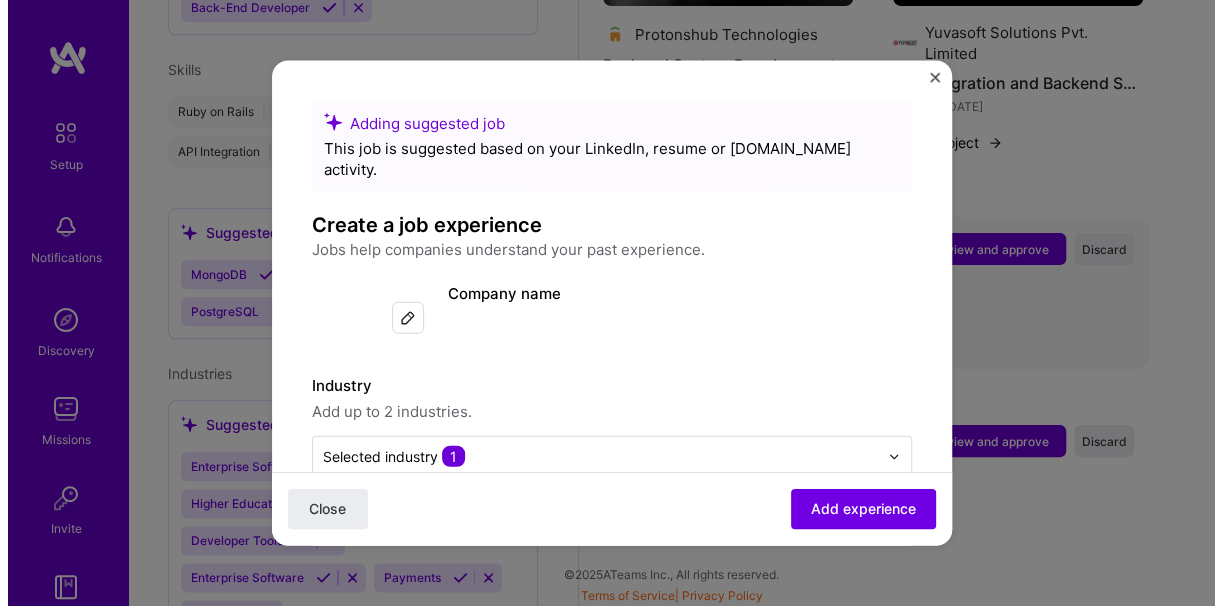 scroll, scrollTop: 1077, scrollLeft: 0, axis: vertical 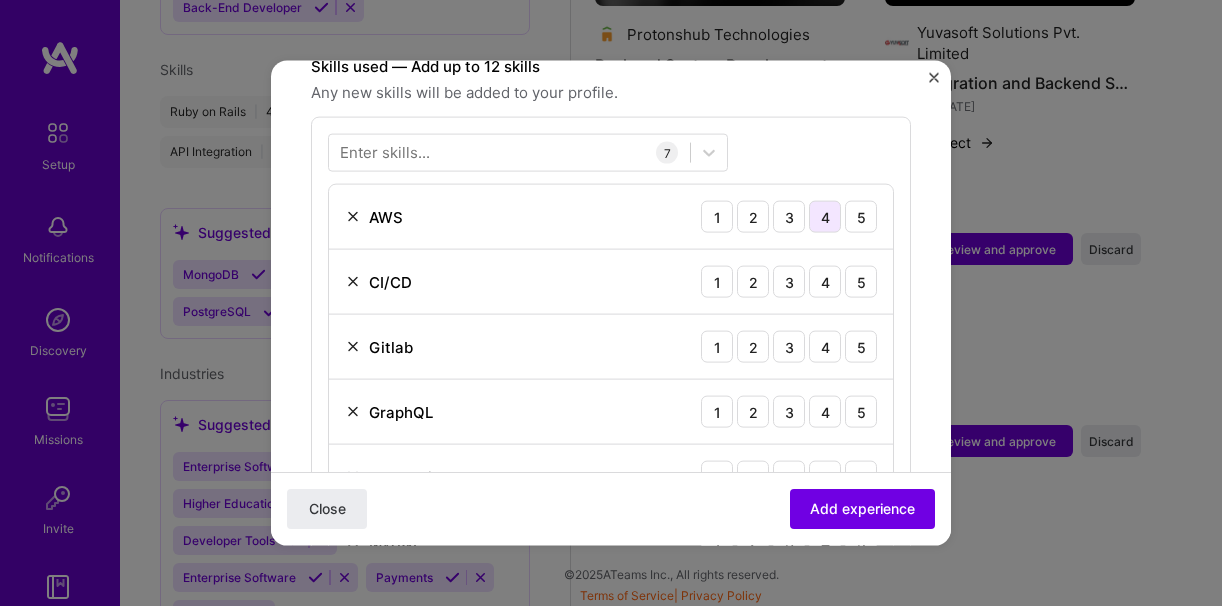 click on "4" at bounding box center (825, 217) 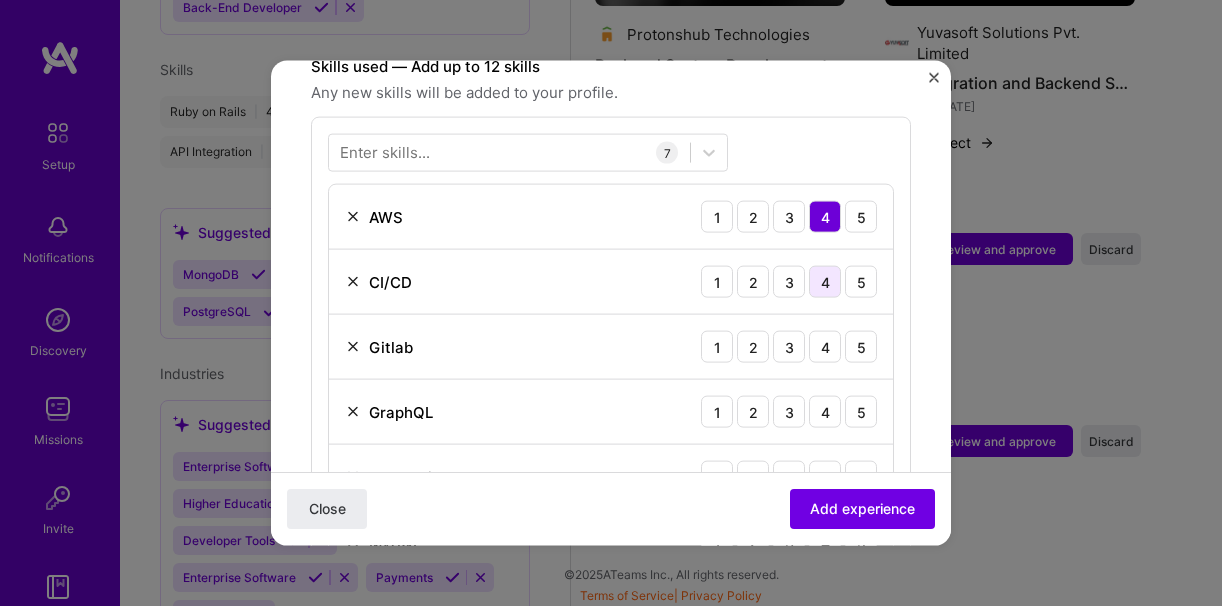 click on "1 2 3 4 5" at bounding box center [789, 282] 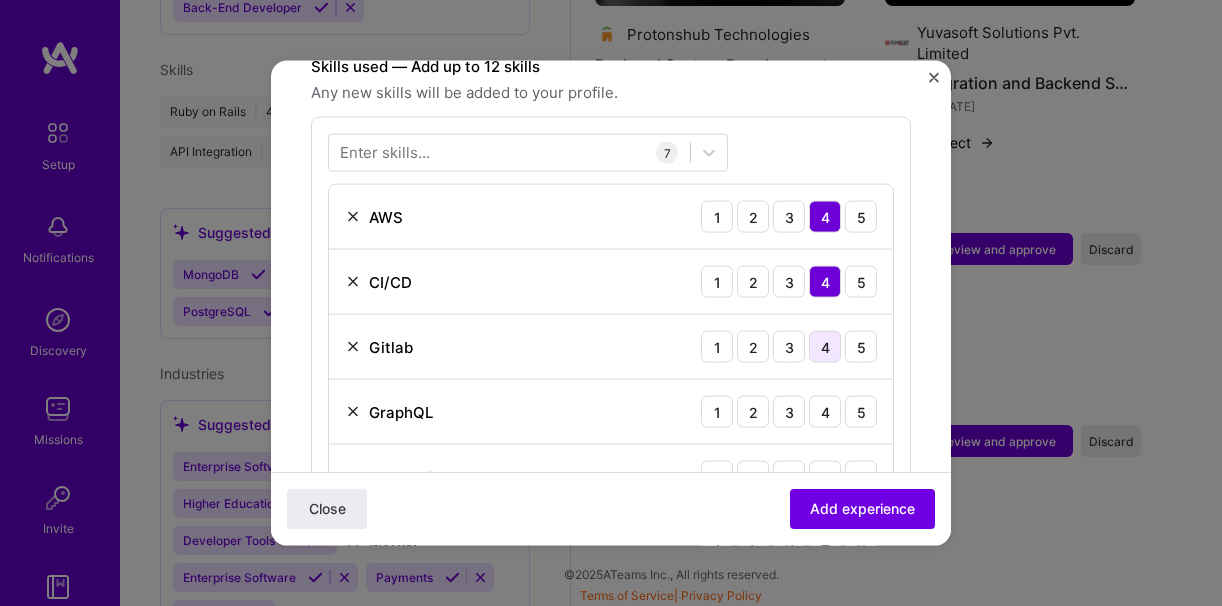 click on "4" at bounding box center (825, 347) 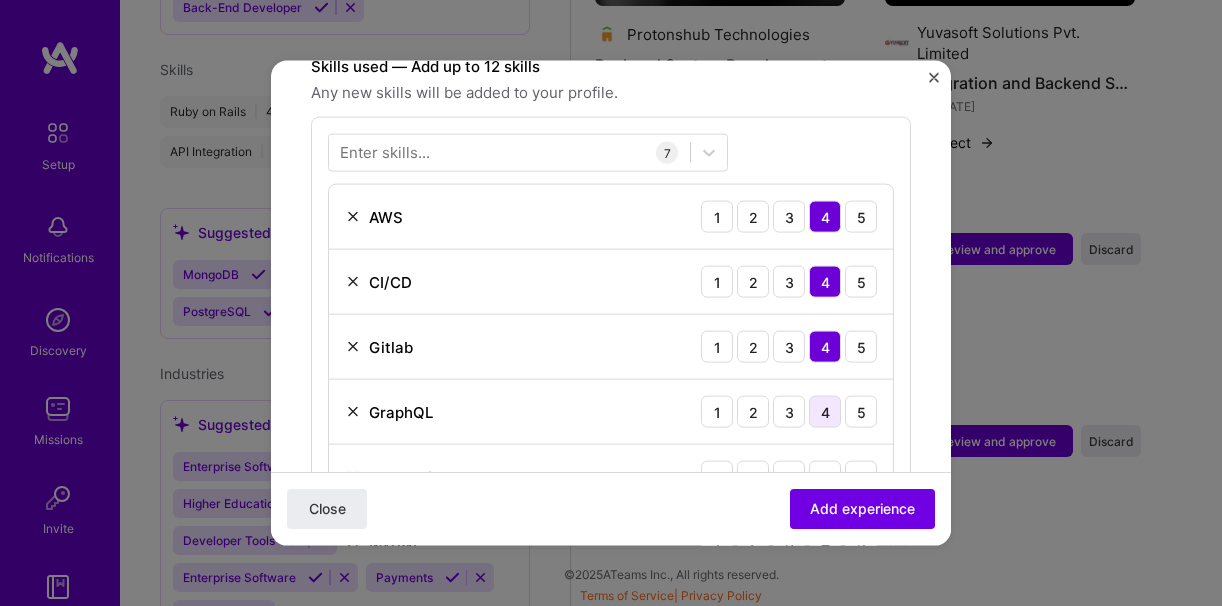 click on "4" at bounding box center [825, 412] 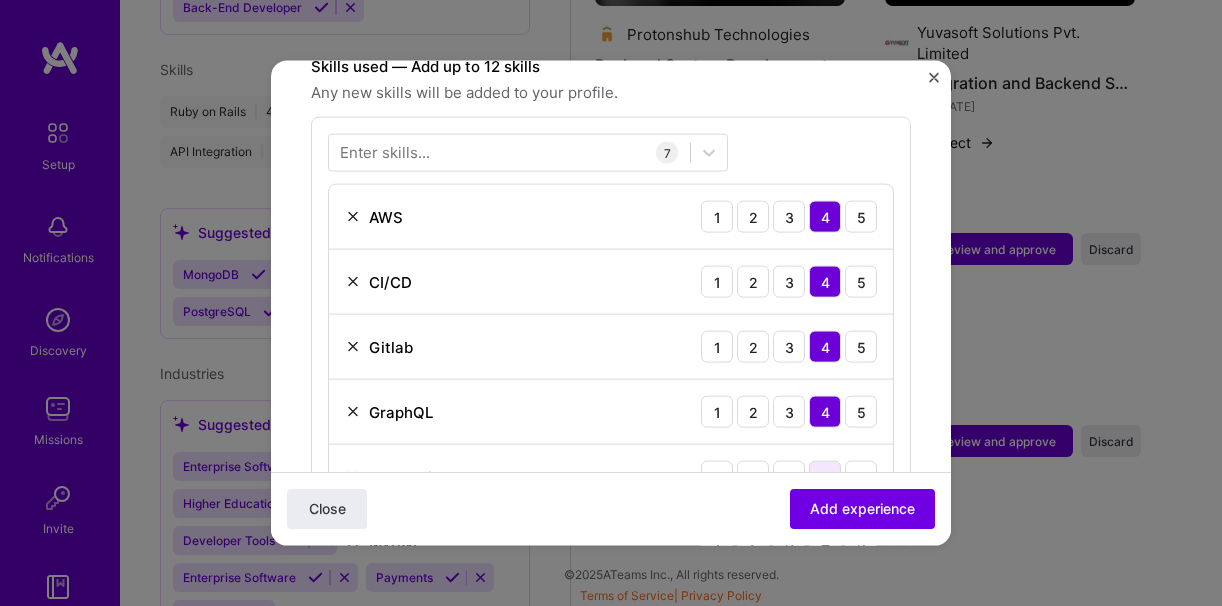 click on "4" at bounding box center [825, 477] 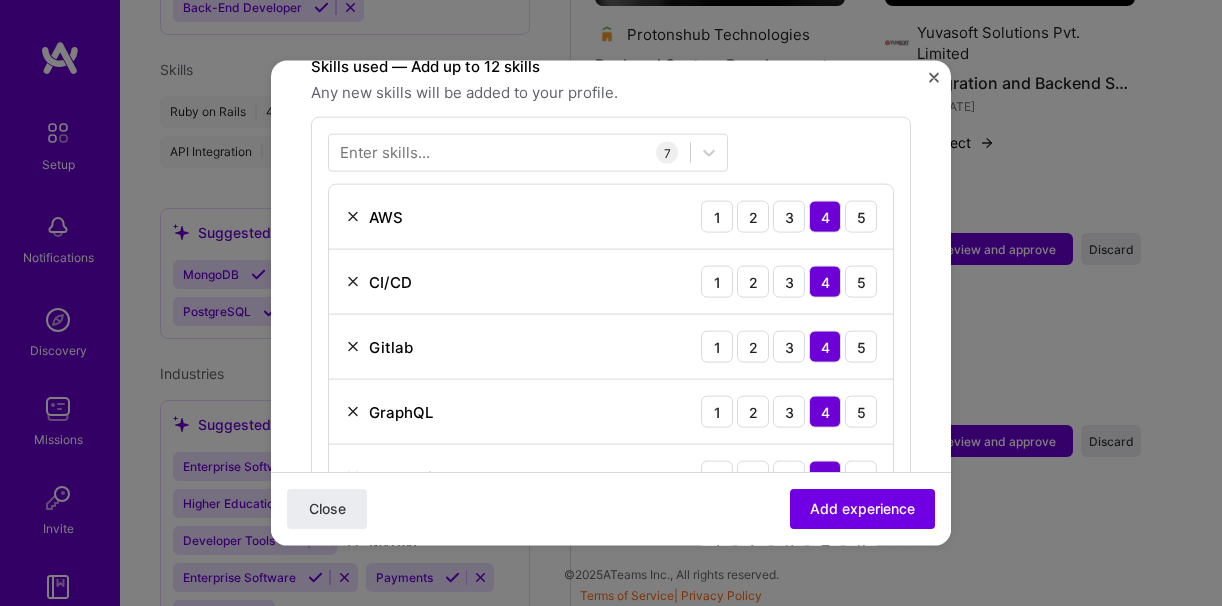scroll, scrollTop: 1080, scrollLeft: 0, axis: vertical 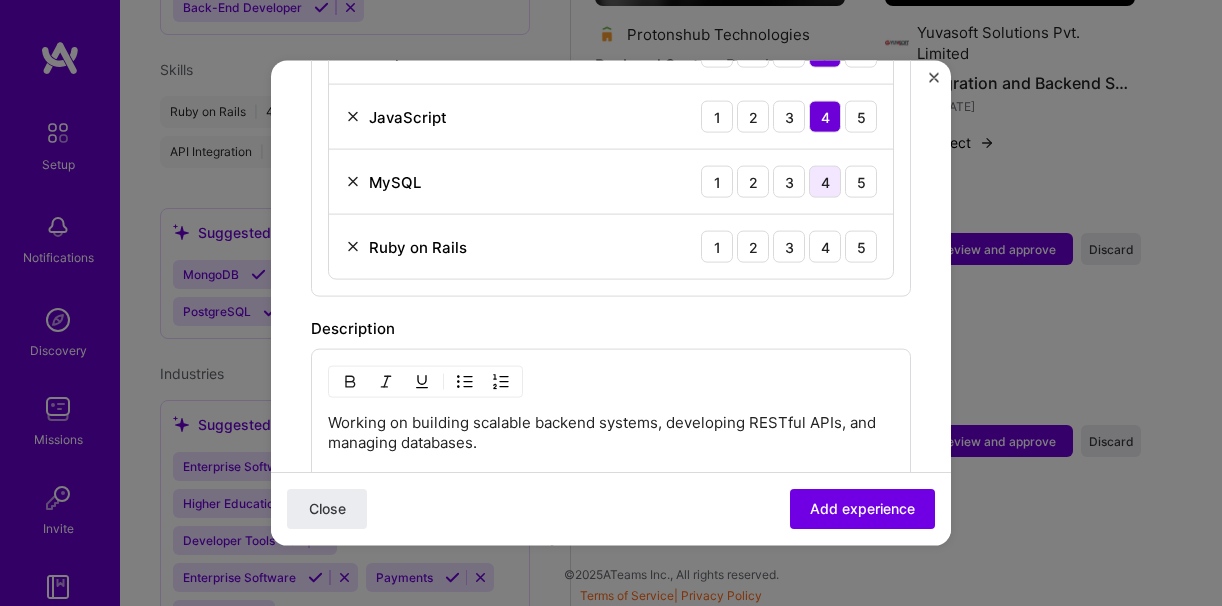 click on "4" at bounding box center [825, 182] 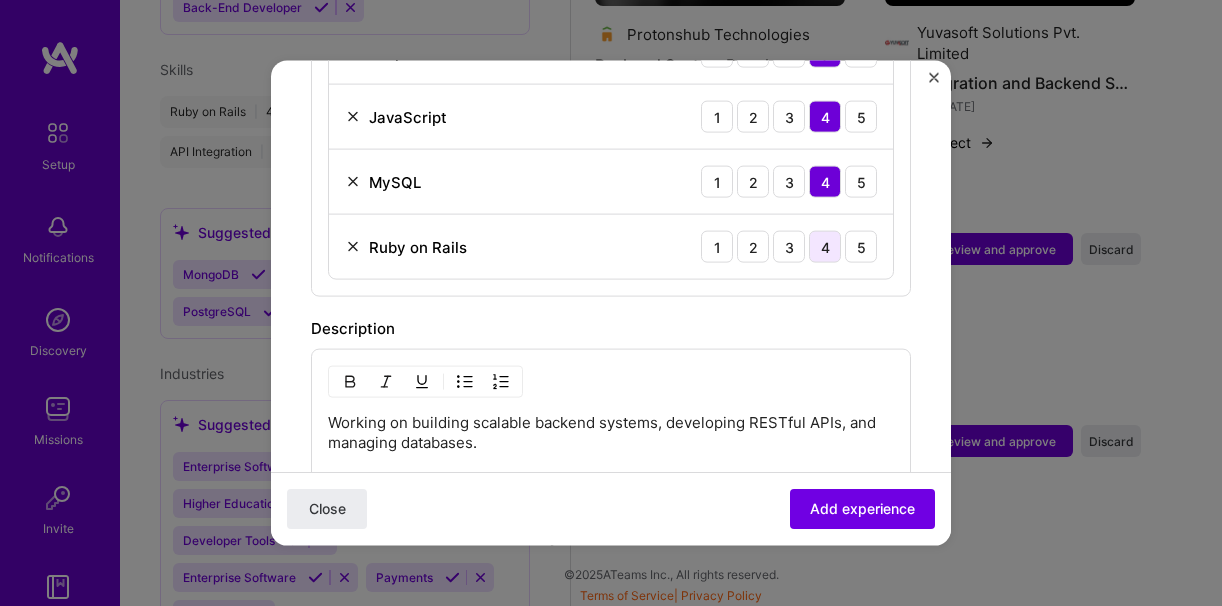 click on "4" at bounding box center [825, 247] 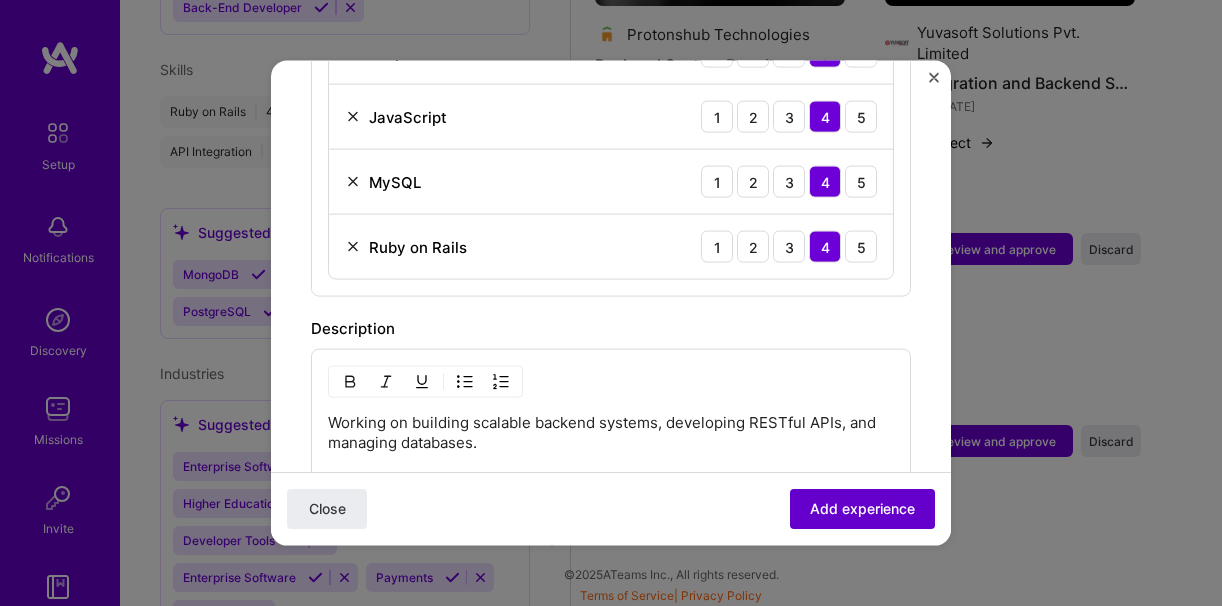 click on "Add experience" at bounding box center [862, 509] 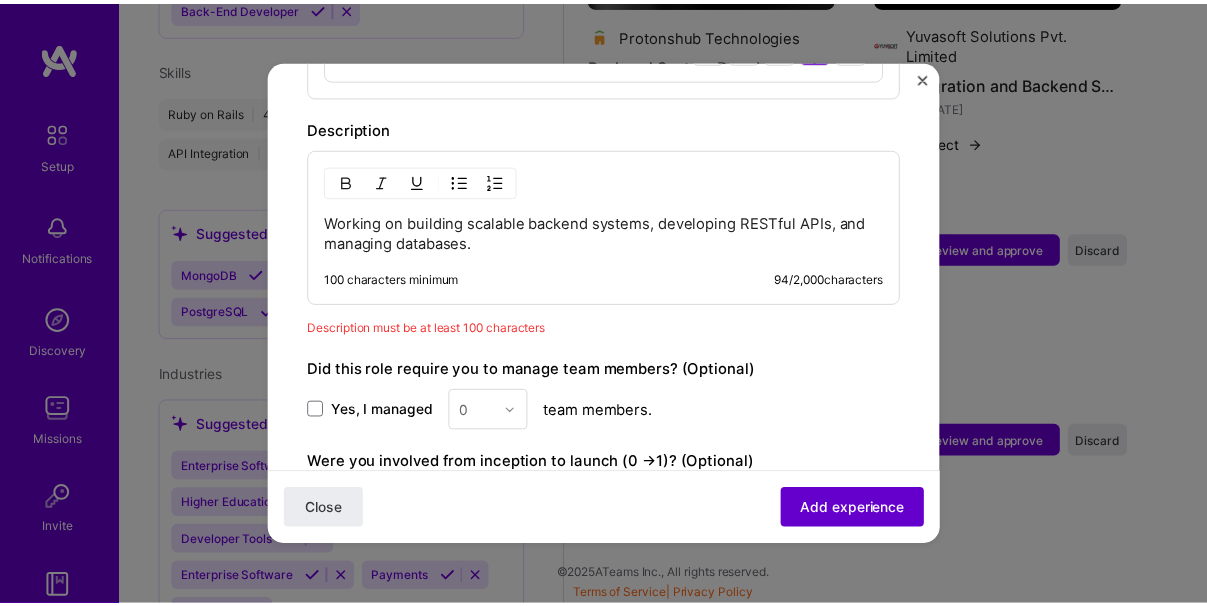 scroll, scrollTop: 1308, scrollLeft: 0, axis: vertical 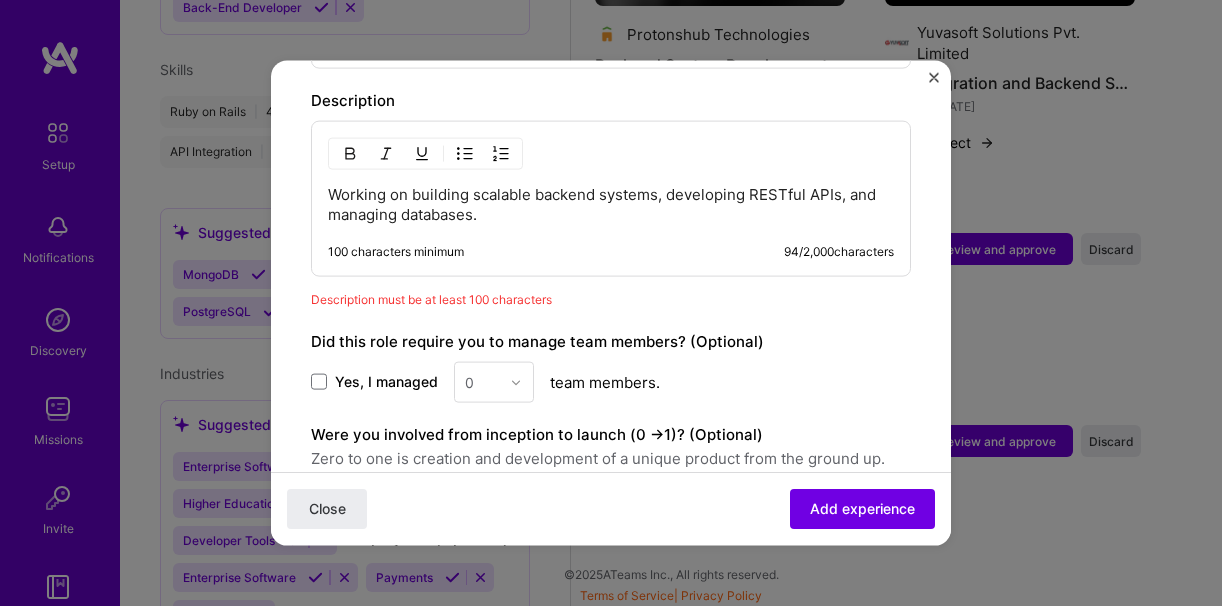 click on "Working on building scalable backend systems, developing RESTful APIs, and managing databases." at bounding box center [611, 205] 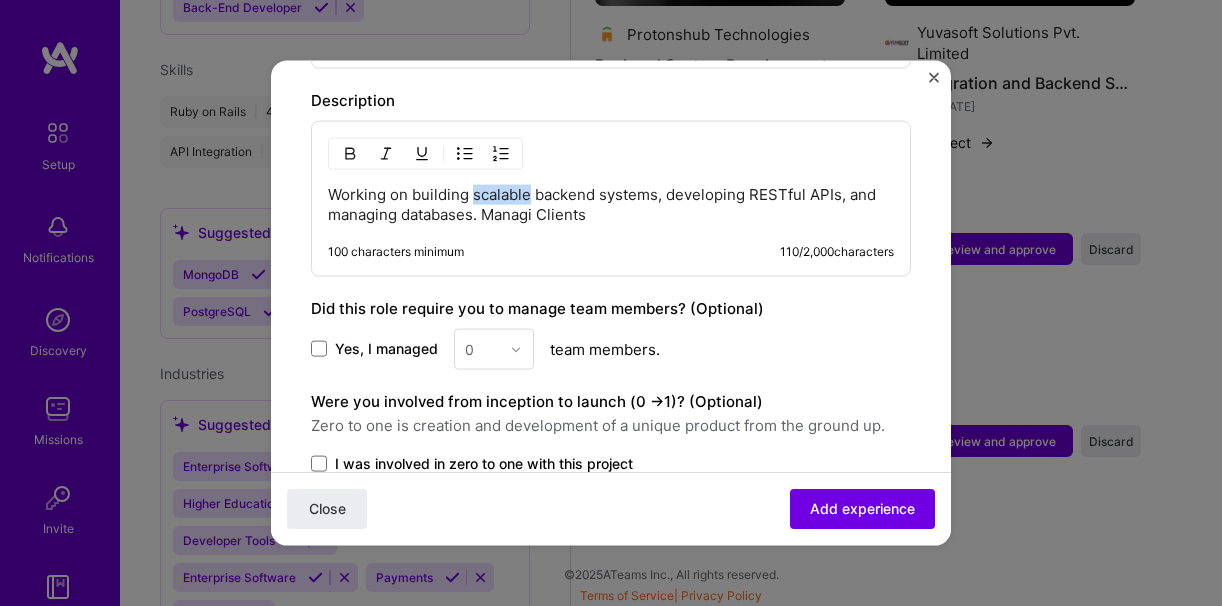 drag, startPoint x: 508, startPoint y: 166, endPoint x: 459, endPoint y: 228, distance: 79.025314 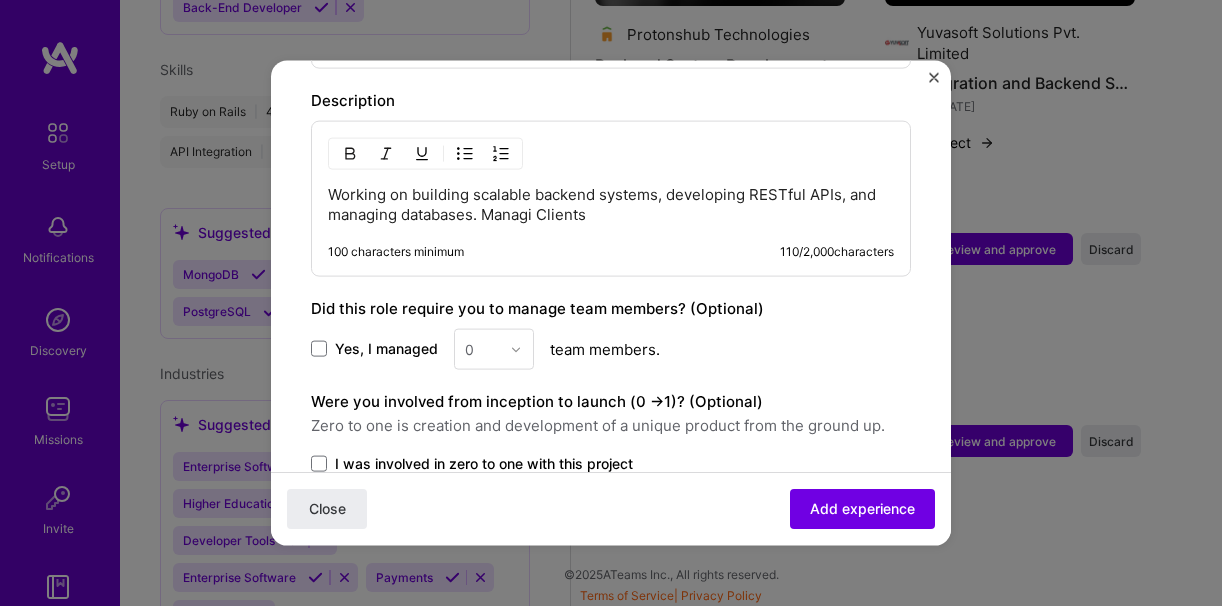 click on "Working on building scalable backend systems, developing RESTful APIs, and managing databases. Managi Clients" at bounding box center [611, 205] 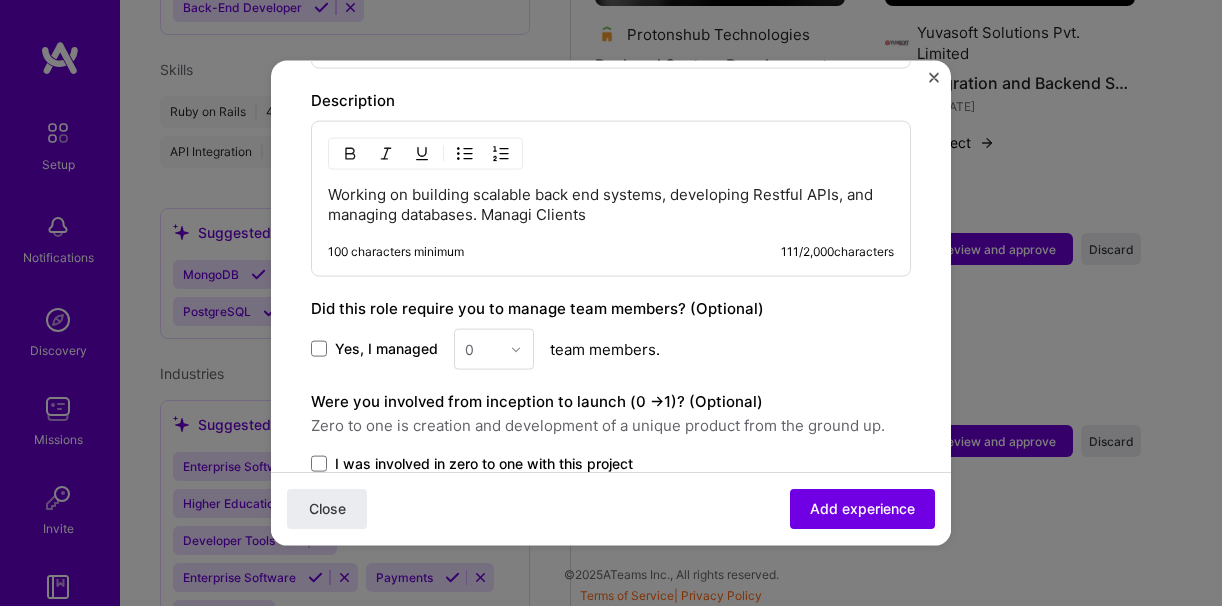 click on "Working on building scalable back end systems, developing Restful APIs, and managing databases. Managi Clients" at bounding box center [611, 205] 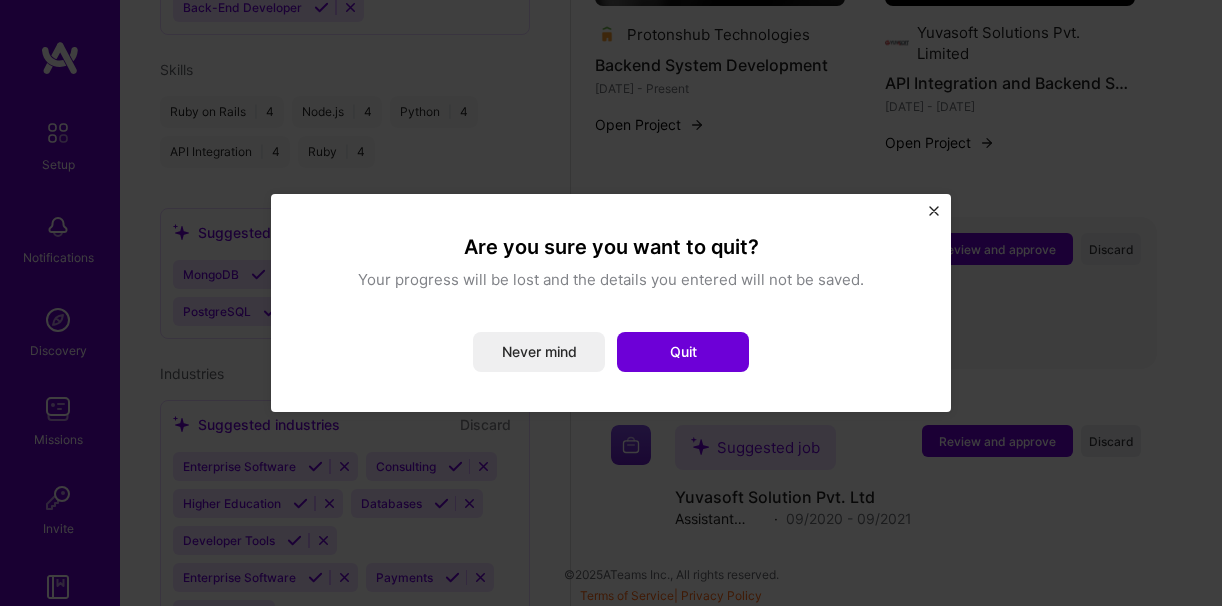 click on "Quit" at bounding box center [683, 352] 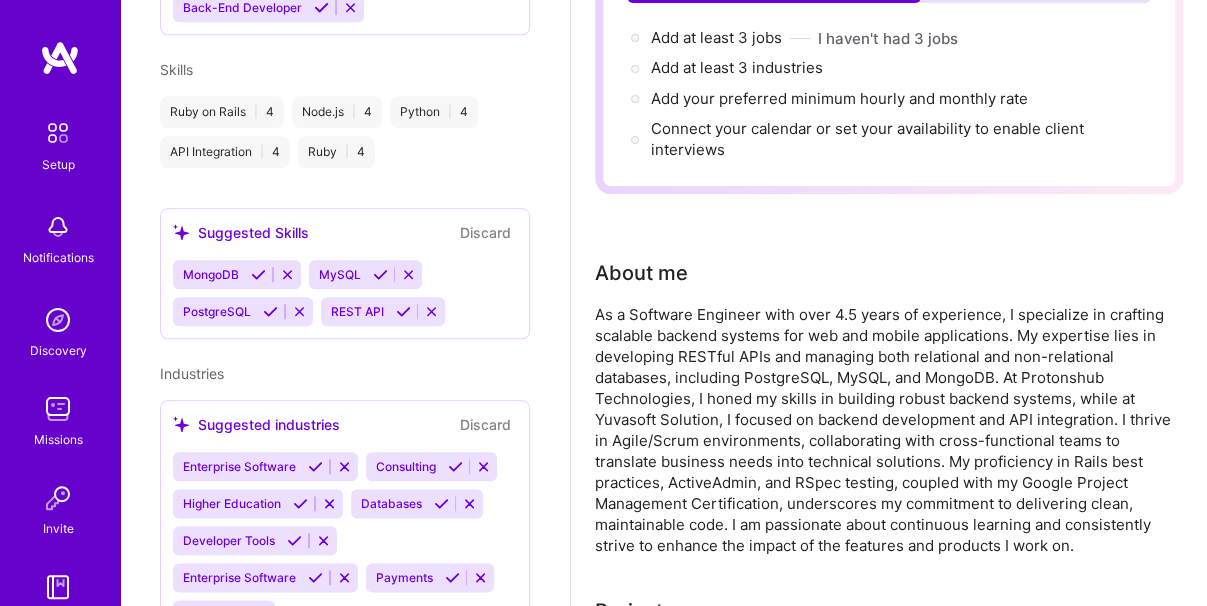 scroll, scrollTop: 138, scrollLeft: 0, axis: vertical 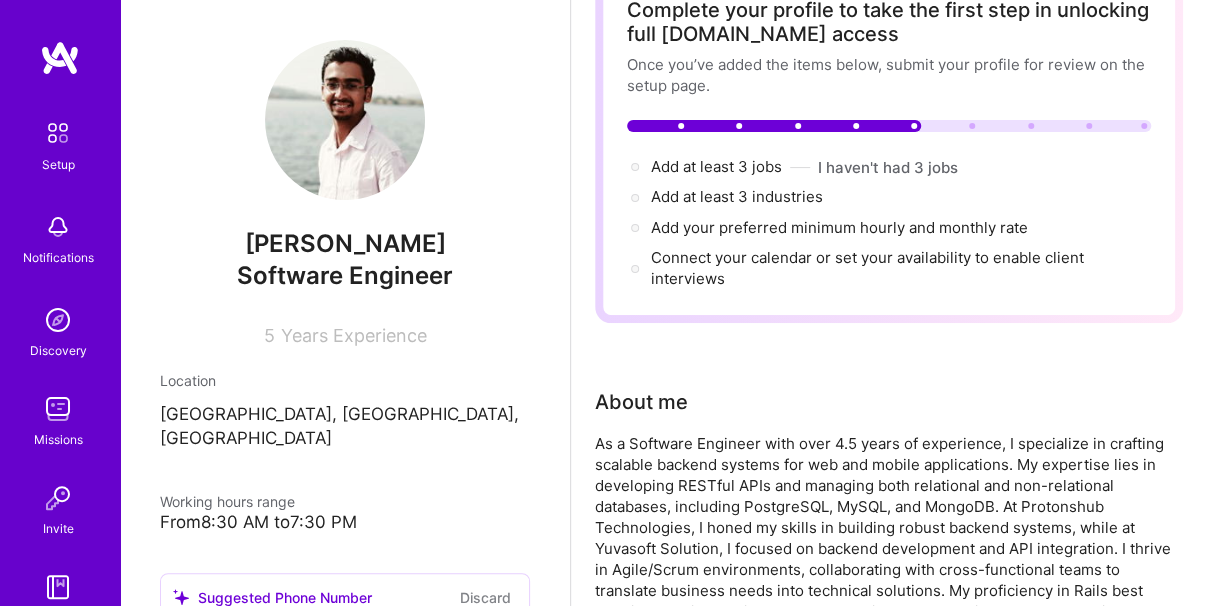 click on "Years Experience" at bounding box center [354, 335] 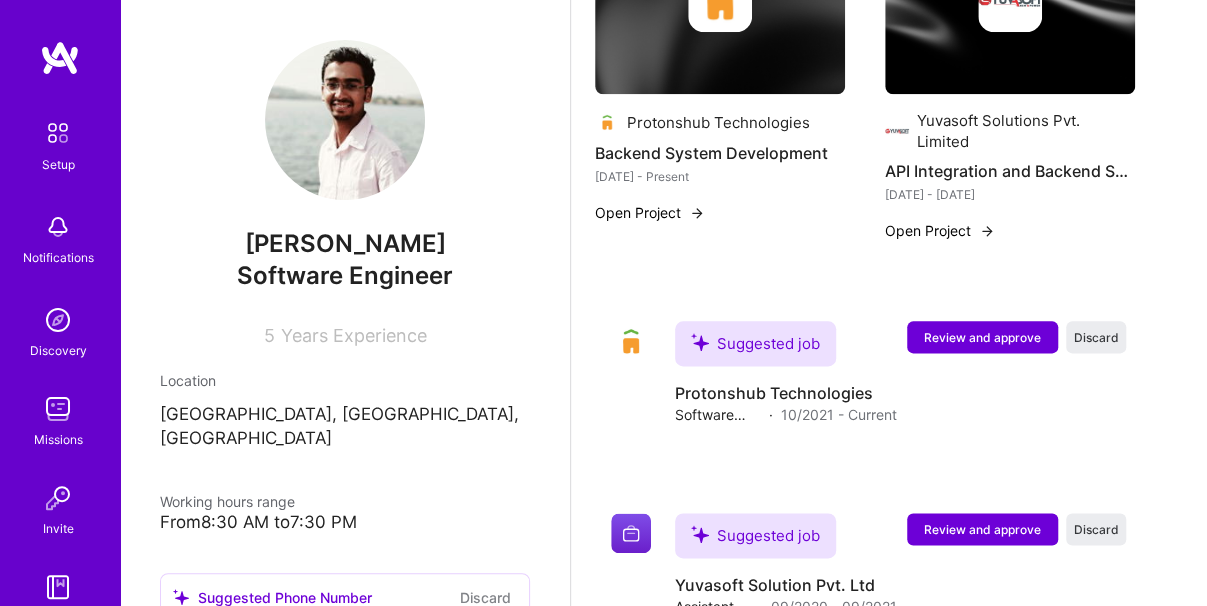 scroll, scrollTop: 858, scrollLeft: 0, axis: vertical 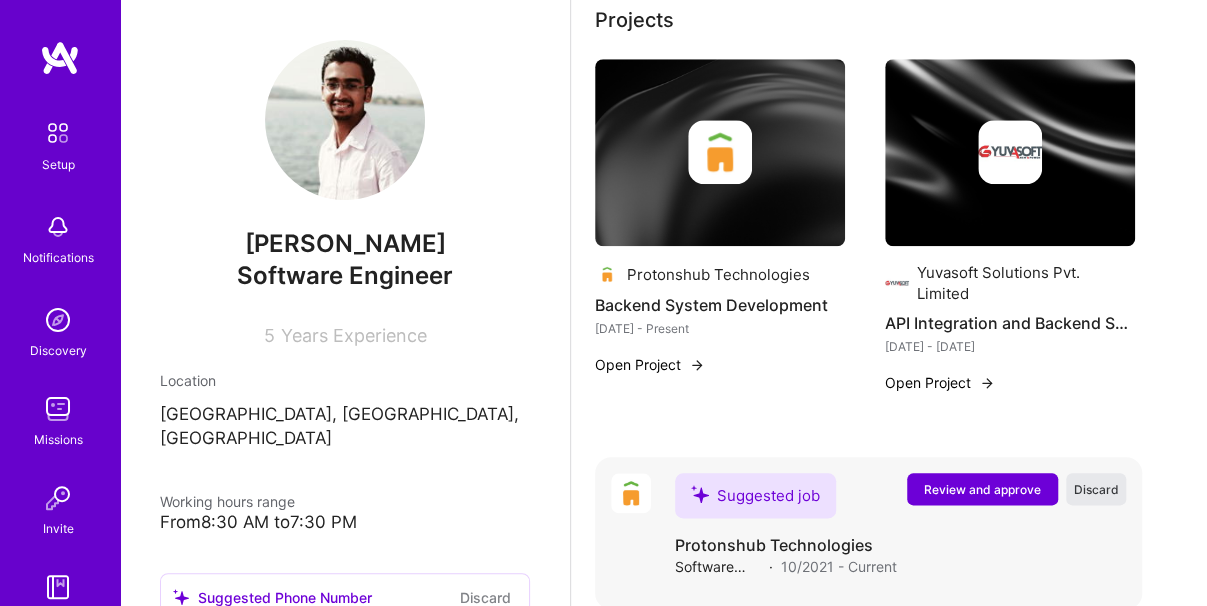 click on "Discard" at bounding box center [1096, 489] 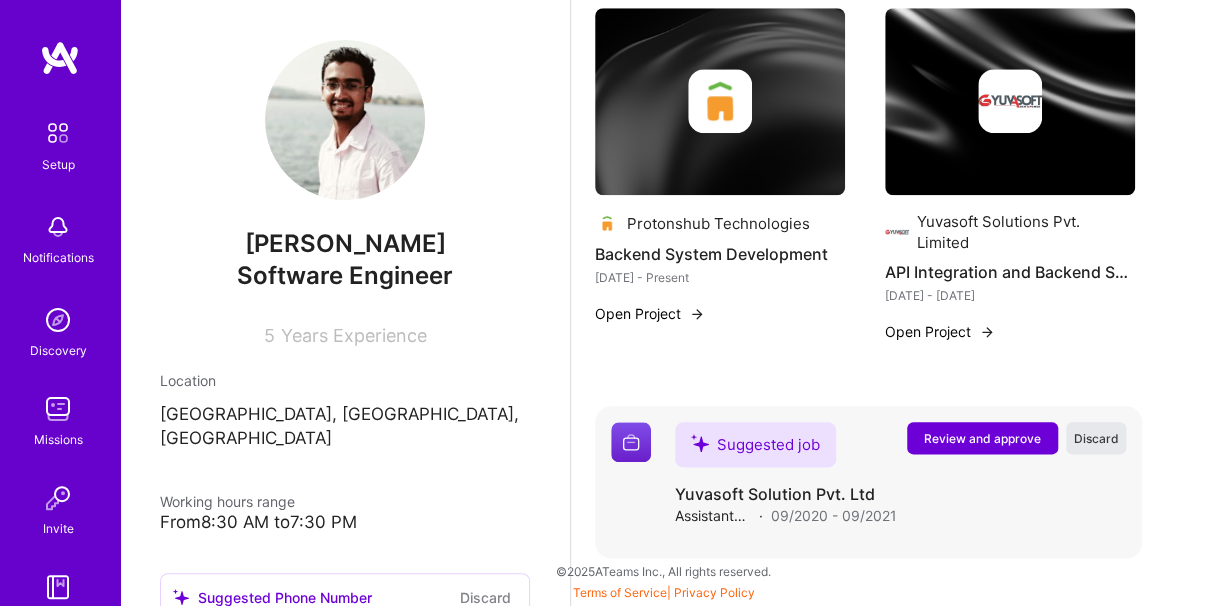 scroll, scrollTop: 906, scrollLeft: 0, axis: vertical 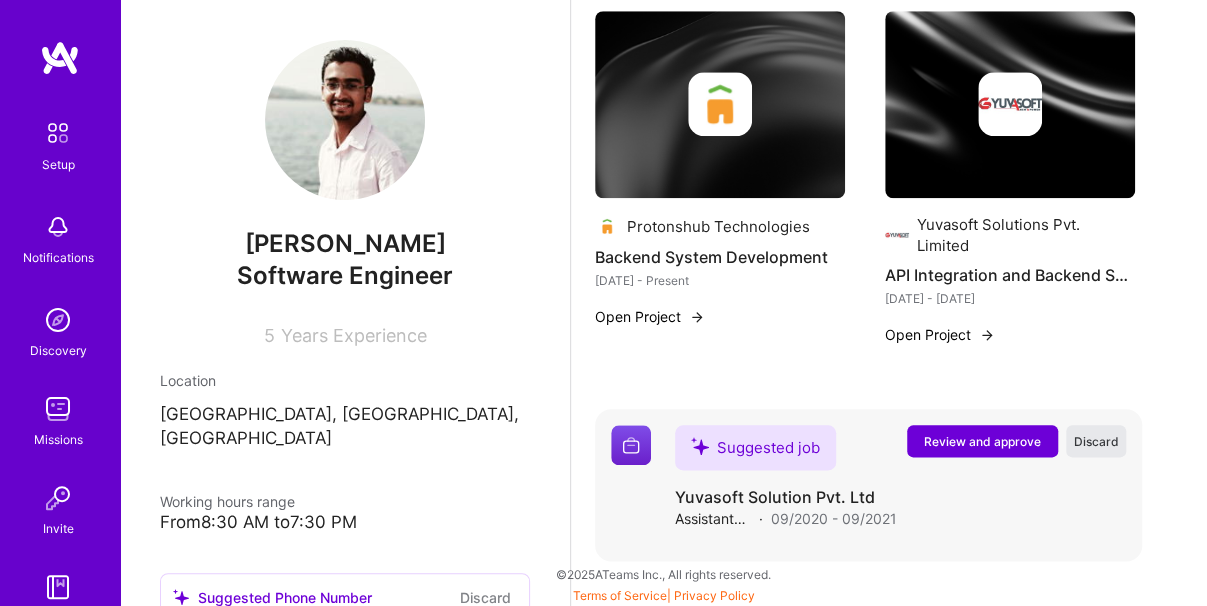 click on "Discard" at bounding box center (1096, 441) 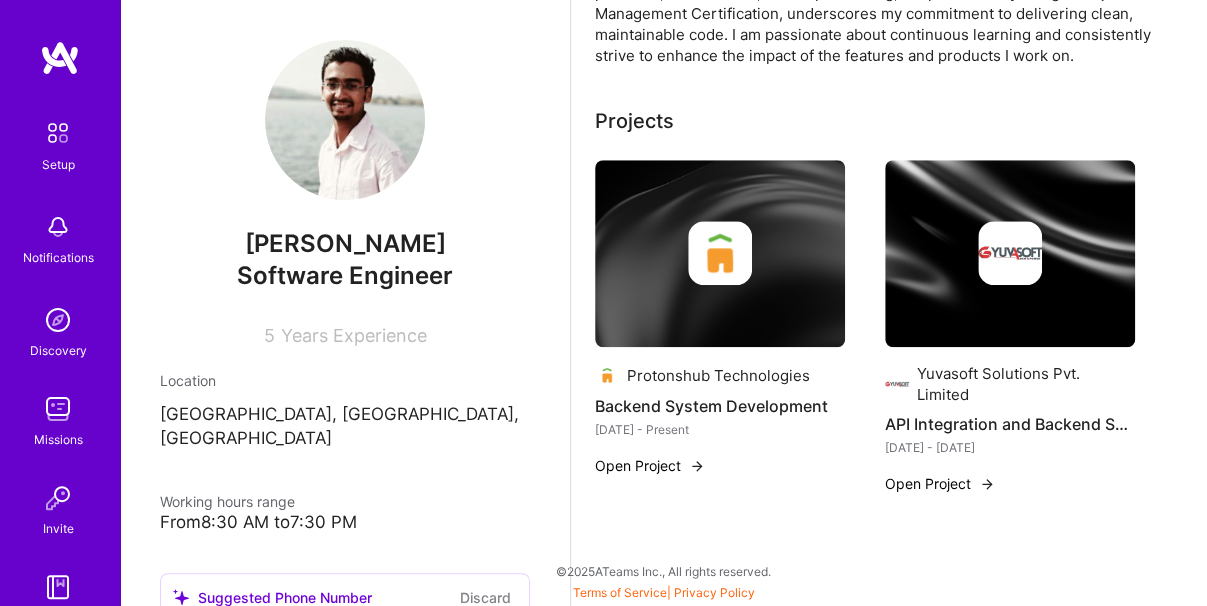 scroll, scrollTop: 754, scrollLeft: 0, axis: vertical 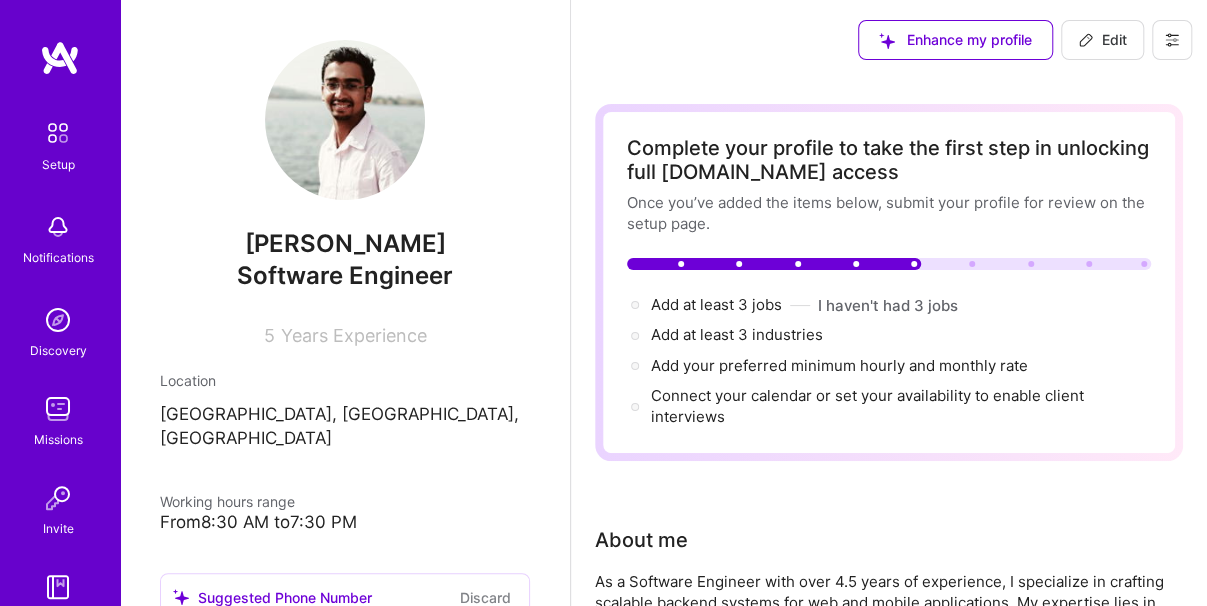 click at bounding box center [972, 264] 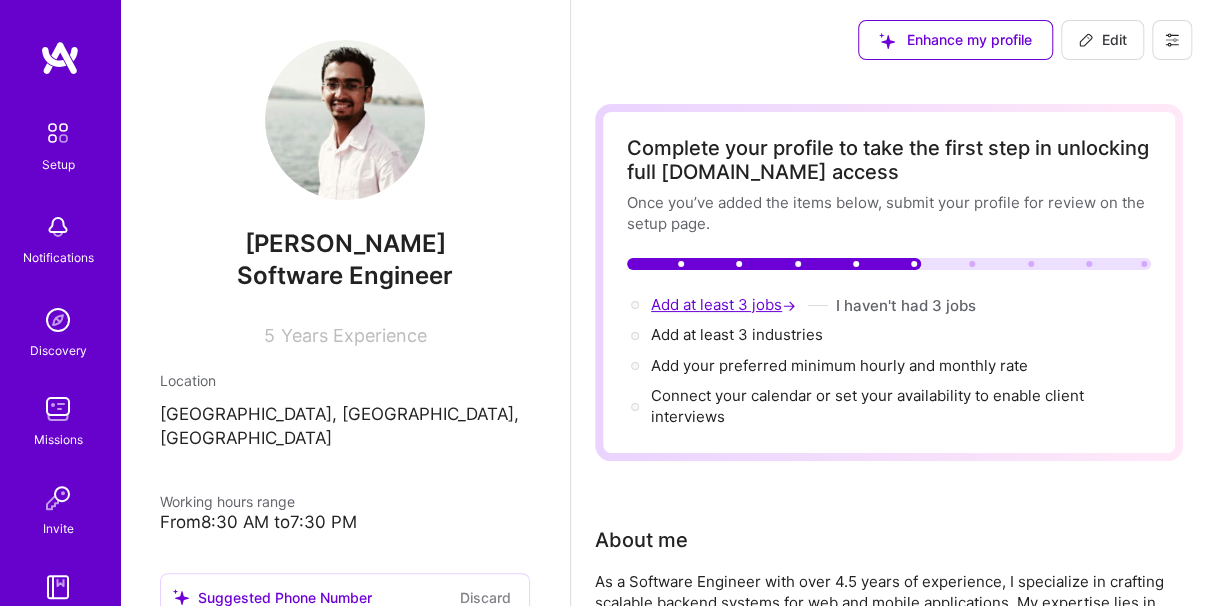 click on "Add at least 3 jobs  →" at bounding box center [725, 304] 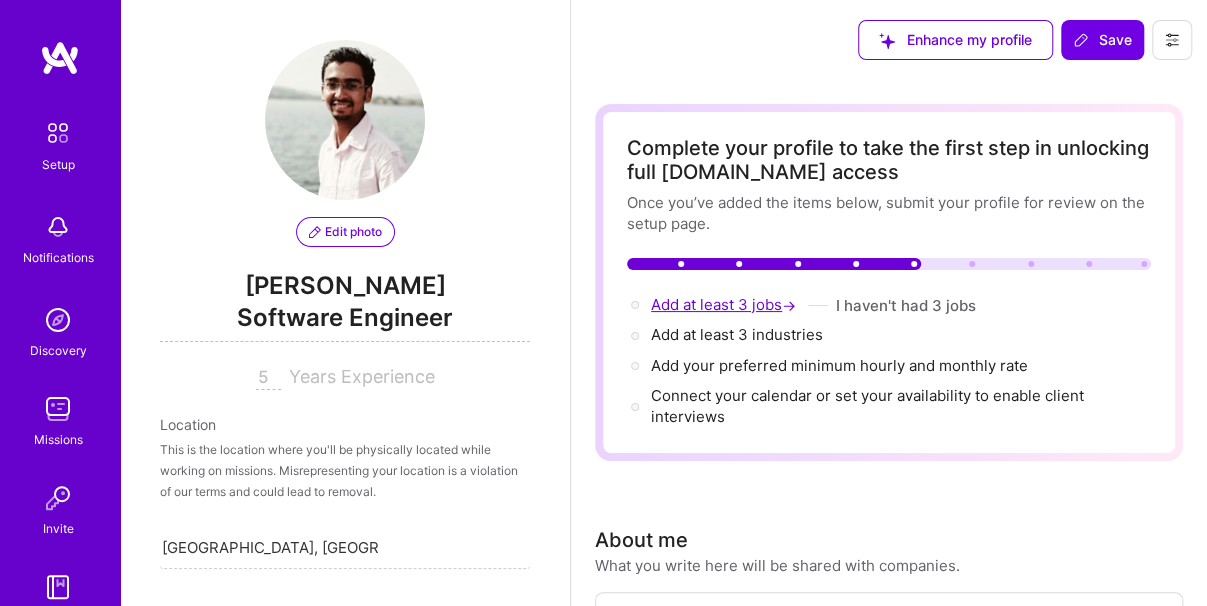 scroll, scrollTop: 498, scrollLeft: 0, axis: vertical 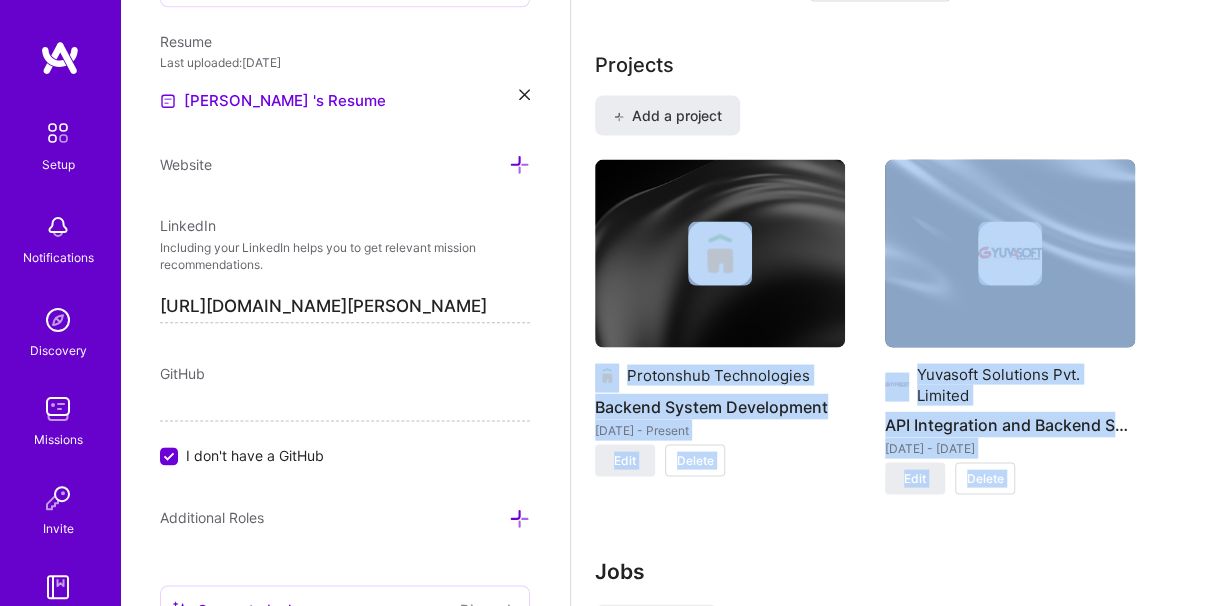 drag, startPoint x: 836, startPoint y: 275, endPoint x: 785, endPoint y: 537, distance: 266.9176 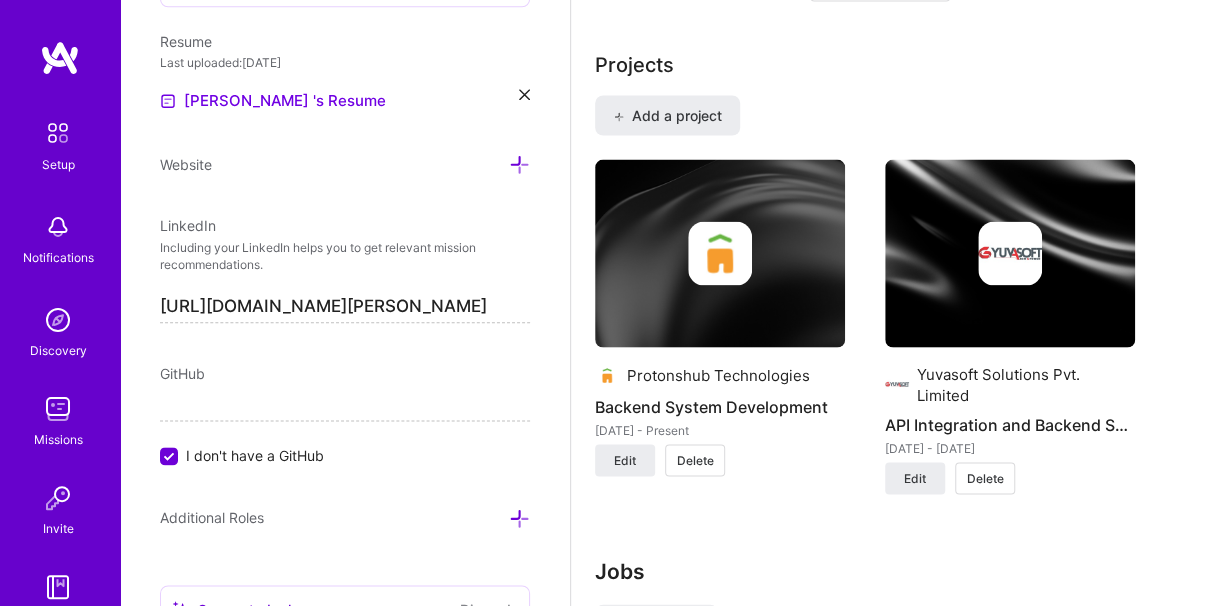 click on "Delete" at bounding box center (695, 460) 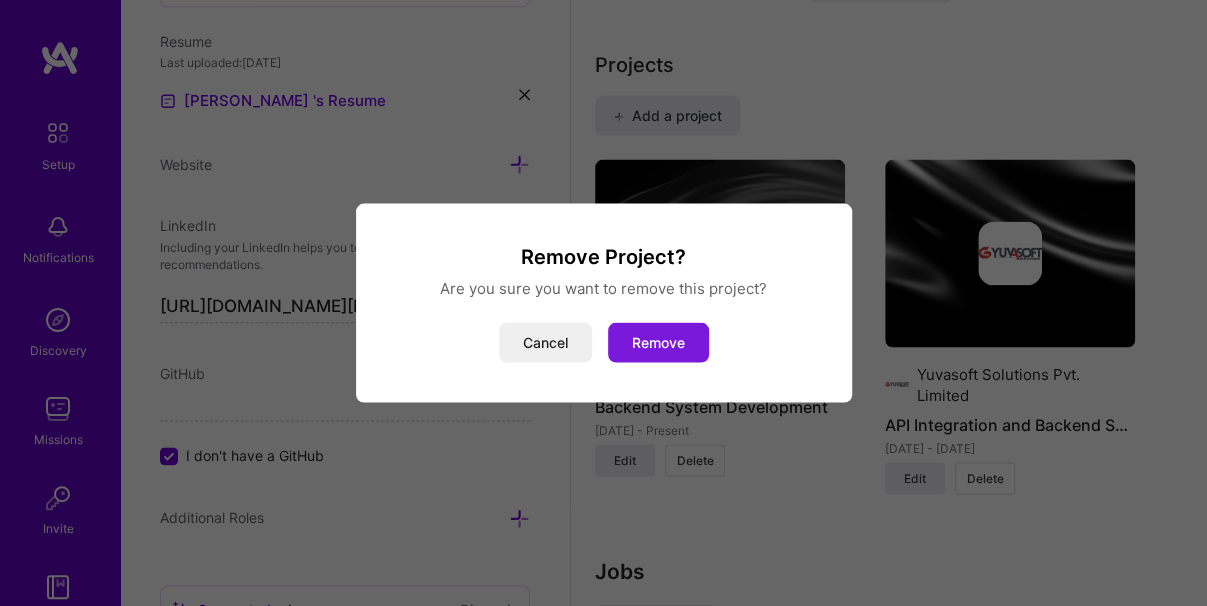 click on "Remove" at bounding box center [658, 343] 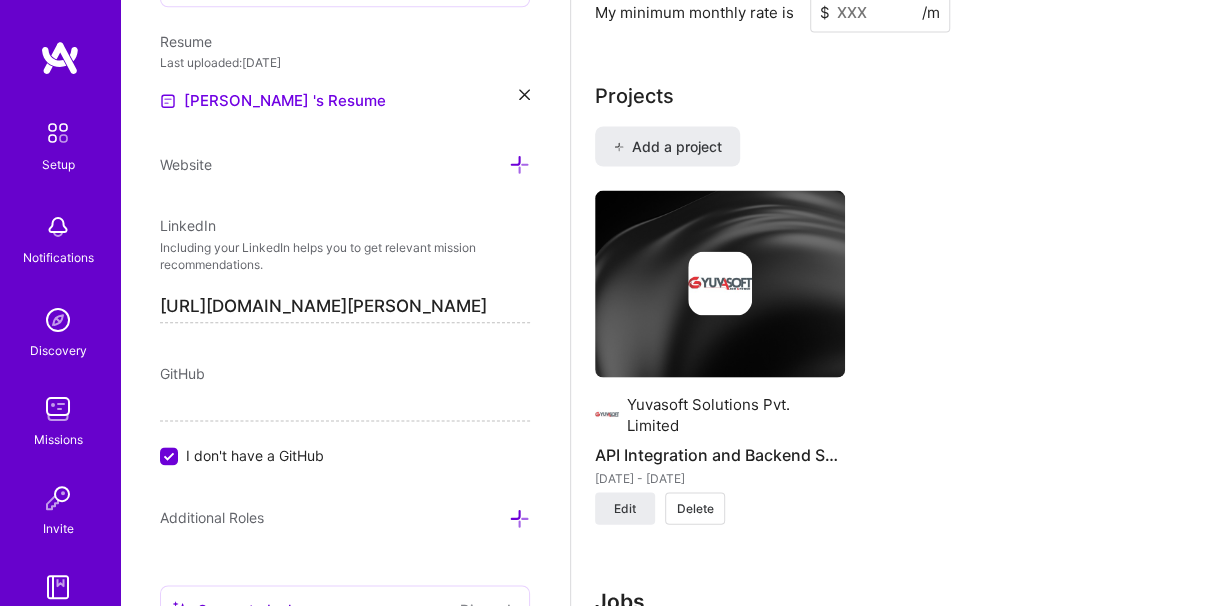 click on "Delete" at bounding box center (695, 508) 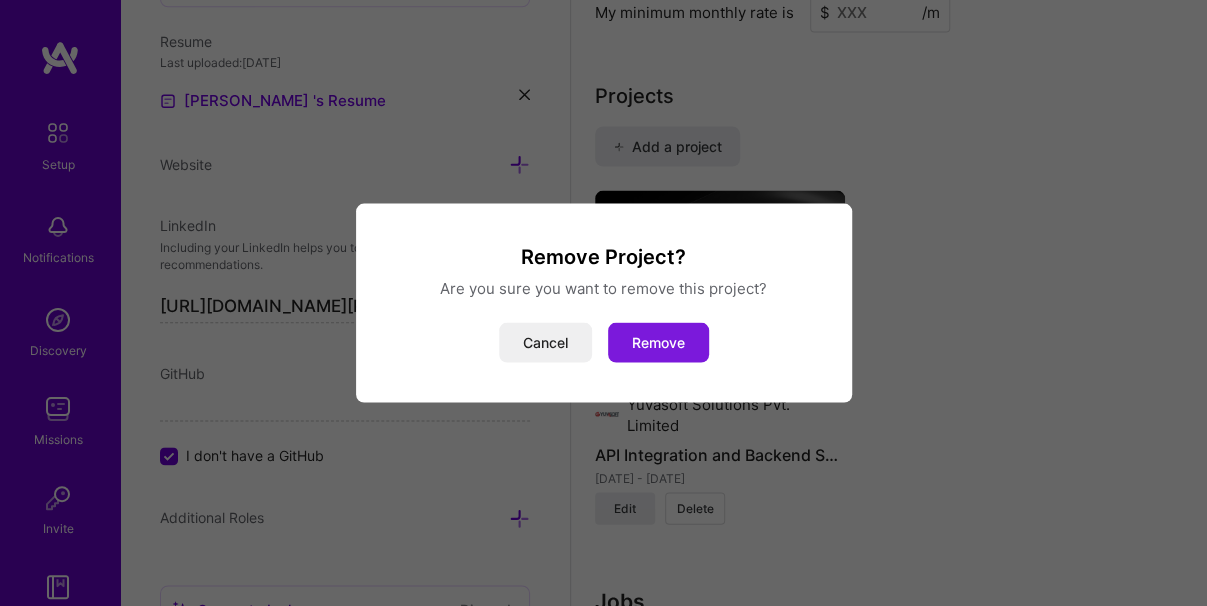 click on "Remove" at bounding box center (658, 343) 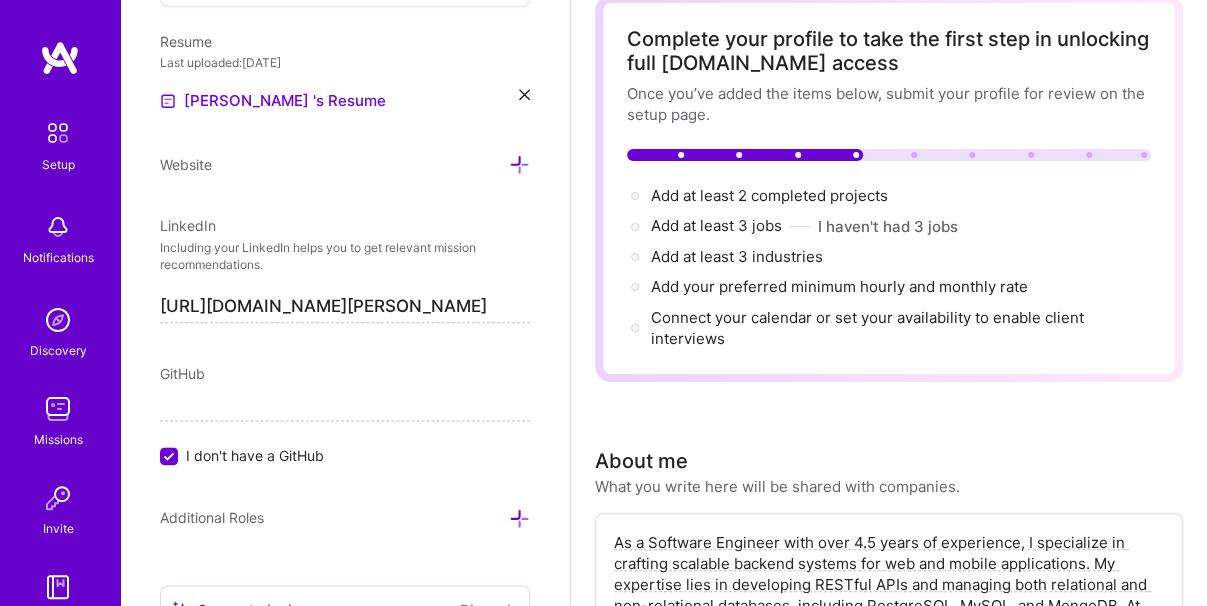 scroll, scrollTop: 0, scrollLeft: 0, axis: both 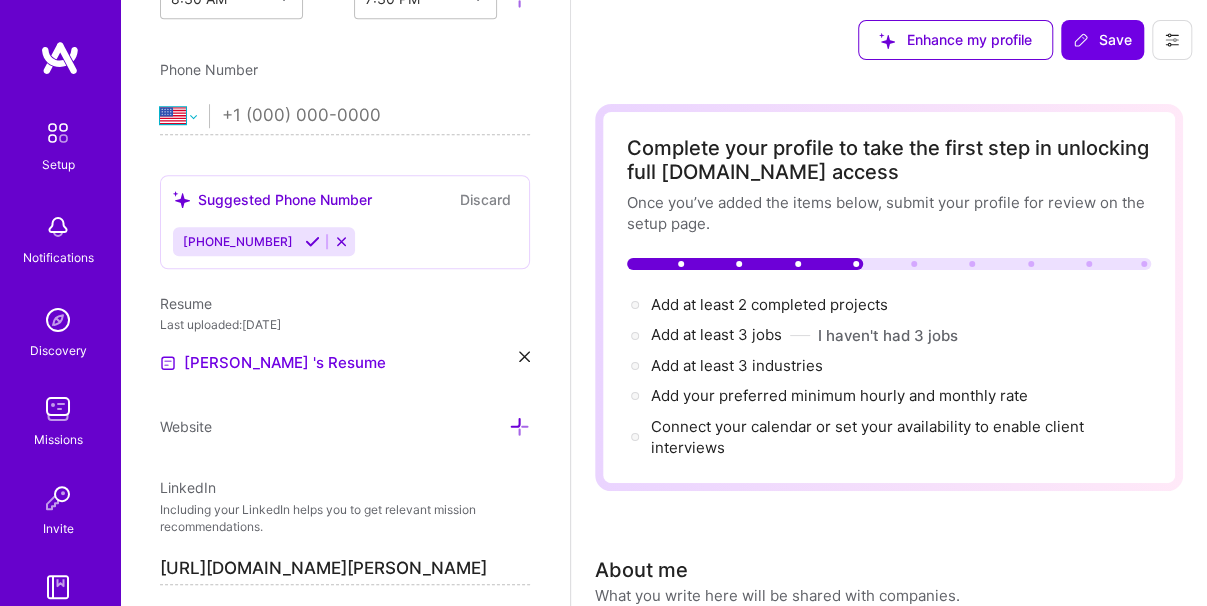 select on "IN" 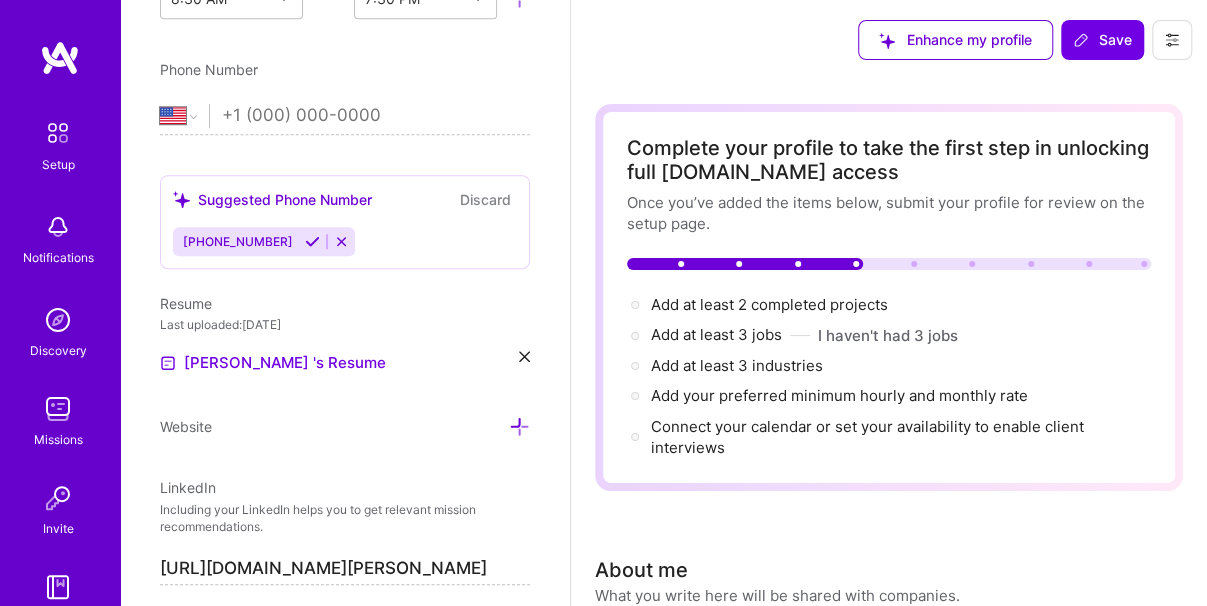 click on "[GEOGRAPHIC_DATA] [GEOGRAPHIC_DATA] [GEOGRAPHIC_DATA] [GEOGRAPHIC_DATA] [US_STATE] [GEOGRAPHIC_DATA] [GEOGRAPHIC_DATA] [GEOGRAPHIC_DATA] [GEOGRAPHIC_DATA] [GEOGRAPHIC_DATA] [GEOGRAPHIC_DATA] [GEOGRAPHIC_DATA] [DATE][GEOGRAPHIC_DATA] [GEOGRAPHIC_DATA] [GEOGRAPHIC_DATA] [GEOGRAPHIC_DATA] [GEOGRAPHIC_DATA] [GEOGRAPHIC_DATA] [GEOGRAPHIC_DATA] [GEOGRAPHIC_DATA] [GEOGRAPHIC_DATA] [GEOGRAPHIC_DATA] [GEOGRAPHIC_DATA] [GEOGRAPHIC_DATA] [GEOGRAPHIC_DATA] [GEOGRAPHIC_DATA] [GEOGRAPHIC_DATA] [GEOGRAPHIC_DATA], [GEOGRAPHIC_DATA] [GEOGRAPHIC_DATA] [GEOGRAPHIC_DATA] [GEOGRAPHIC_DATA] [GEOGRAPHIC_DATA] [GEOGRAPHIC_DATA] [GEOGRAPHIC_DATA] [GEOGRAPHIC_DATA] [GEOGRAPHIC_DATA] [GEOGRAPHIC_DATA] [GEOGRAPHIC_DATA] [GEOGRAPHIC_DATA] [GEOGRAPHIC_DATA] [GEOGRAPHIC_DATA] [GEOGRAPHIC_DATA] [GEOGRAPHIC_DATA] [GEOGRAPHIC_DATA] [GEOGRAPHIC_DATA] [GEOGRAPHIC_DATA] [GEOGRAPHIC_DATA] [GEOGRAPHIC_DATA] [GEOGRAPHIC_DATA] [GEOGRAPHIC_DATA] [GEOGRAPHIC_DATA], [GEOGRAPHIC_DATA] [GEOGRAPHIC_DATA] [GEOGRAPHIC_DATA] d'Ivoire [GEOGRAPHIC_DATA] [GEOGRAPHIC_DATA] [GEOGRAPHIC_DATA] [GEOGRAPHIC_DATA] [GEOGRAPHIC_DATA] [GEOGRAPHIC_DATA] [GEOGRAPHIC_DATA] [GEOGRAPHIC_DATA] [GEOGRAPHIC_DATA] [GEOGRAPHIC_DATA] [GEOGRAPHIC_DATA] [GEOGRAPHIC_DATA] [GEOGRAPHIC_DATA] [GEOGRAPHIC_DATA] [GEOGRAPHIC_DATA] [GEOGRAPHIC_DATA] [GEOGRAPHIC_DATA] [GEOGRAPHIC_DATA] [US_STATE] [GEOGRAPHIC_DATA] [GEOGRAPHIC_DATA] [GEOGRAPHIC_DATA] [GEOGRAPHIC_DATA] [GEOGRAPHIC_DATA] [GEOGRAPHIC_DATA] [GEOGRAPHIC_DATA] [US_STATE] [GEOGRAPHIC_DATA] [GEOGRAPHIC_DATA] [GEOGRAPHIC_DATA] [GEOGRAPHIC_DATA] [GEOGRAPHIC_DATA] [GEOGRAPHIC_DATA] [GEOGRAPHIC_DATA] [US_STATE] [GEOGRAPHIC_DATA] [GEOGRAPHIC_DATA] [GEOGRAPHIC_DATA]" at bounding box center [184, 116] 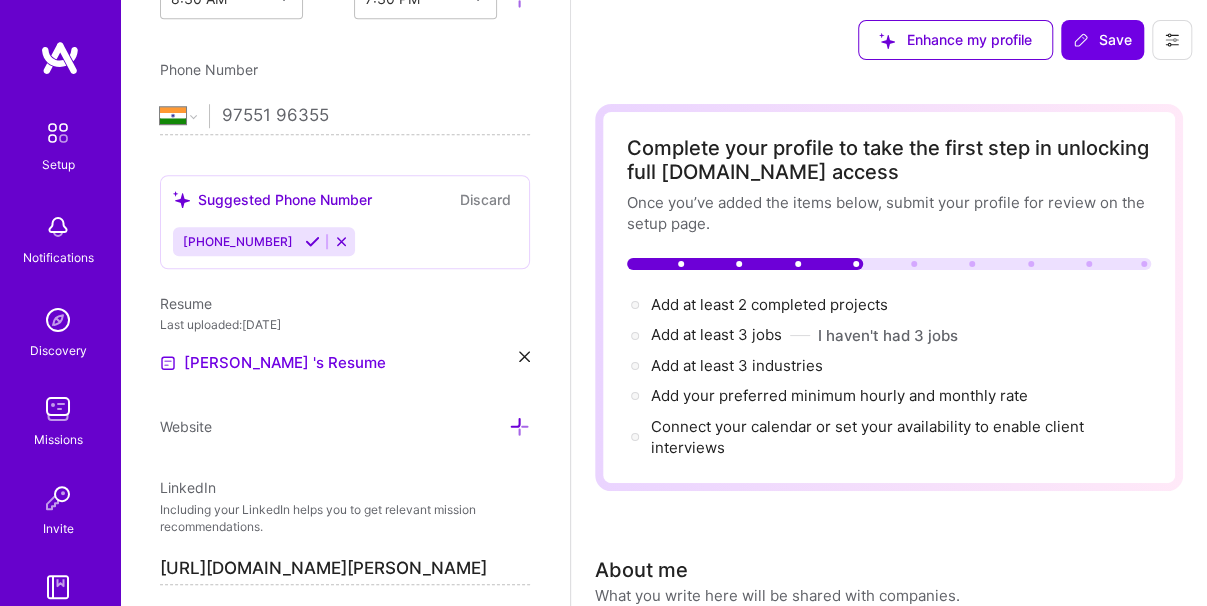 type on "97551 96355" 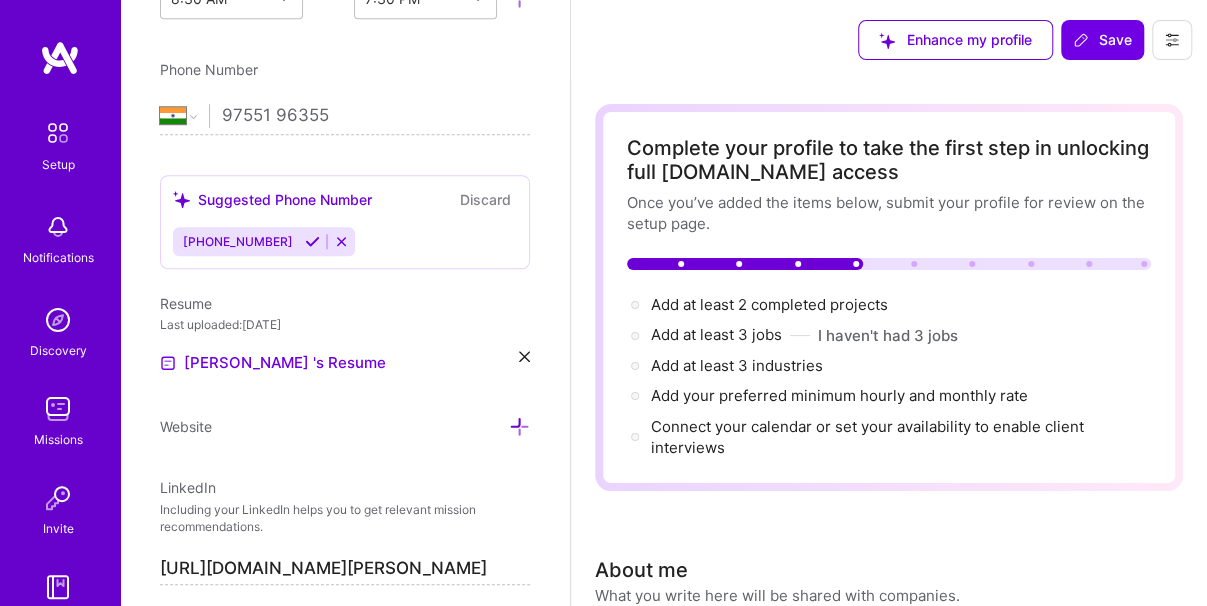 click on "Edit photo [PERSON_NAME] Software Engineer 5 Years Experience Location  This is the location where you'll be physically located while working on missions. Misrepresenting your location is a violation of our terms and could lead to removal. [GEOGRAPHIC_DATA], [GEOGRAPHIC_DATA], [GEOGRAPHIC_DATA] [GEOGRAPHIC_DATA], [GEOGRAPHIC_DATA], [GEOGRAPHIC_DATA] Working hours range This represents your availability to work in your location. You can adjust your working hours to accommodate companies in other time zones. Learn how 8:30 AM 7:30 PM Phone Number [GEOGRAPHIC_DATA] [GEOGRAPHIC_DATA] [GEOGRAPHIC_DATA] [GEOGRAPHIC_DATA] [US_STATE] [GEOGRAPHIC_DATA] [GEOGRAPHIC_DATA] [GEOGRAPHIC_DATA] [GEOGRAPHIC_DATA] [GEOGRAPHIC_DATA] [GEOGRAPHIC_DATA] [GEOGRAPHIC_DATA] [DATE][GEOGRAPHIC_DATA] [GEOGRAPHIC_DATA] [GEOGRAPHIC_DATA] [GEOGRAPHIC_DATA] [GEOGRAPHIC_DATA] [GEOGRAPHIC_DATA] [GEOGRAPHIC_DATA] [GEOGRAPHIC_DATA] [GEOGRAPHIC_DATA] [GEOGRAPHIC_DATA] [GEOGRAPHIC_DATA] [GEOGRAPHIC_DATA] [GEOGRAPHIC_DATA] [GEOGRAPHIC_DATA] [GEOGRAPHIC_DATA] [GEOGRAPHIC_DATA] [GEOGRAPHIC_DATA] [GEOGRAPHIC_DATA] [GEOGRAPHIC_DATA] [GEOGRAPHIC_DATA] [GEOGRAPHIC_DATA] [GEOGRAPHIC_DATA] [GEOGRAPHIC_DATA] [GEOGRAPHIC_DATA] [GEOGRAPHIC_DATA] [GEOGRAPHIC_DATA] [GEOGRAPHIC_DATA] [GEOGRAPHIC_DATA] [GEOGRAPHIC_DATA] [GEOGRAPHIC_DATA] [GEOGRAPHIC_DATA] [GEOGRAPHIC_DATA] [GEOGRAPHIC_DATA] [GEOGRAPHIC_DATA] |" at bounding box center [345, 303] 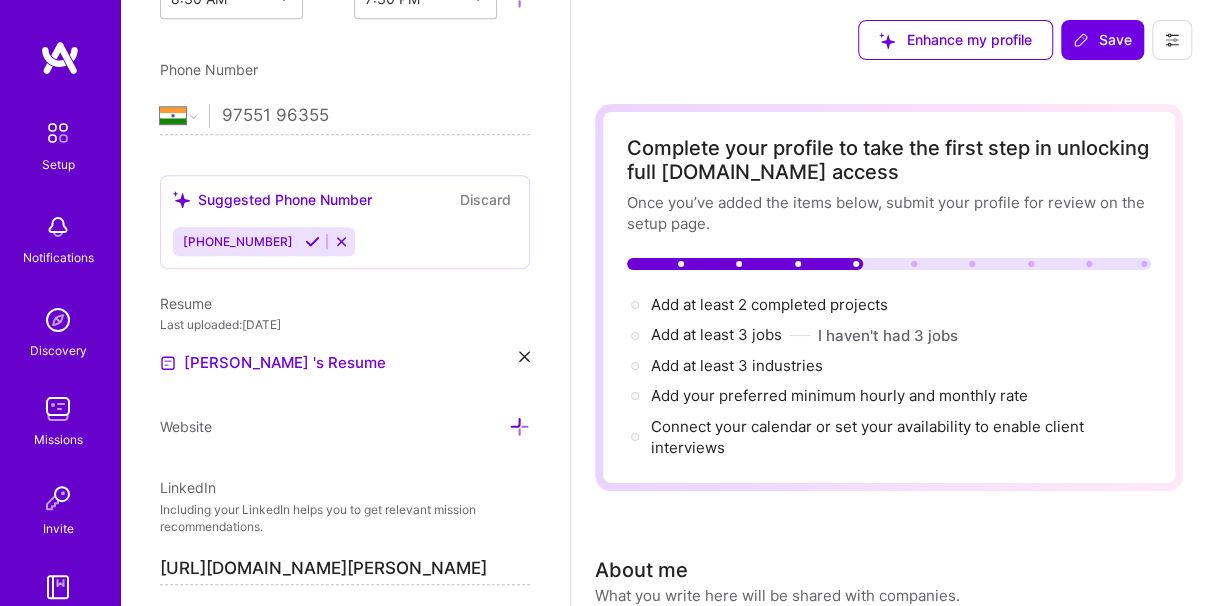 click on "Resume" at bounding box center (345, 303) 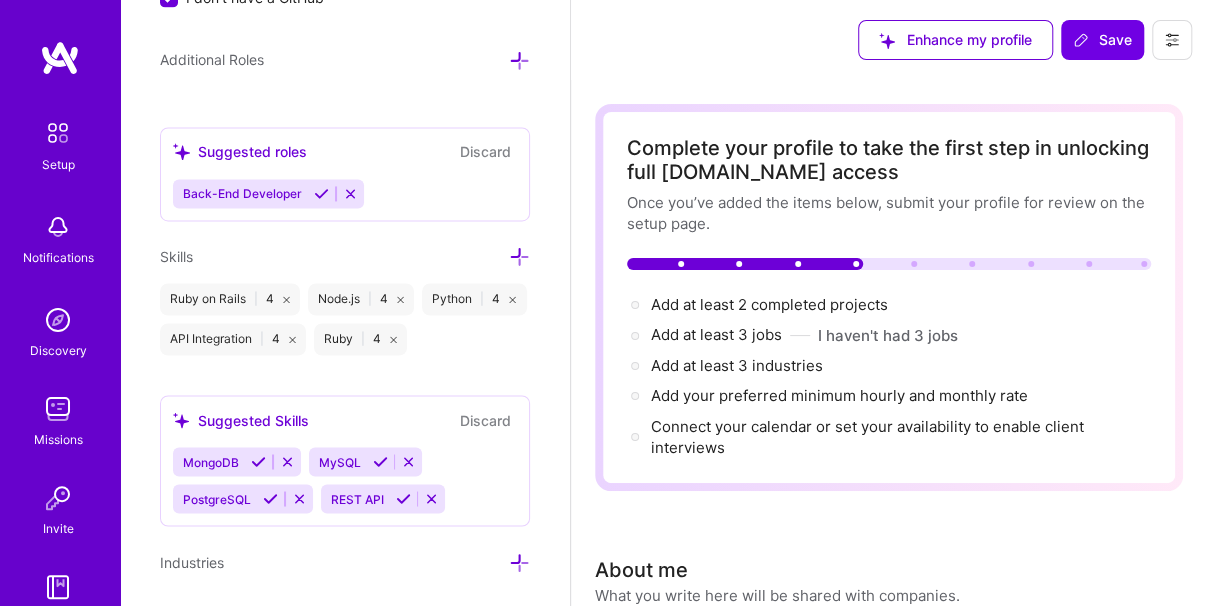 scroll, scrollTop: 1798, scrollLeft: 0, axis: vertical 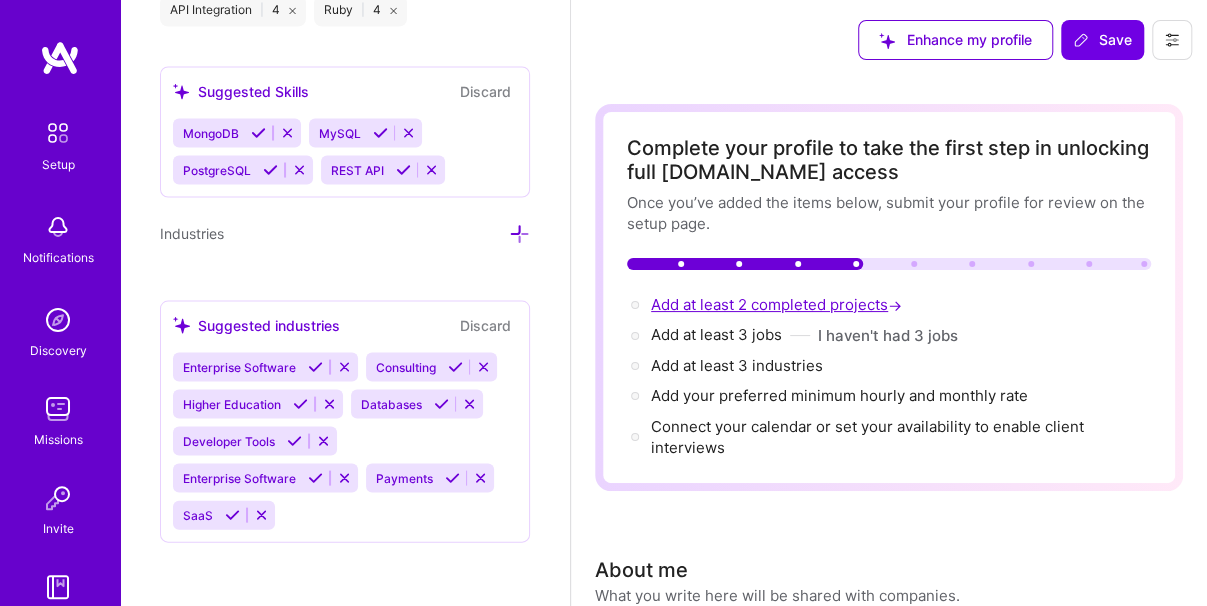 click on "Add at least 2 completed projects  →" at bounding box center (778, 304) 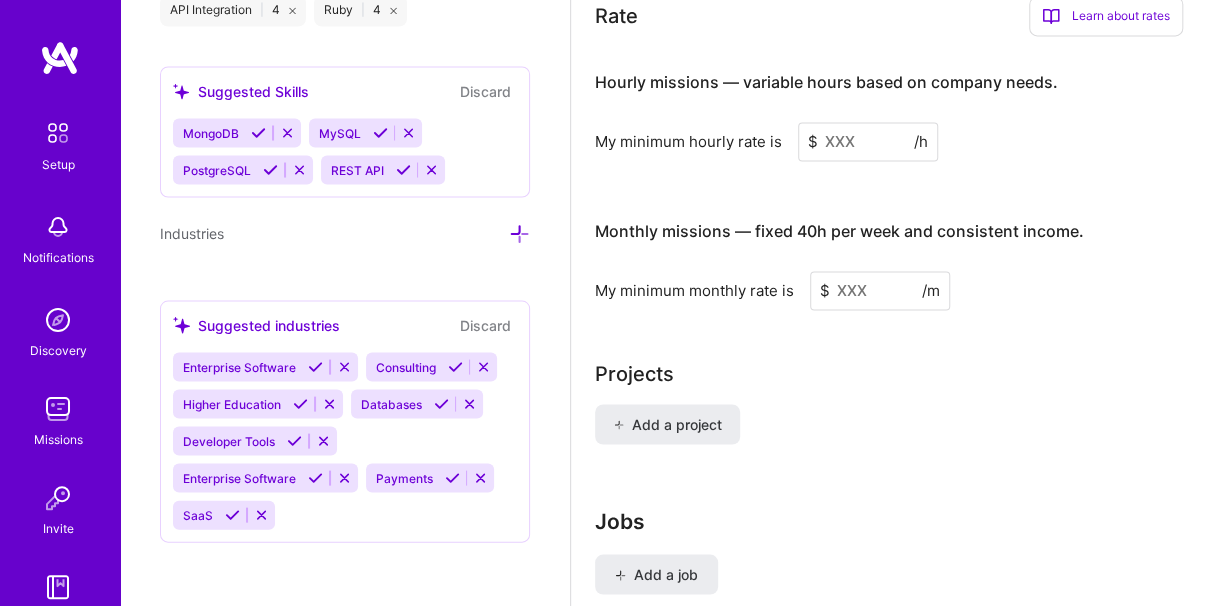 scroll, scrollTop: 1524, scrollLeft: 0, axis: vertical 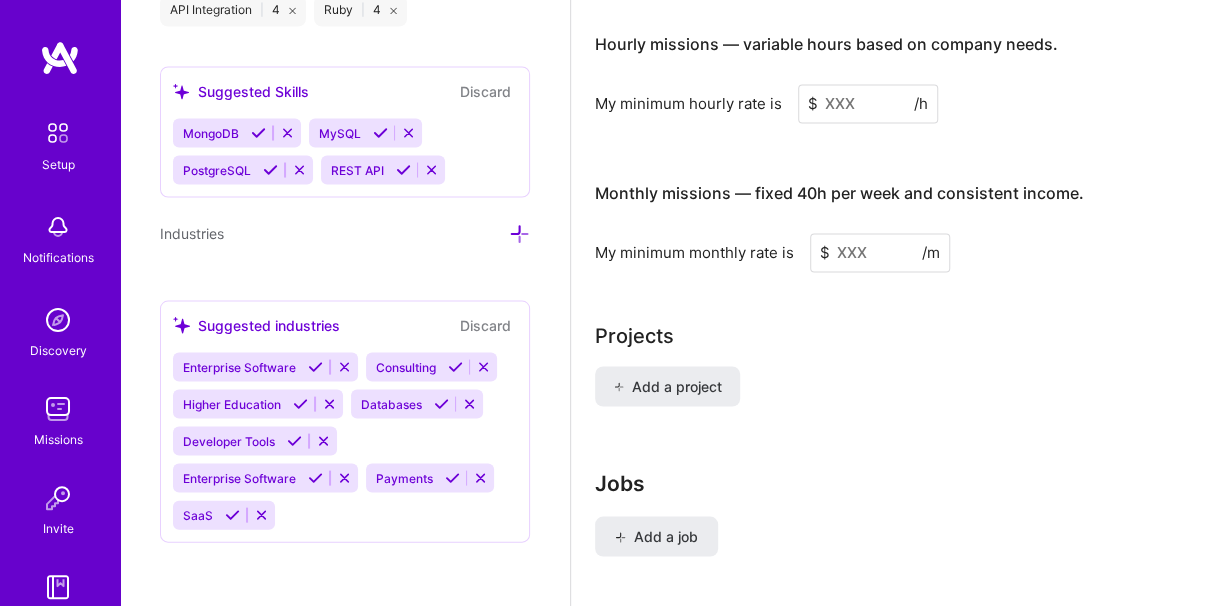 drag, startPoint x: 844, startPoint y: 65, endPoint x: 854, endPoint y: 90, distance: 26.925823 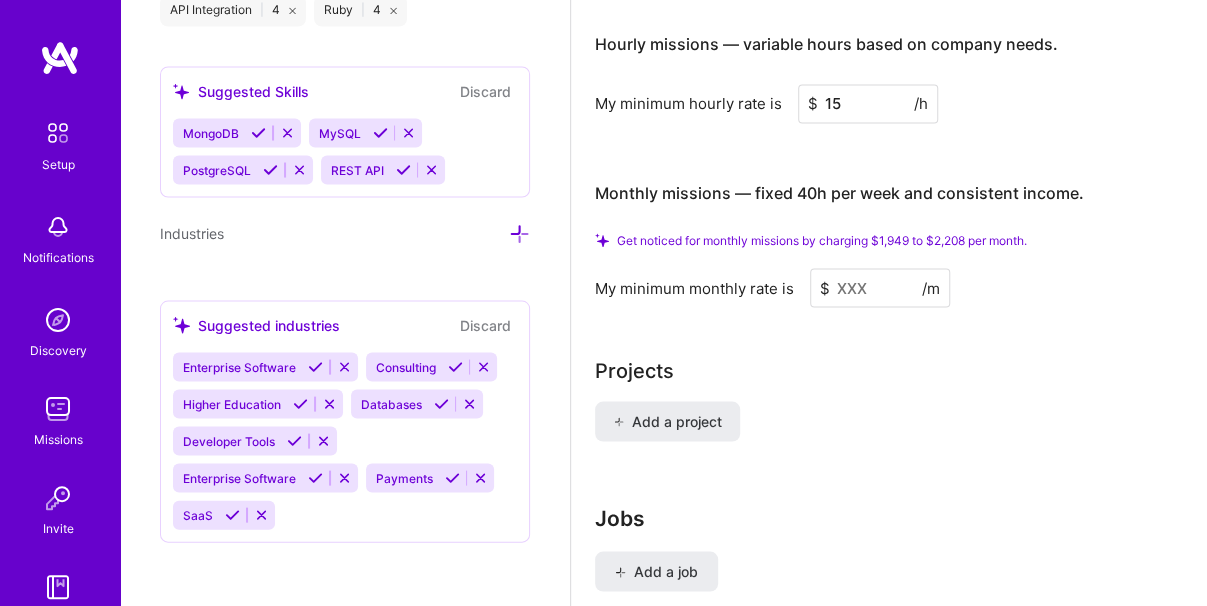 type on "15" 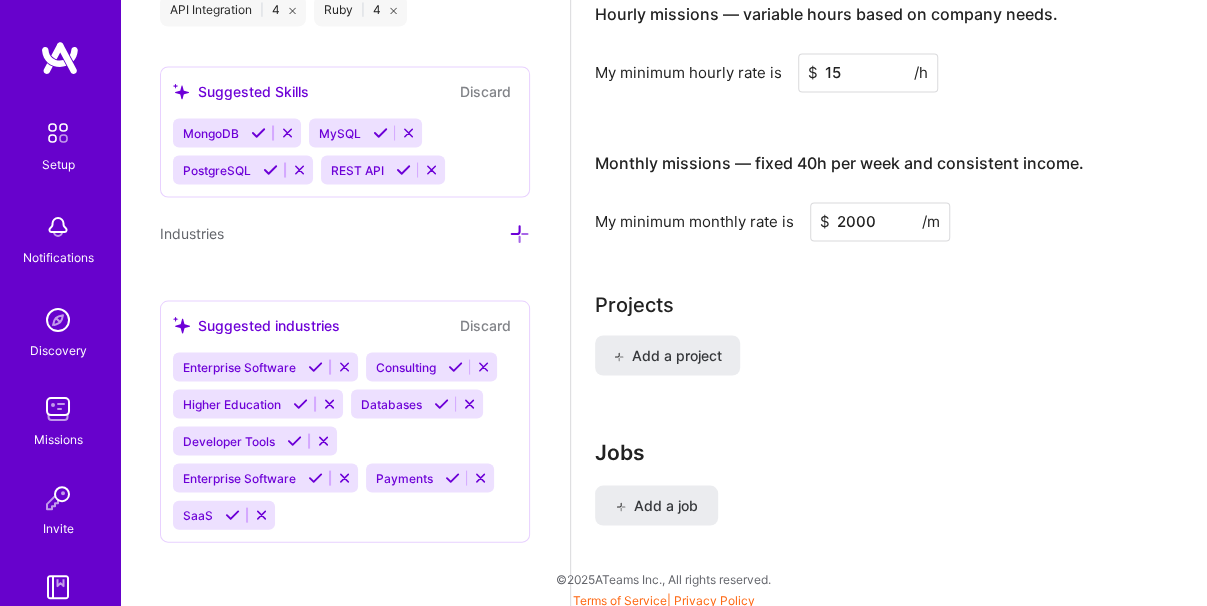 type on "2000" 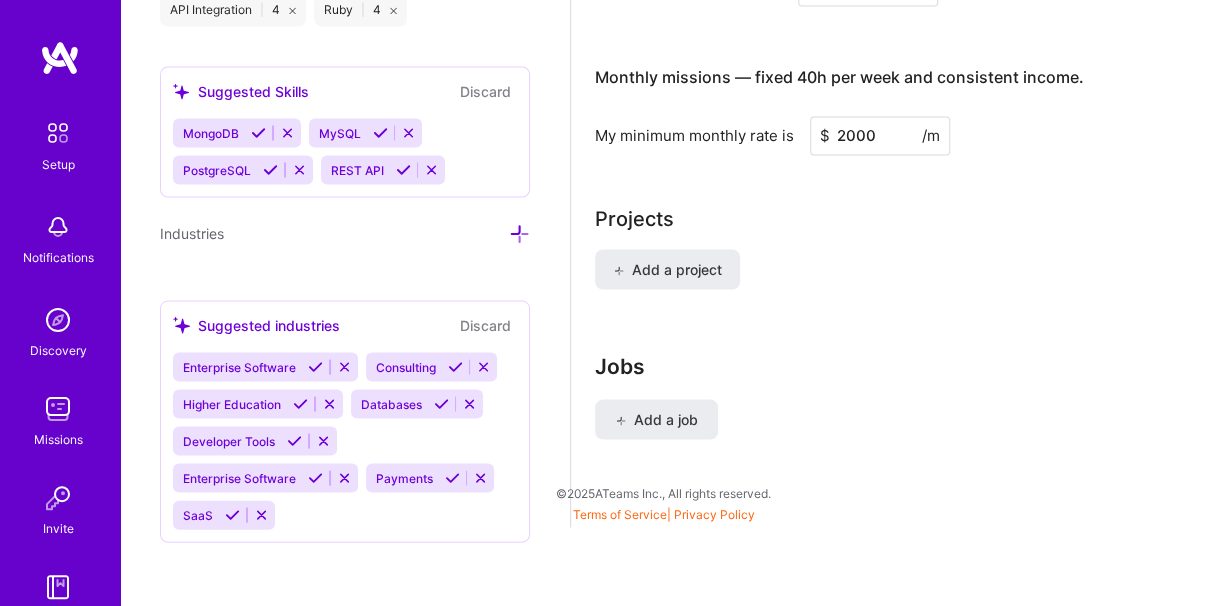 scroll, scrollTop: 1614, scrollLeft: 0, axis: vertical 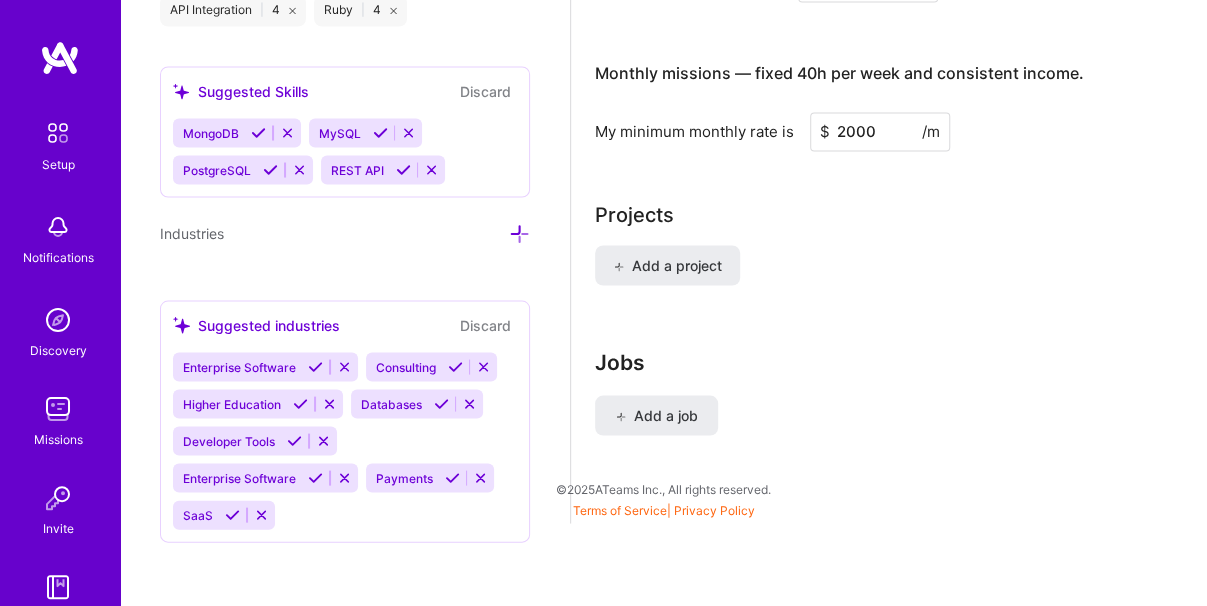 click on "Projects Add a project" at bounding box center [889, 254] 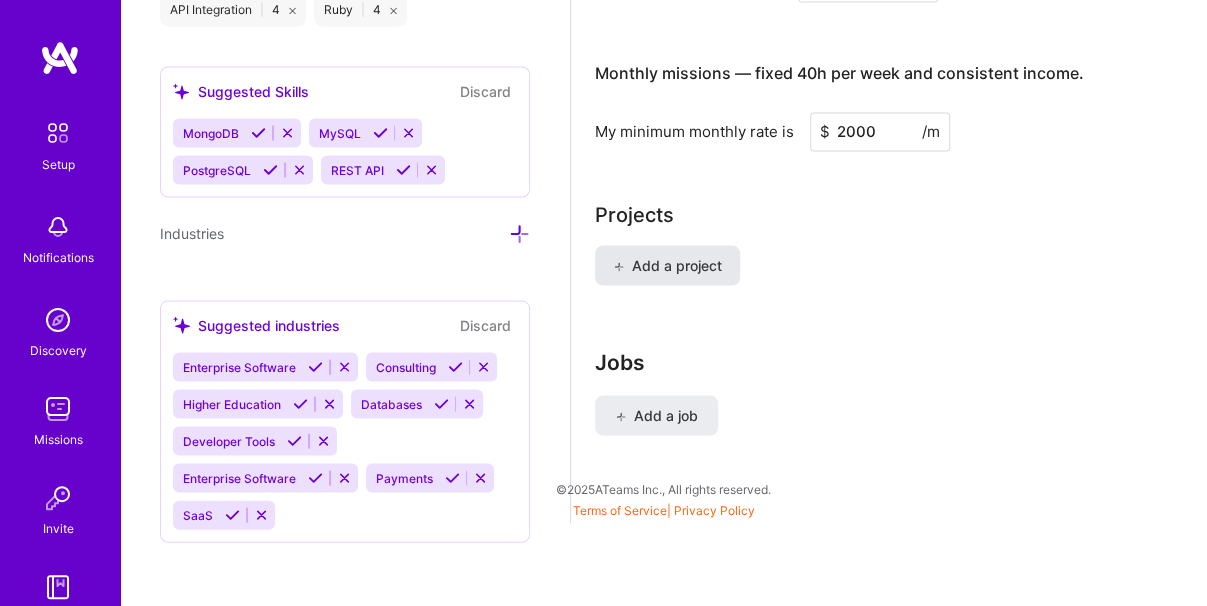 click on "Add a project" at bounding box center (667, 265) 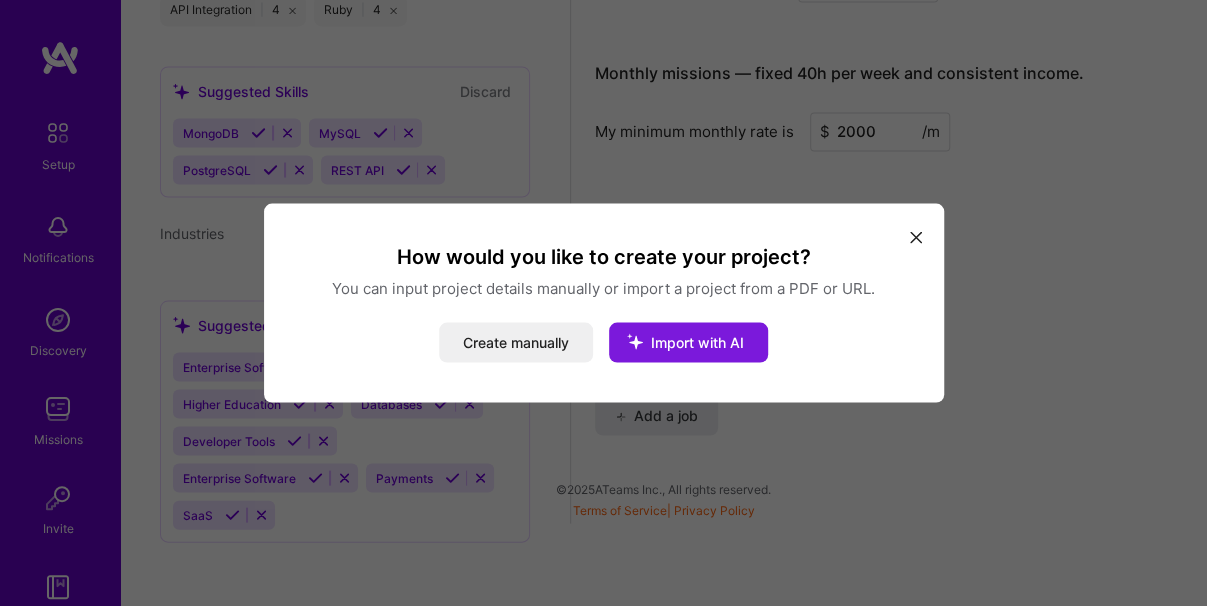 click on "Import with AI" at bounding box center (688, 343) 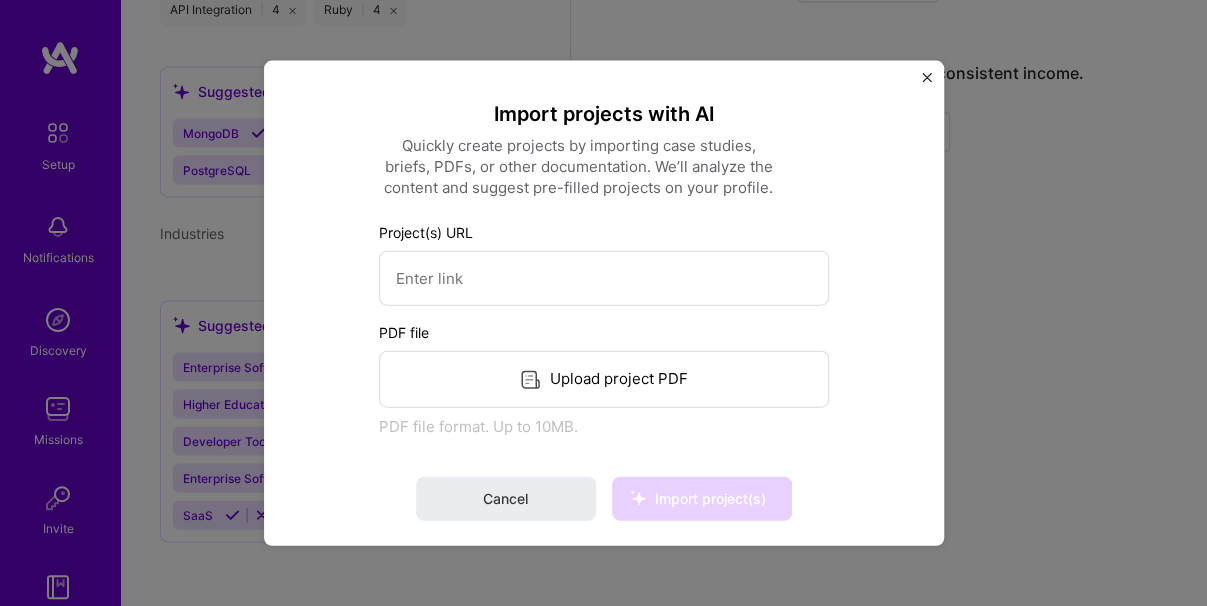 click at bounding box center (927, 78) 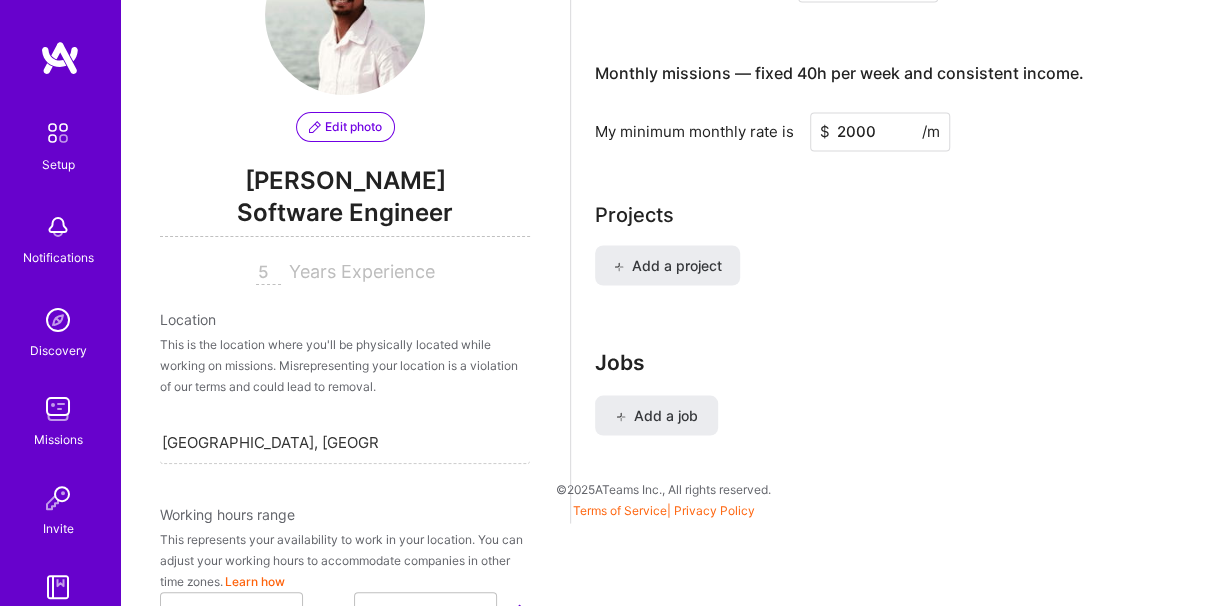 scroll, scrollTop: 0, scrollLeft: 0, axis: both 